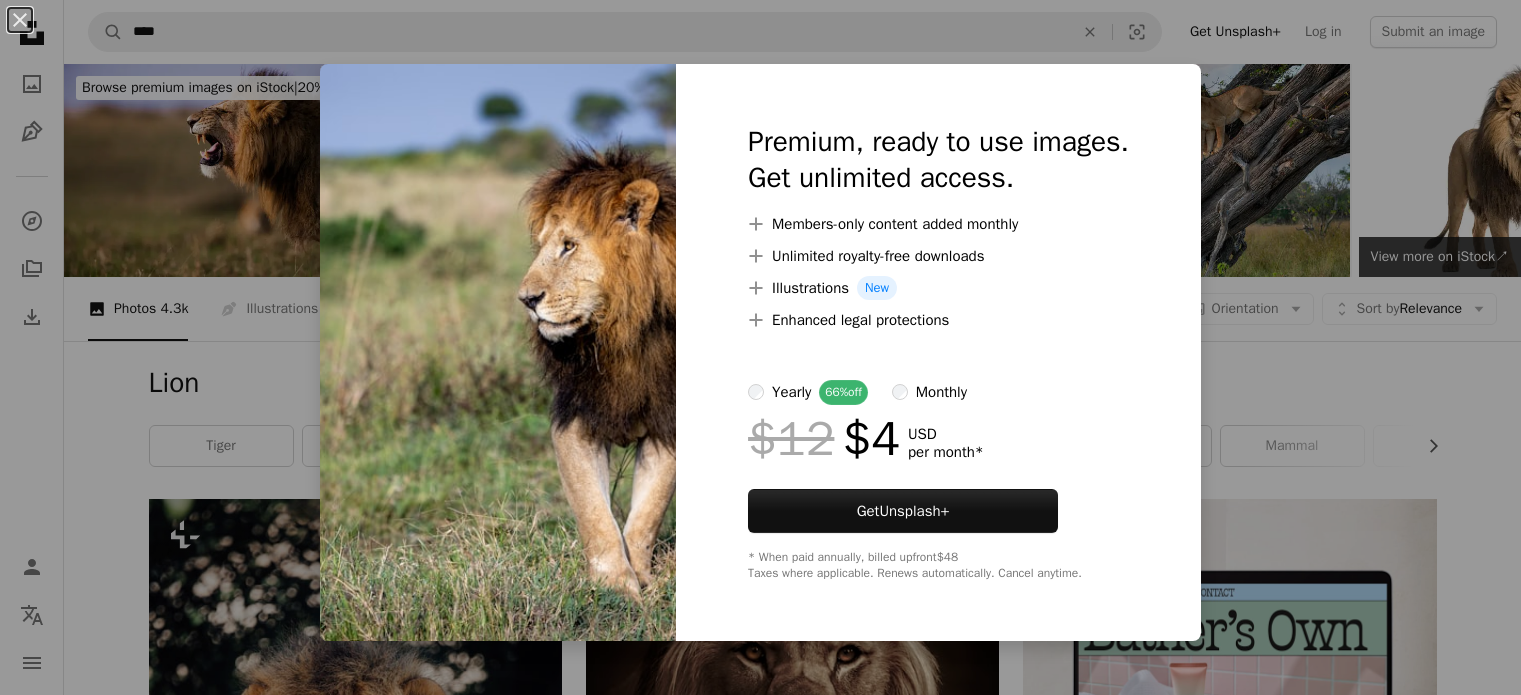 scroll, scrollTop: 1900, scrollLeft: 0, axis: vertical 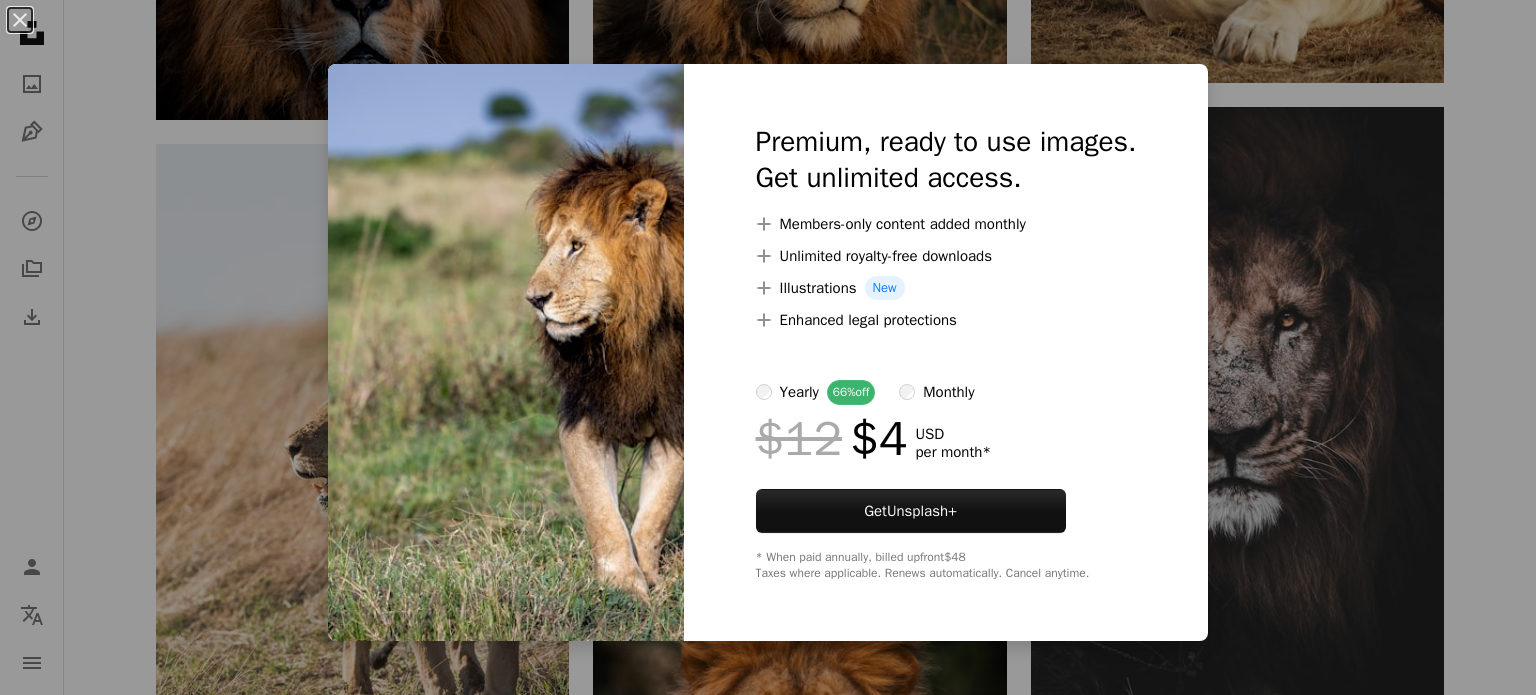click on "An X shape Premium, ready to use images. Get unlimited access. A plus sign Members-only content added monthly A plus sign Unlimited royalty-free downloads A plus sign Illustrations  New A plus sign Enhanced legal protections yearly 66%  off monthly $12   $4 USD per month * Get  Unsplash+ * When paid annually, billed upfront  $48 Taxes where applicable. Renews automatically. Cancel anytime." at bounding box center (768, 347) 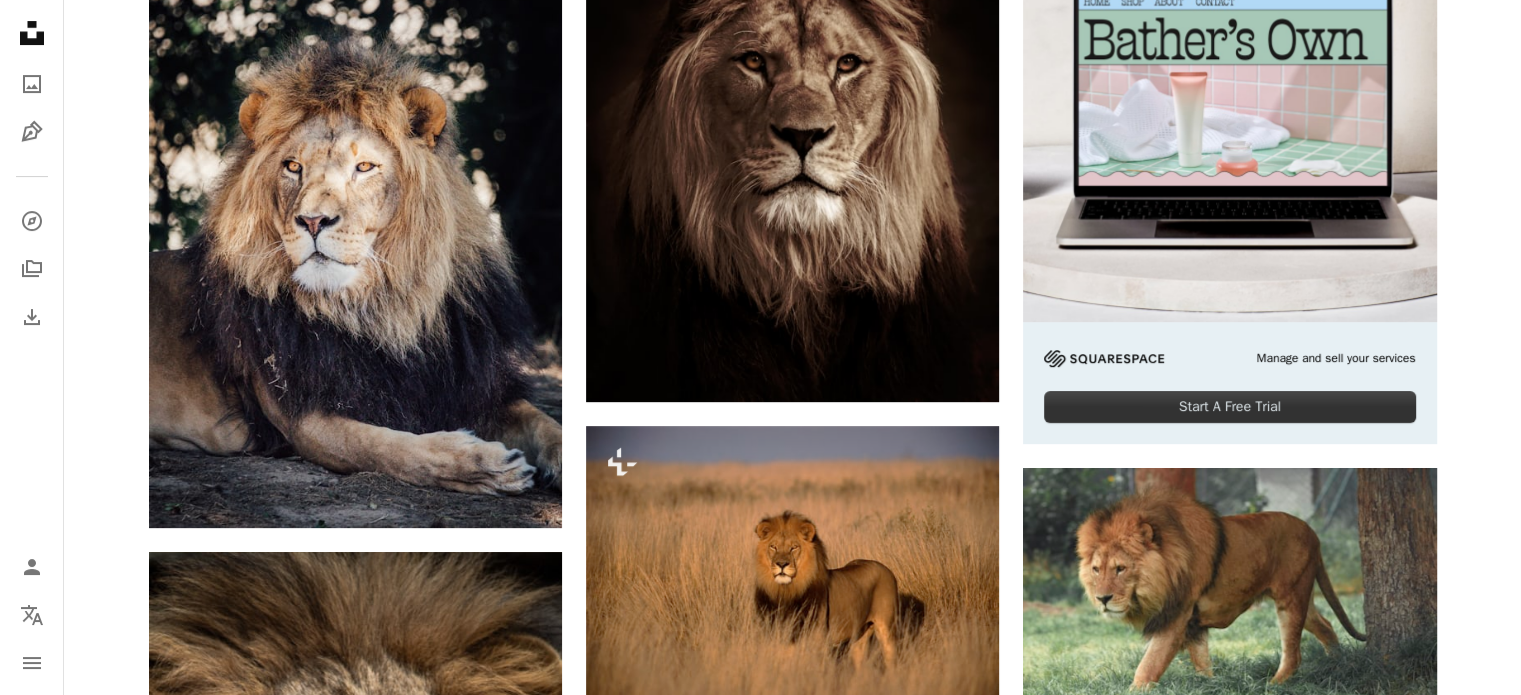scroll, scrollTop: 0, scrollLeft: 0, axis: both 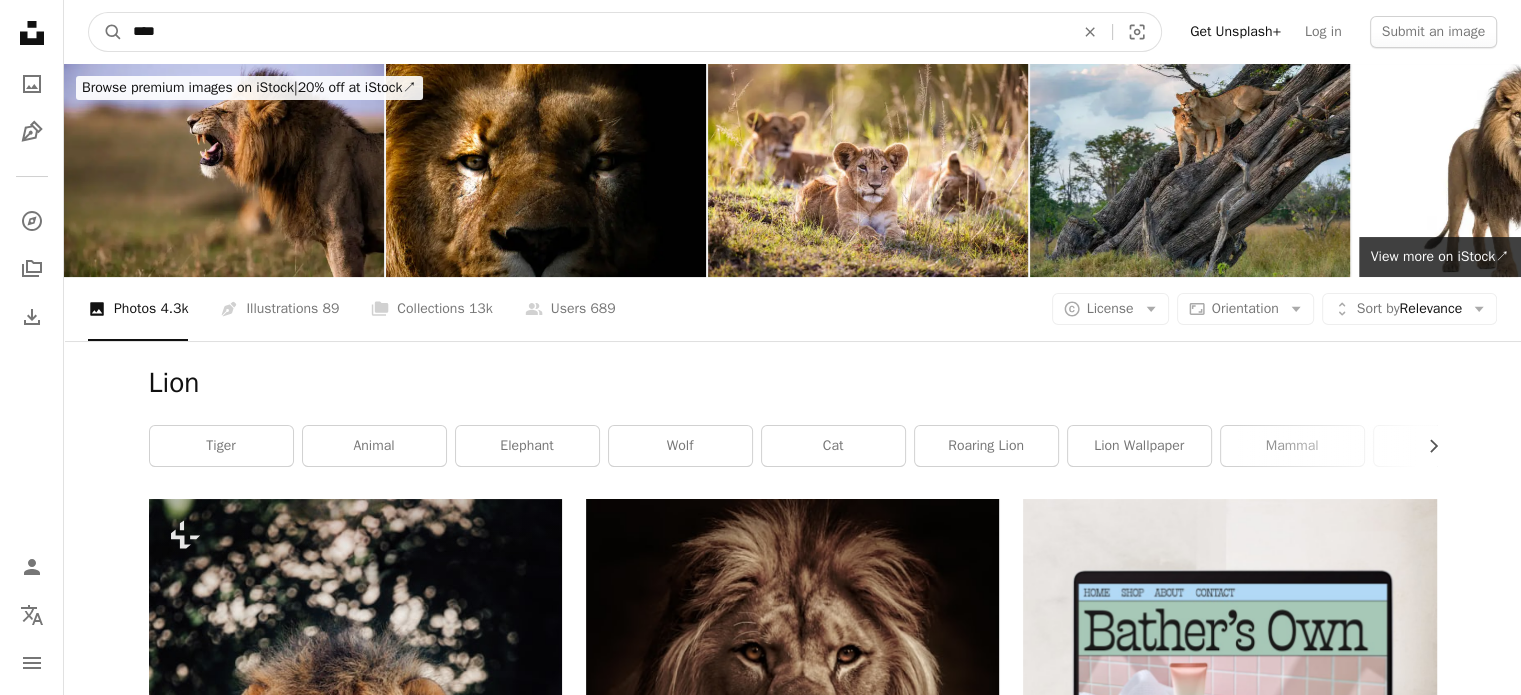 click on "****" at bounding box center [595, 32] 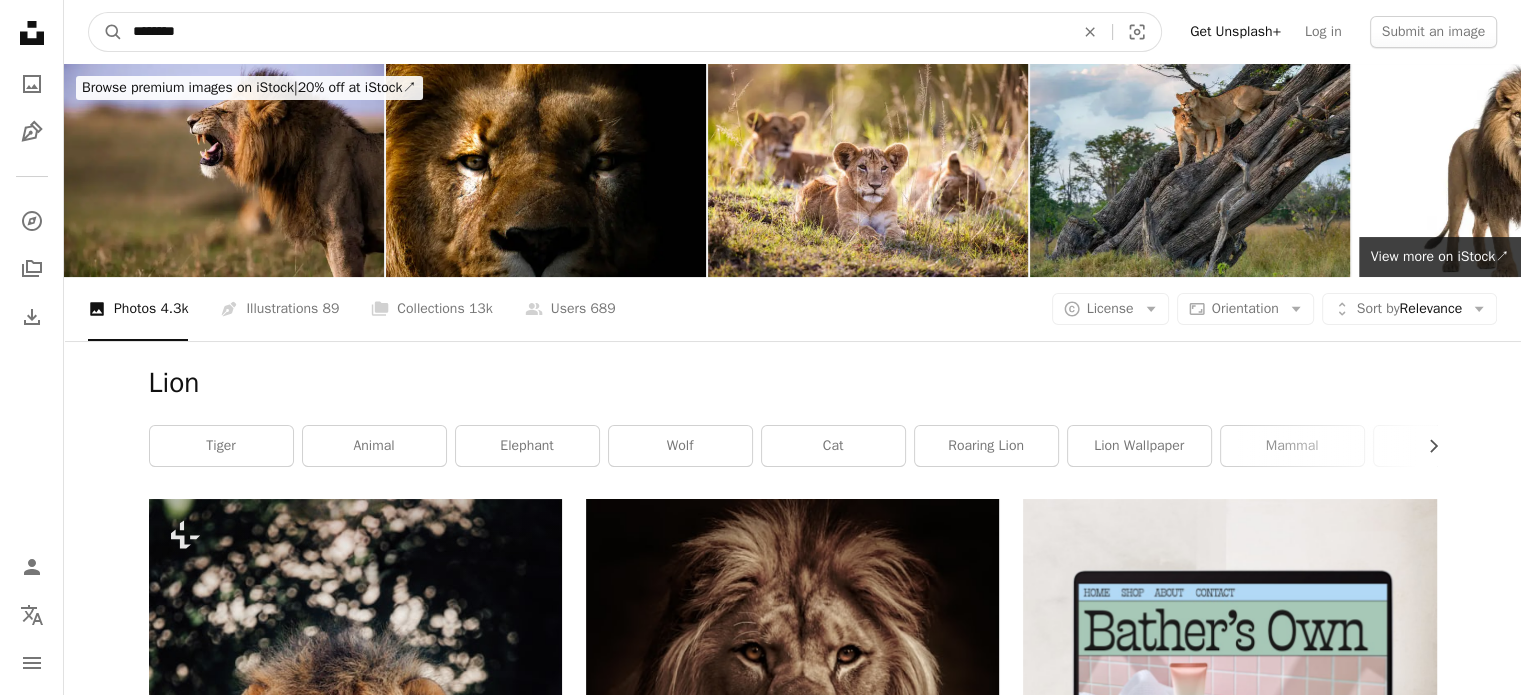 type on "*********" 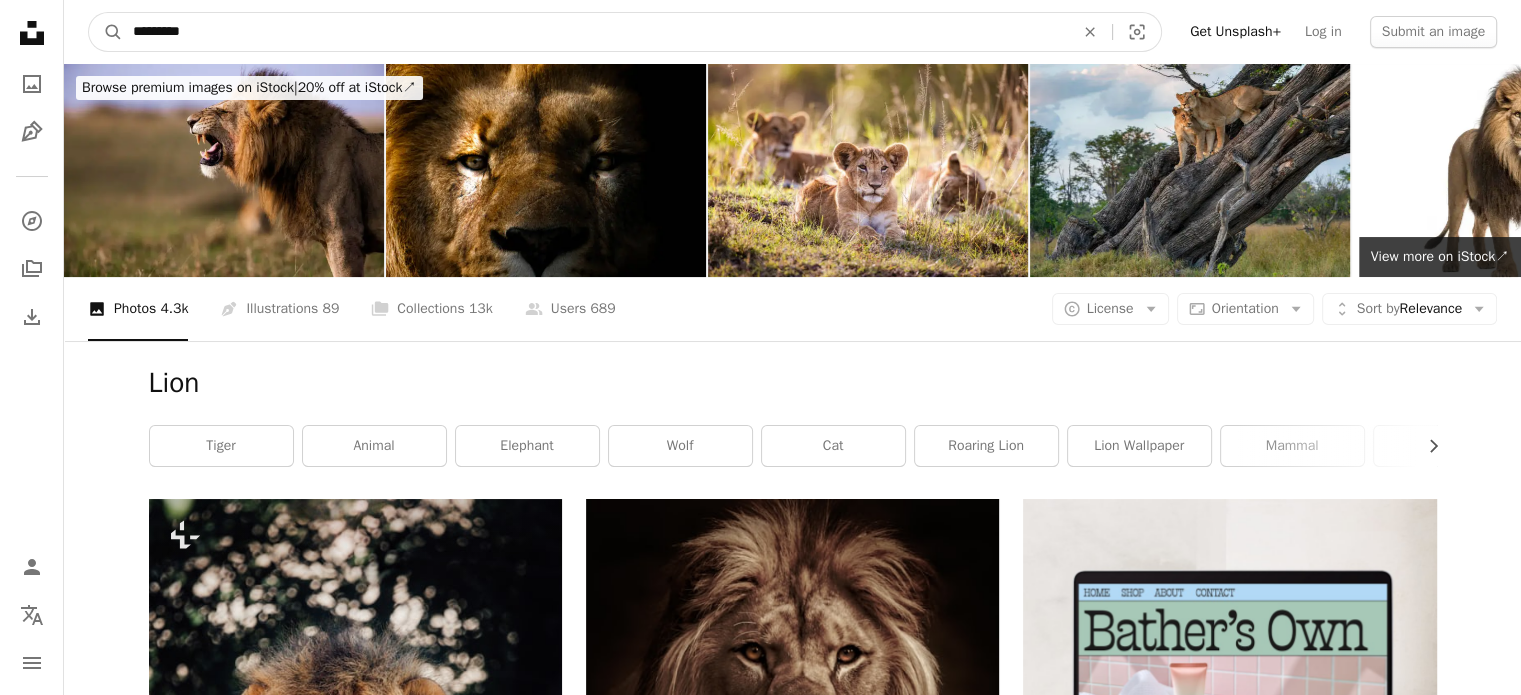 click on "A magnifying glass" at bounding box center [106, 32] 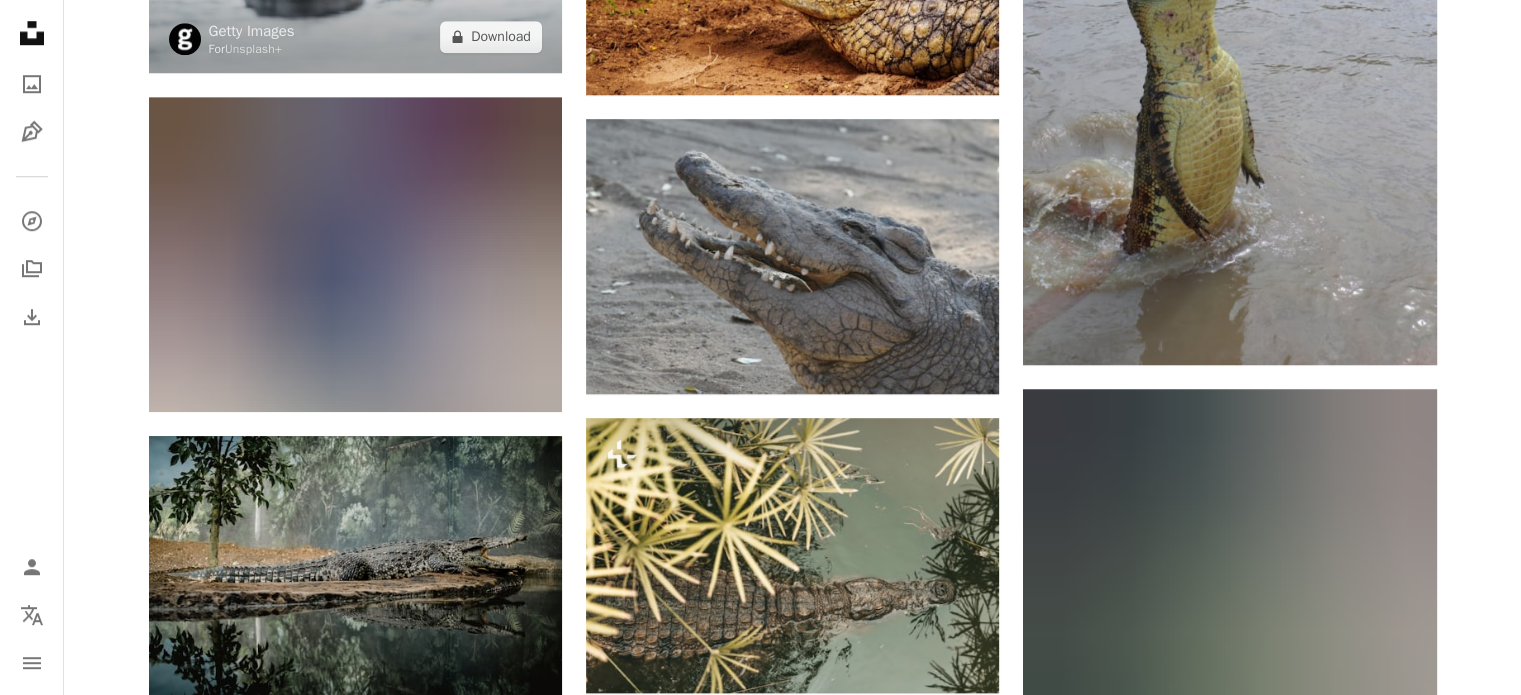 scroll, scrollTop: 1700, scrollLeft: 0, axis: vertical 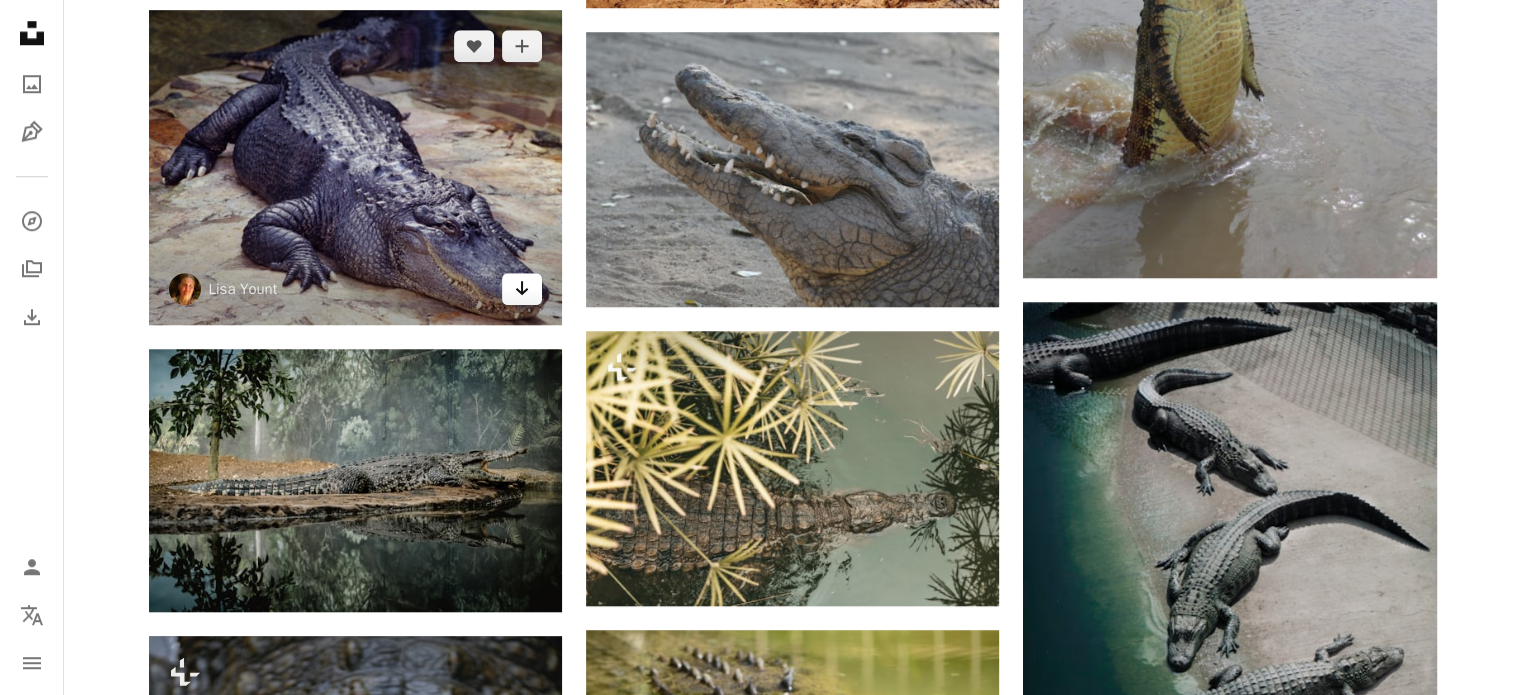 click 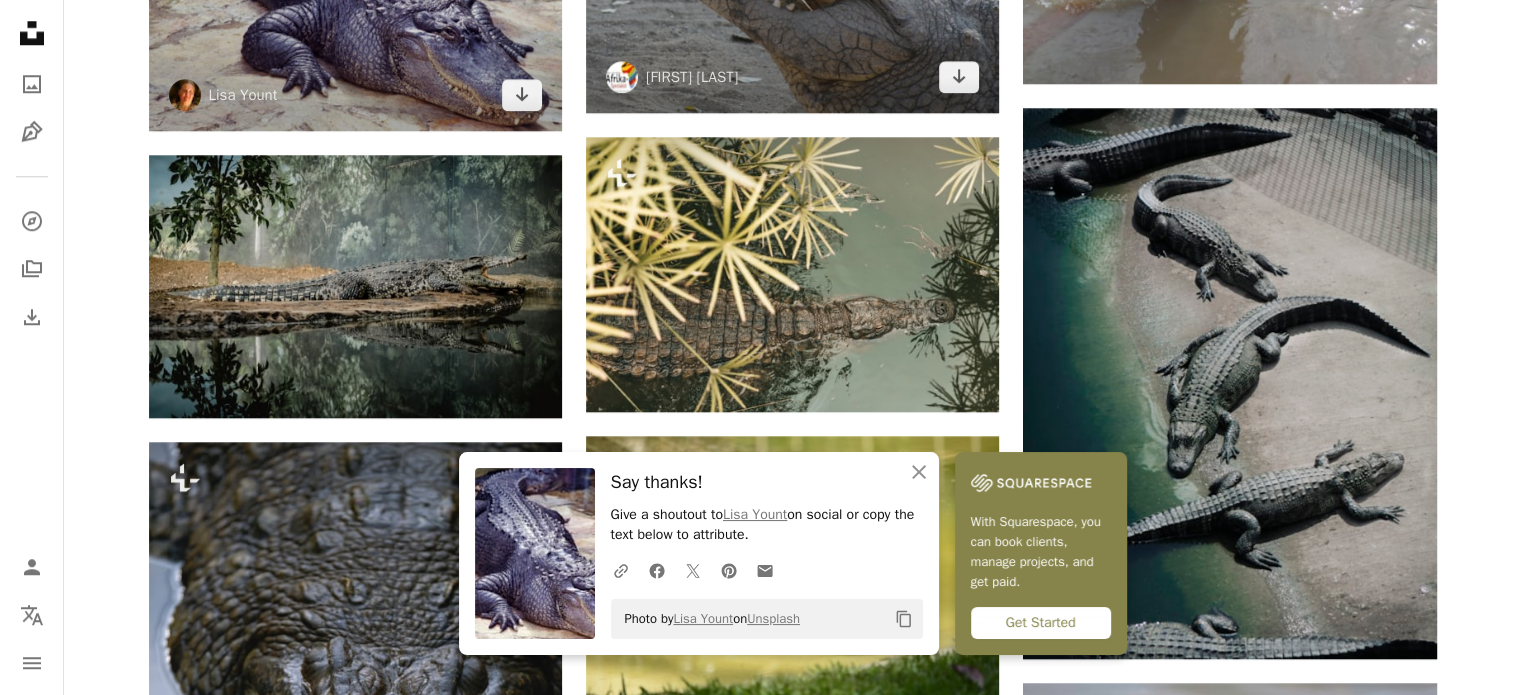 scroll, scrollTop: 2000, scrollLeft: 0, axis: vertical 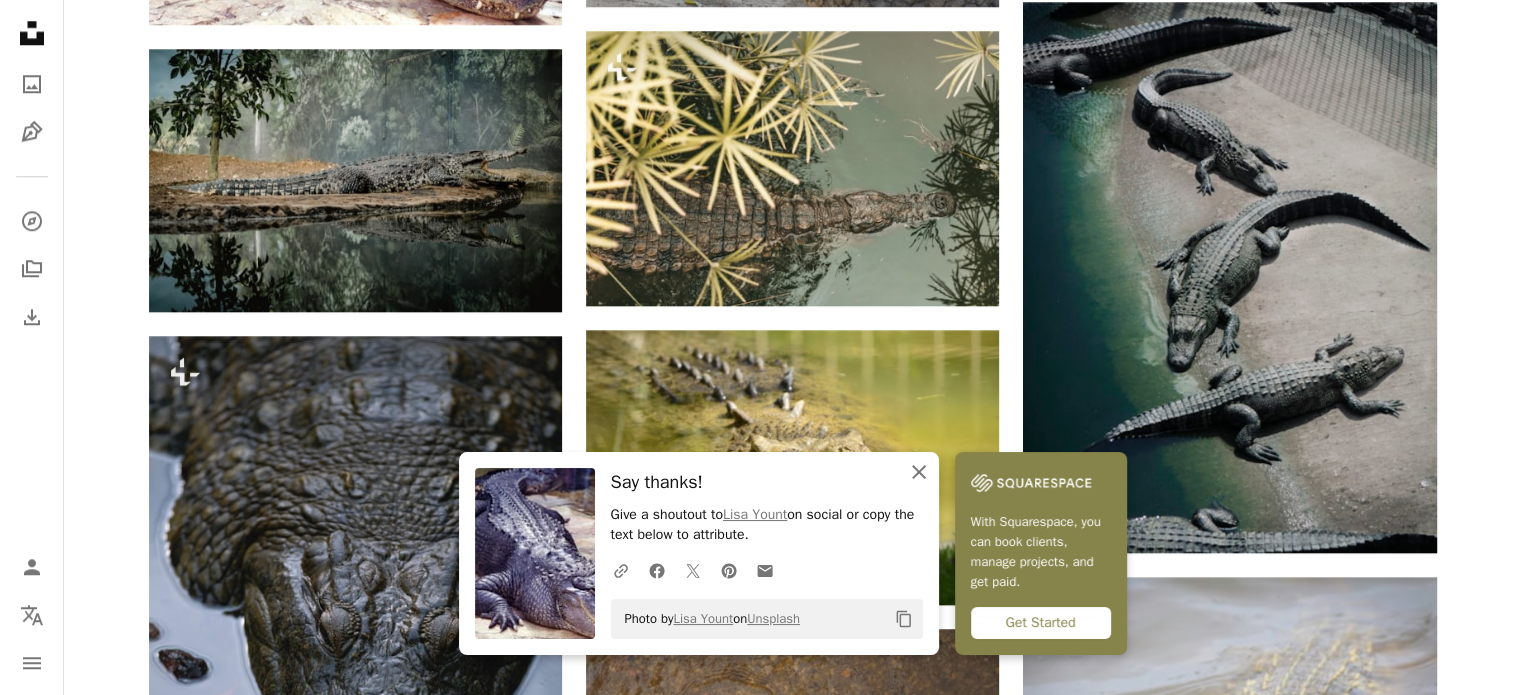 click on "An X shape" 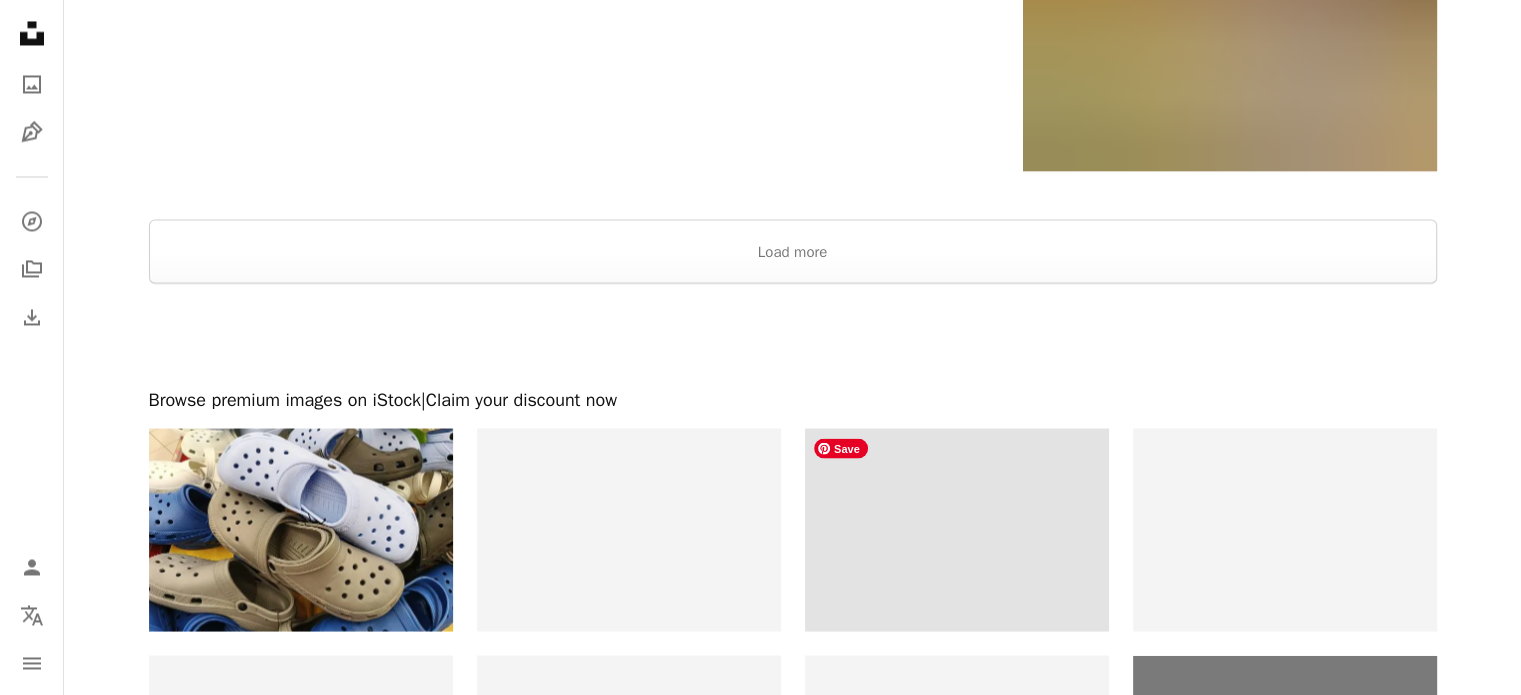 scroll, scrollTop: 3400, scrollLeft: 0, axis: vertical 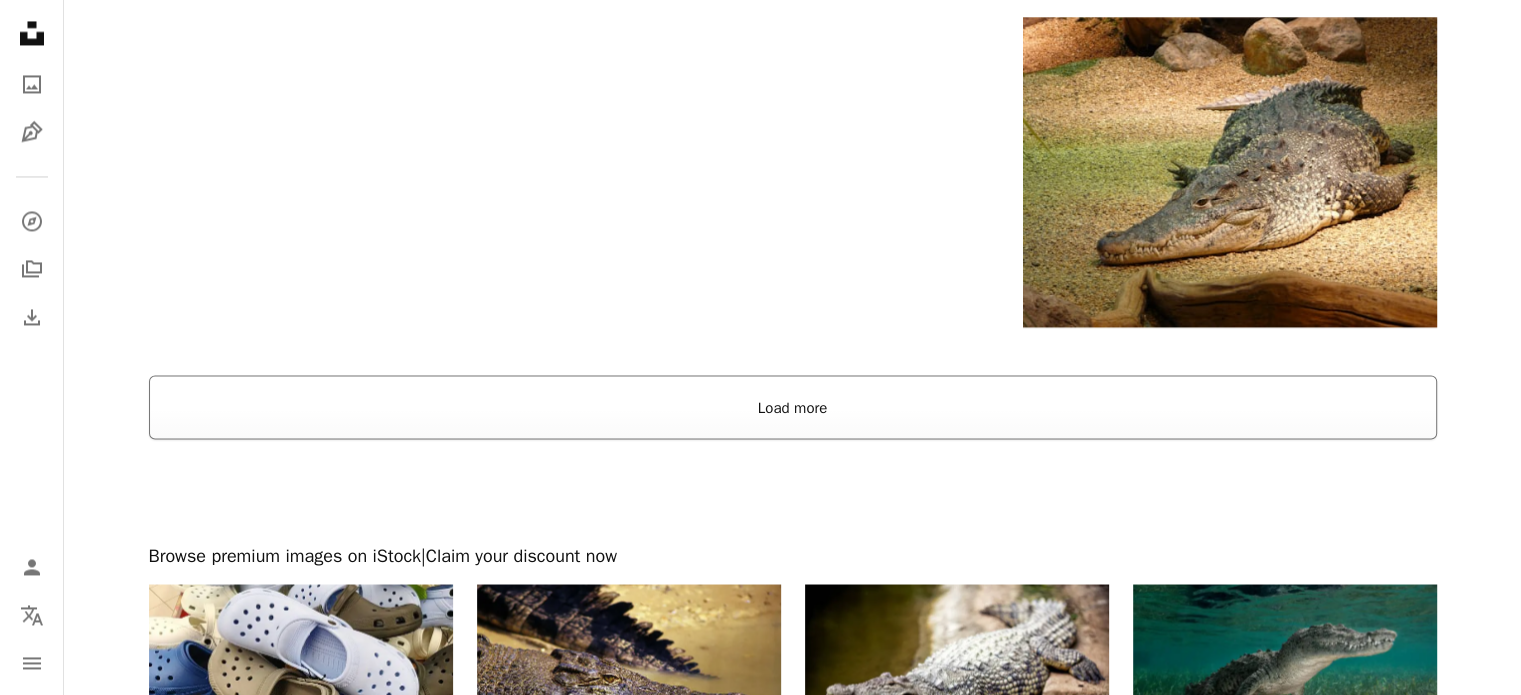 click on "Load more" at bounding box center (793, 407) 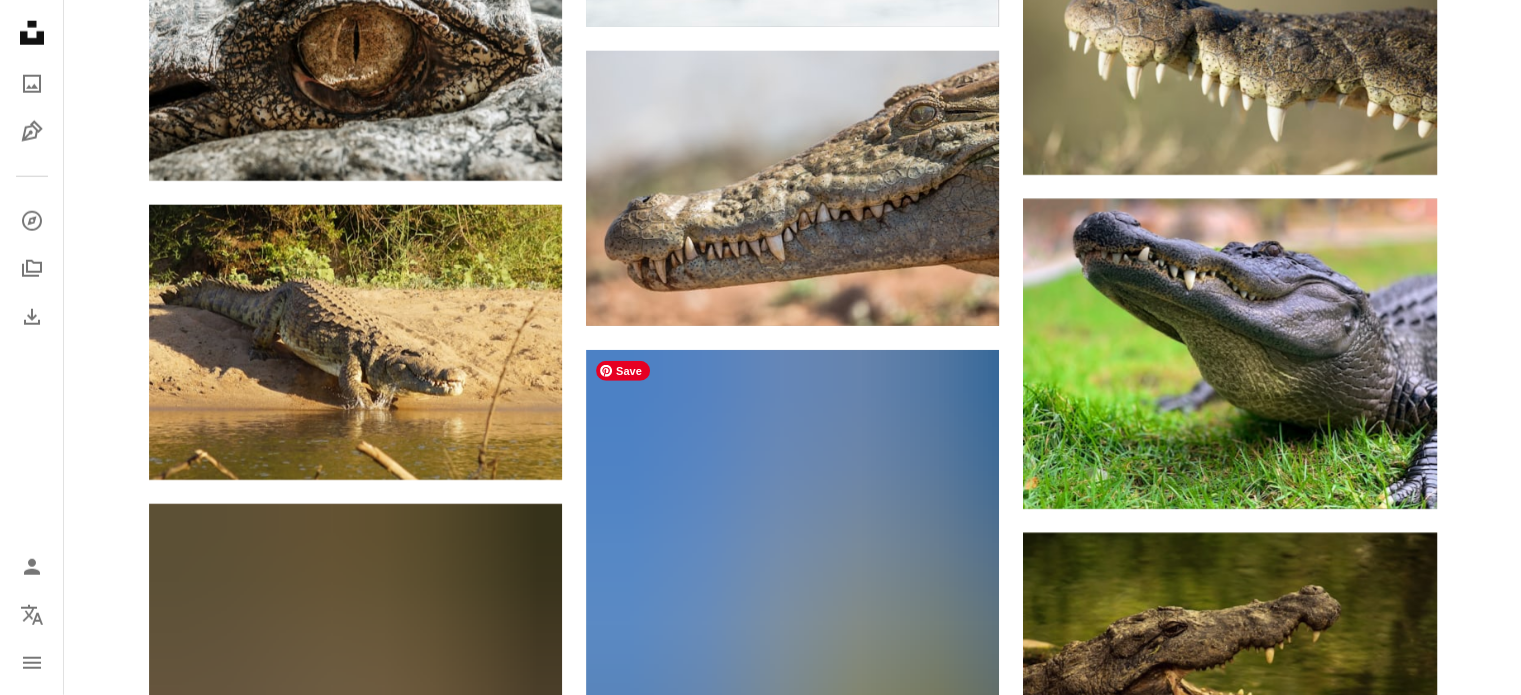 scroll, scrollTop: 5500, scrollLeft: 0, axis: vertical 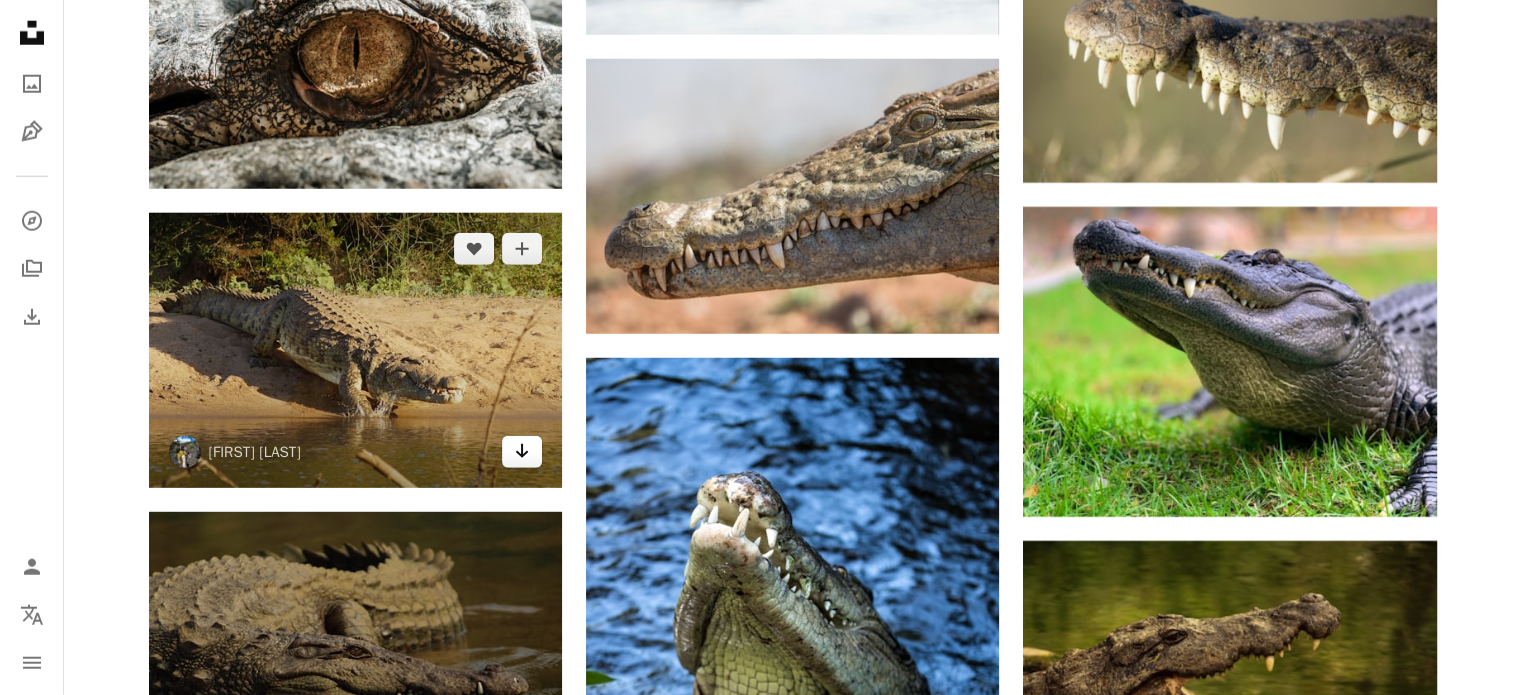 click 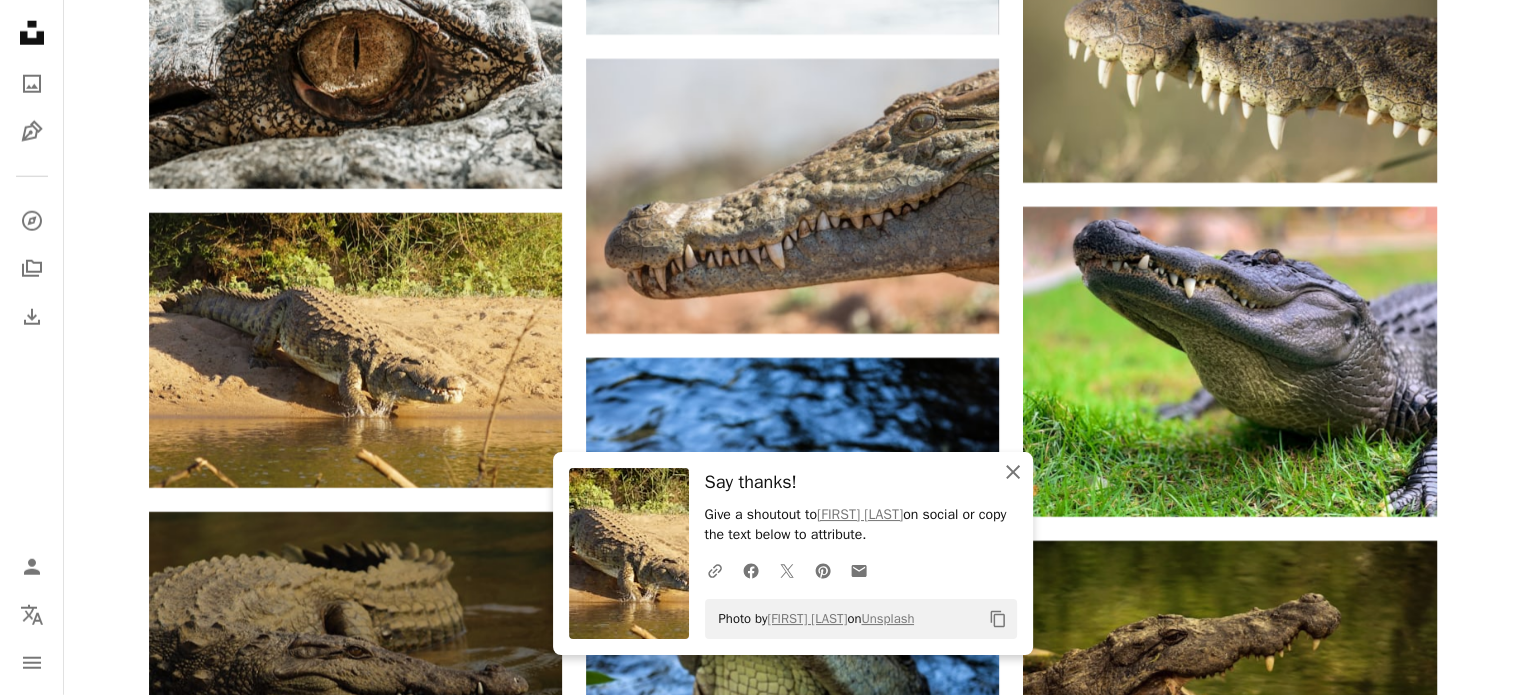 click on "An X shape" 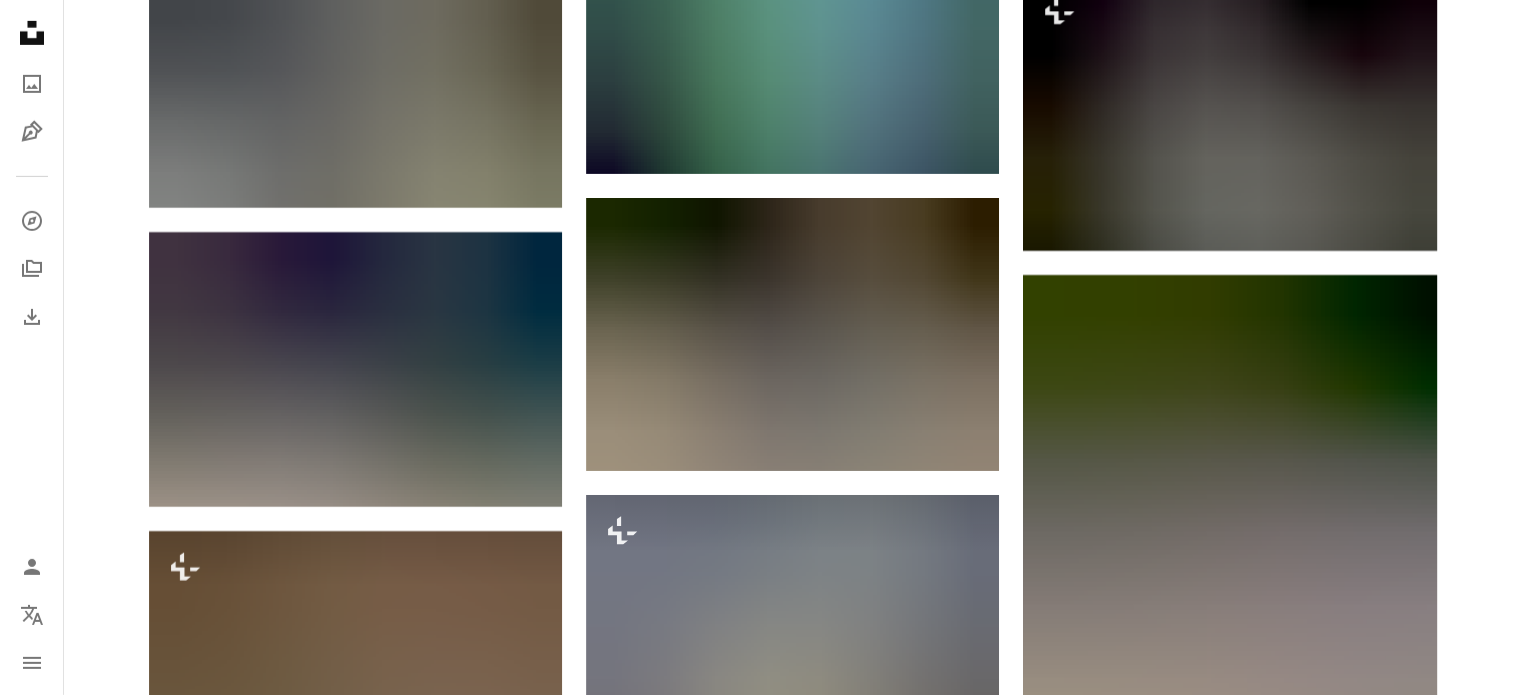 scroll, scrollTop: 6700, scrollLeft: 0, axis: vertical 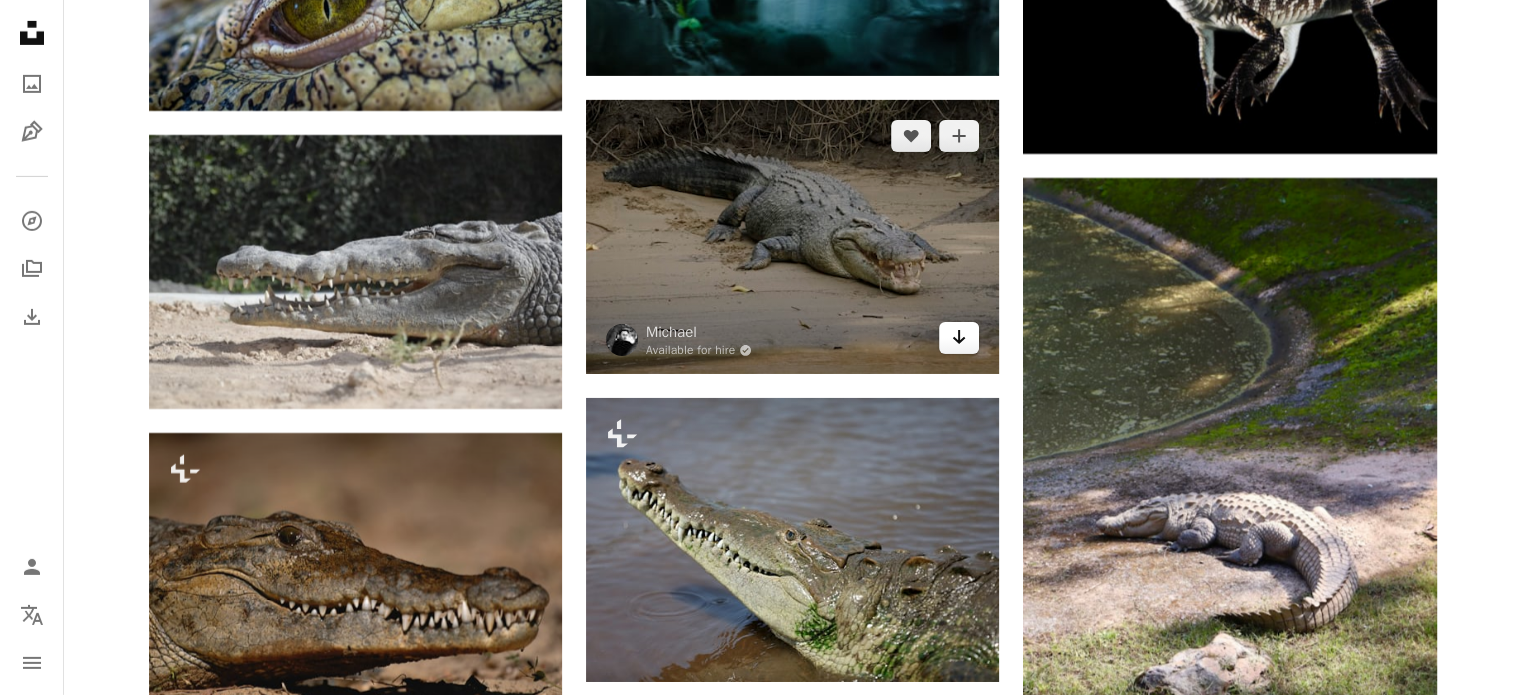click on "Arrow pointing down" 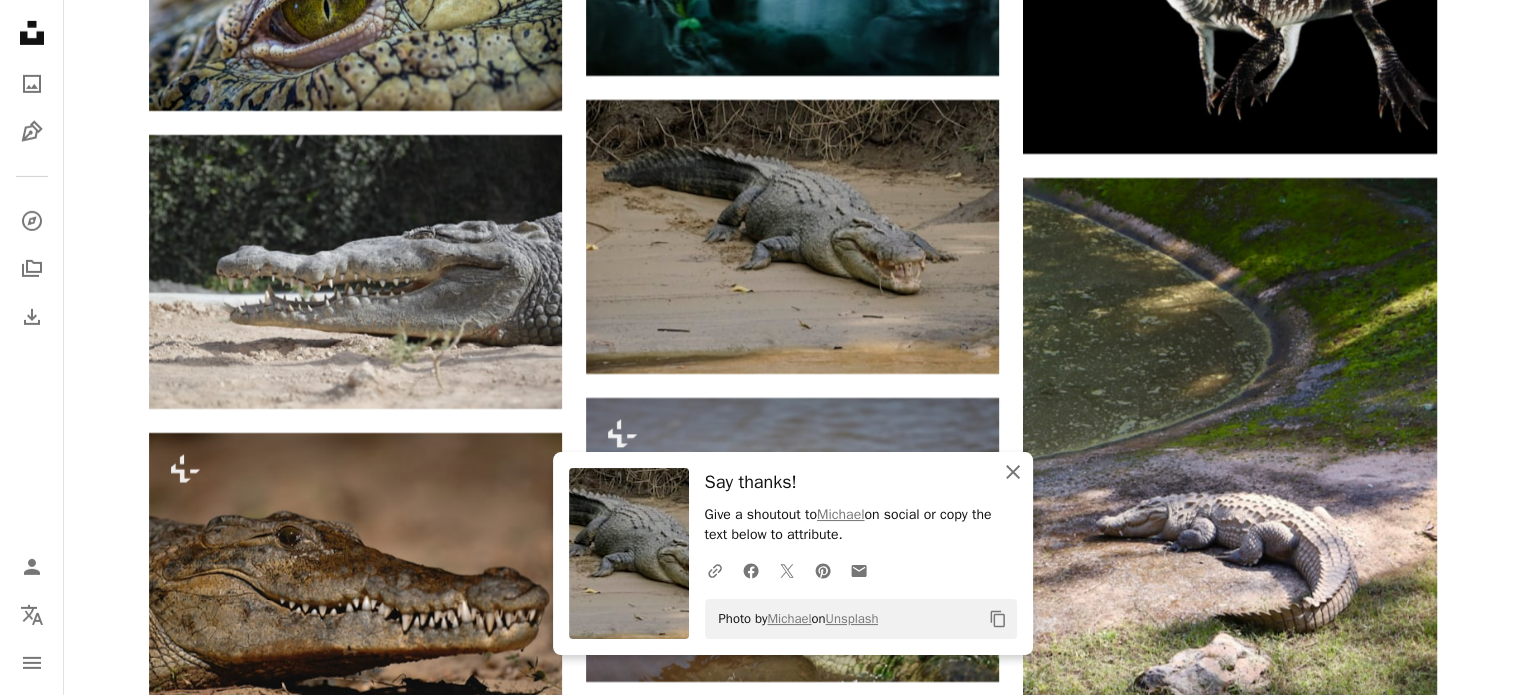 click on "An X shape" 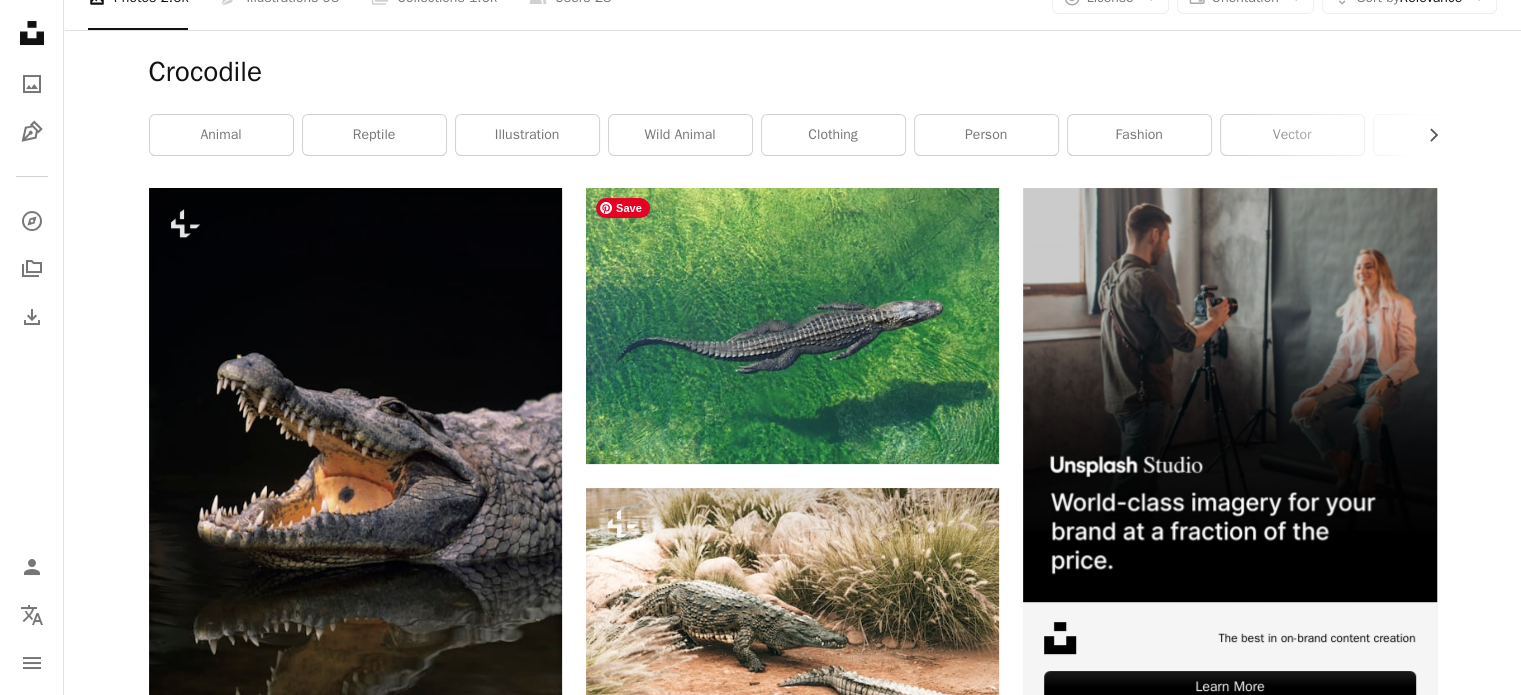 scroll, scrollTop: 0, scrollLeft: 0, axis: both 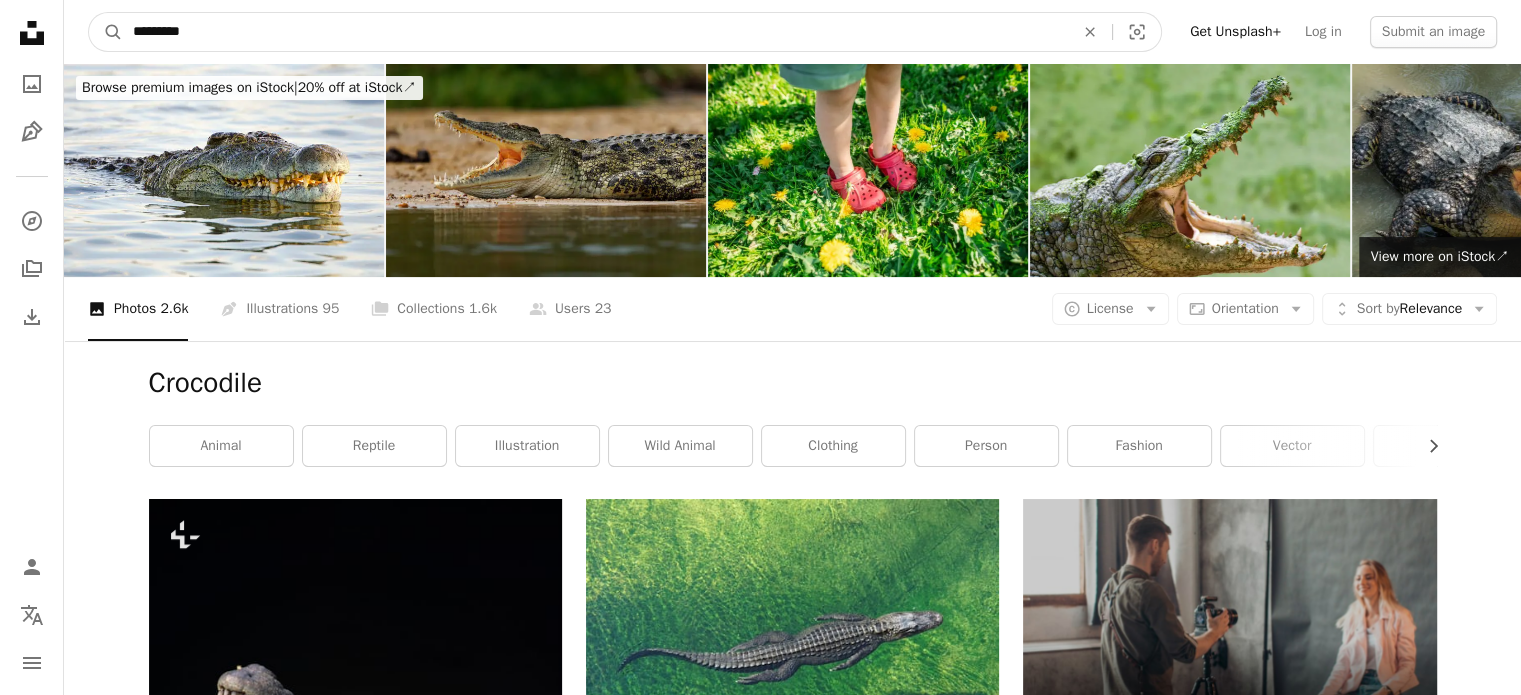 click on "*********" at bounding box center [595, 32] 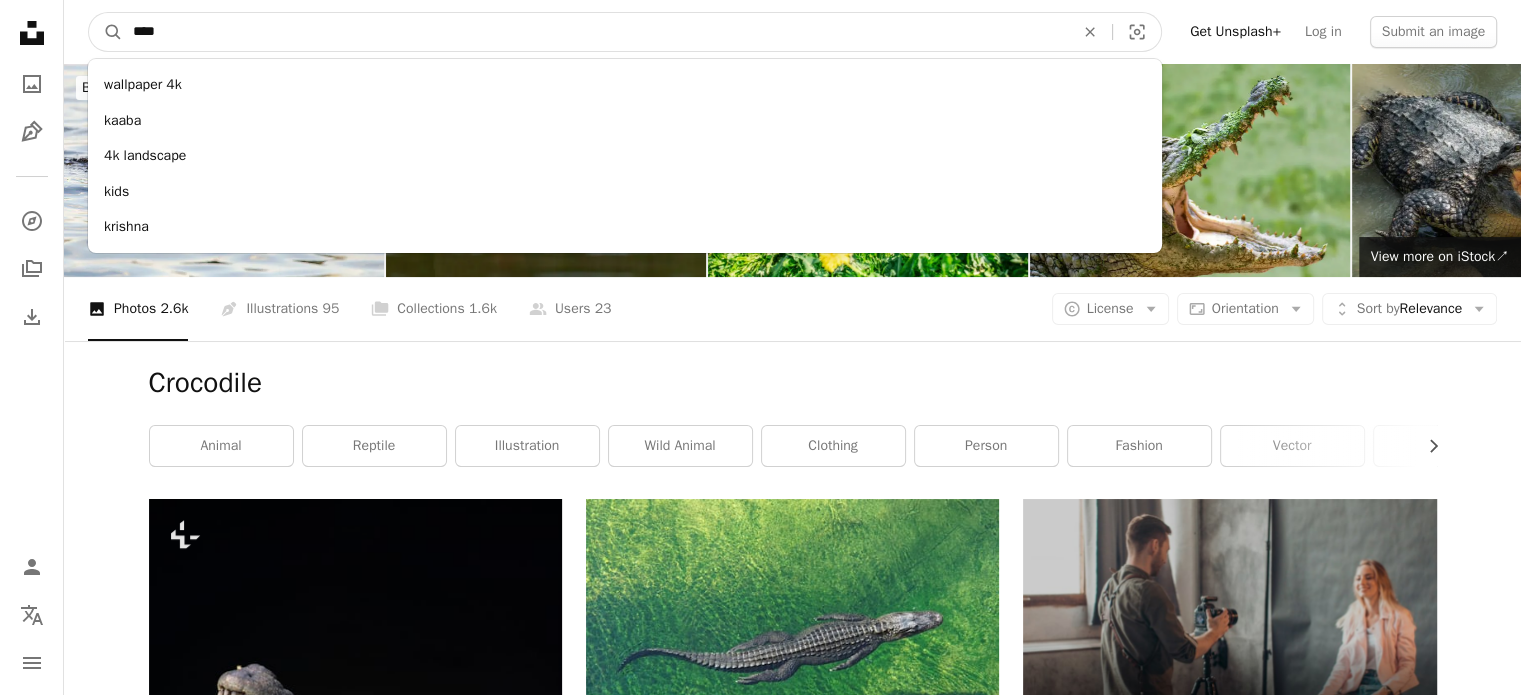 type on "****" 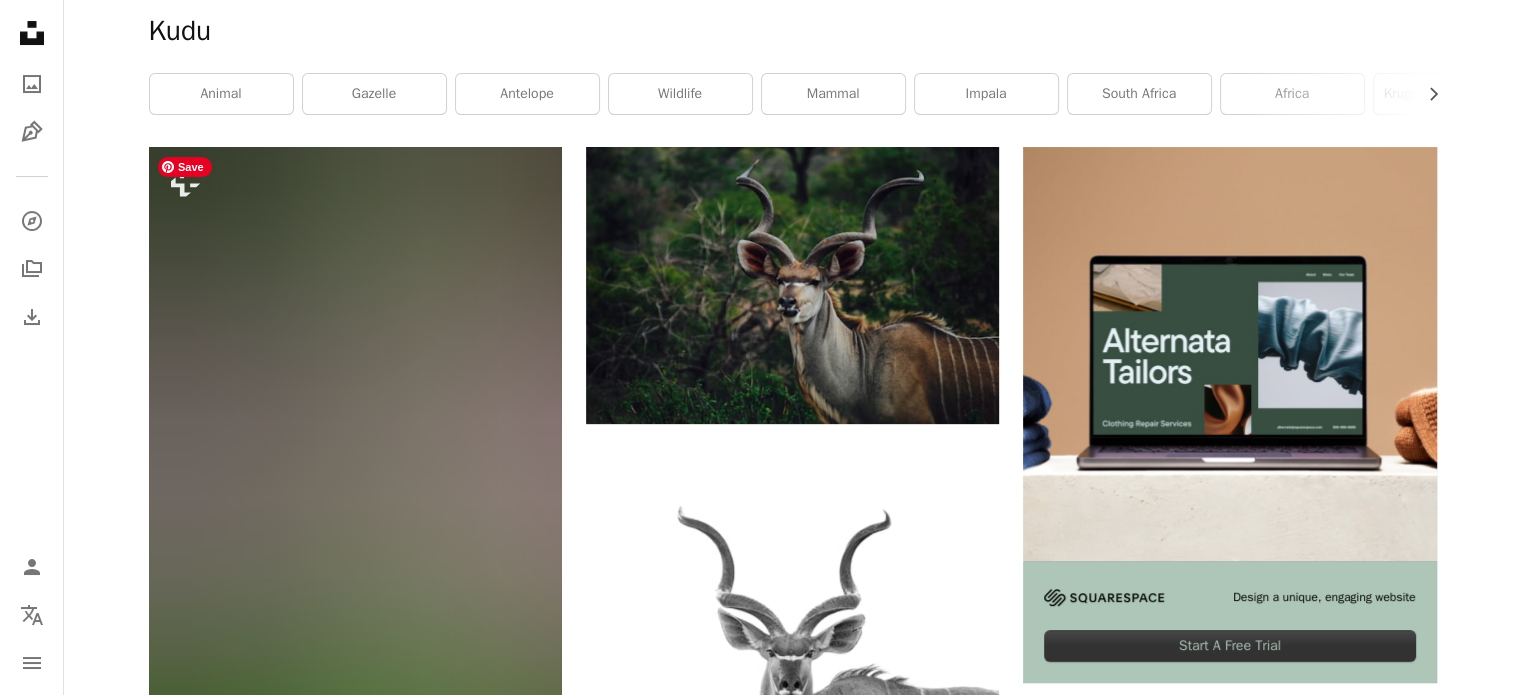 scroll, scrollTop: 400, scrollLeft: 0, axis: vertical 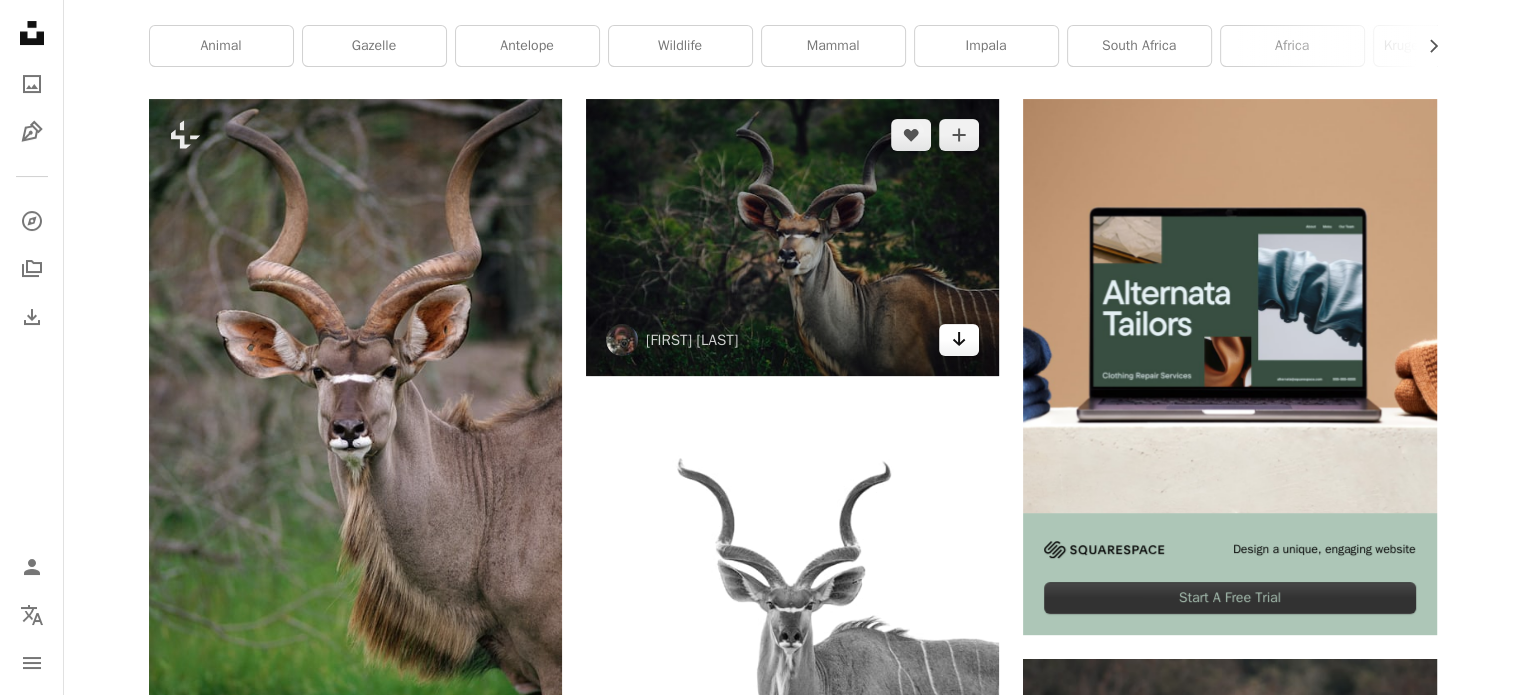 click on "Arrow pointing down" at bounding box center (959, 340) 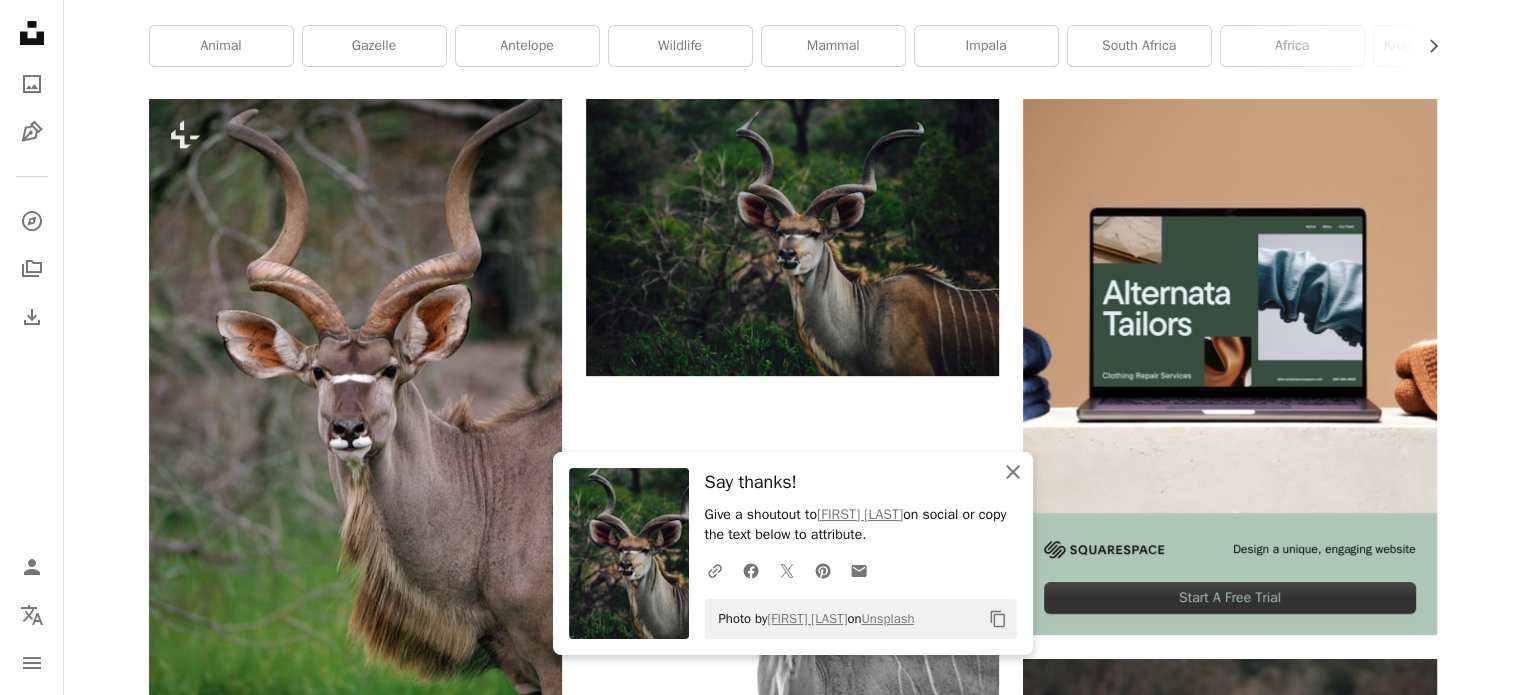 click on "An X shape" 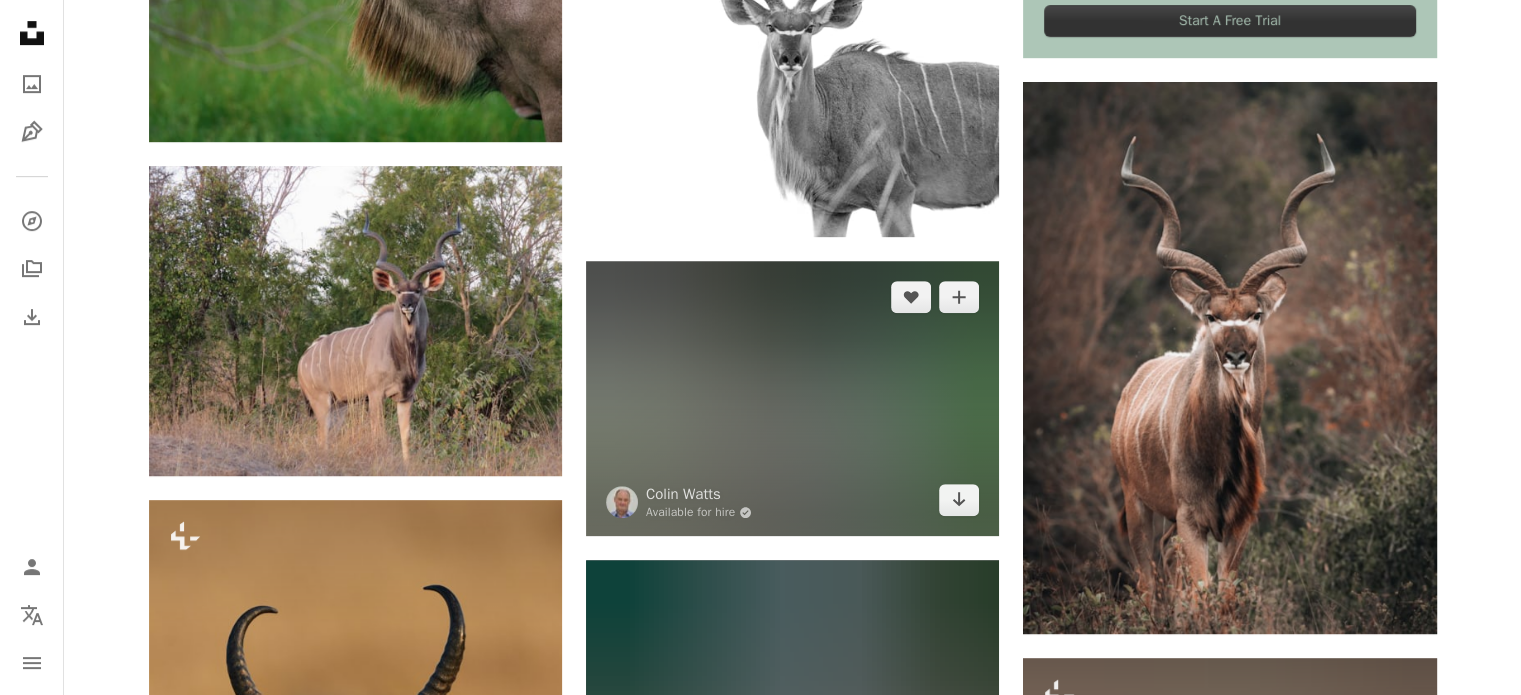 scroll, scrollTop: 1000, scrollLeft: 0, axis: vertical 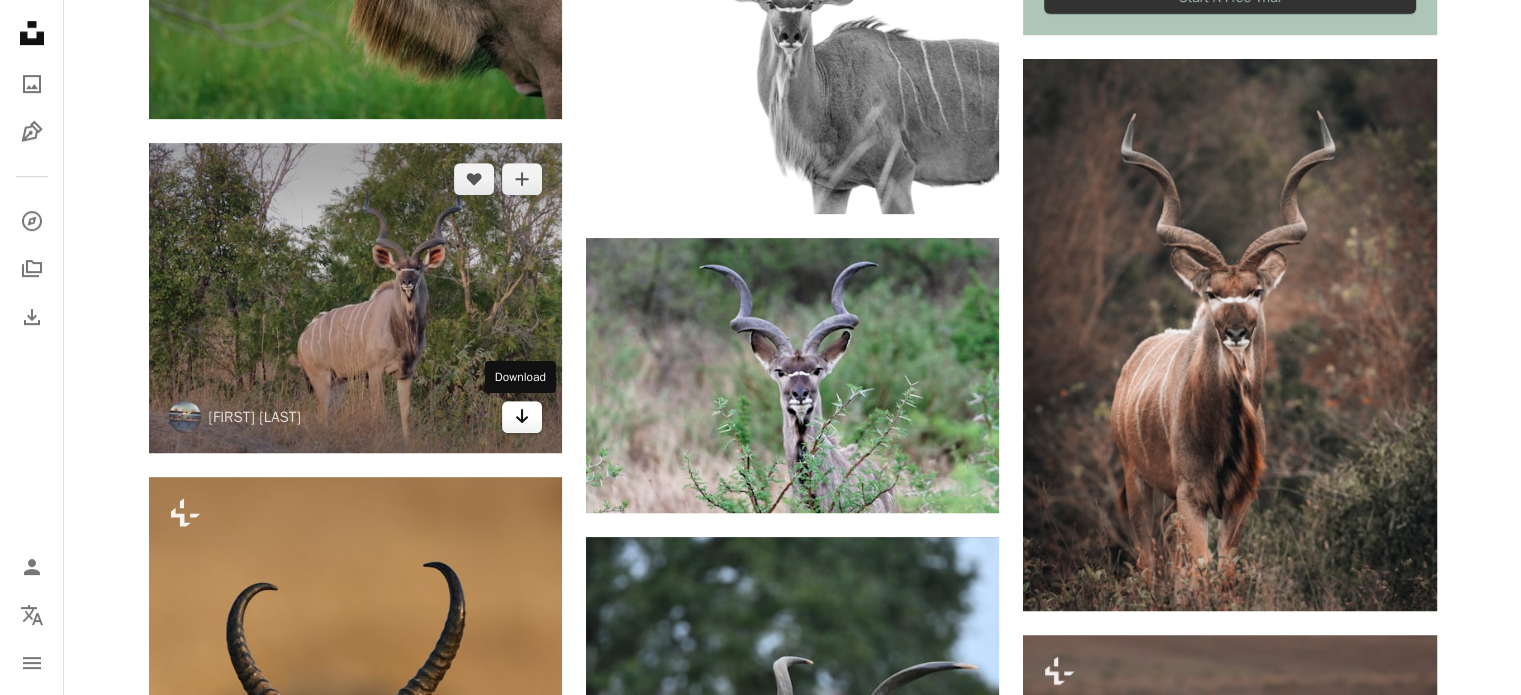 click 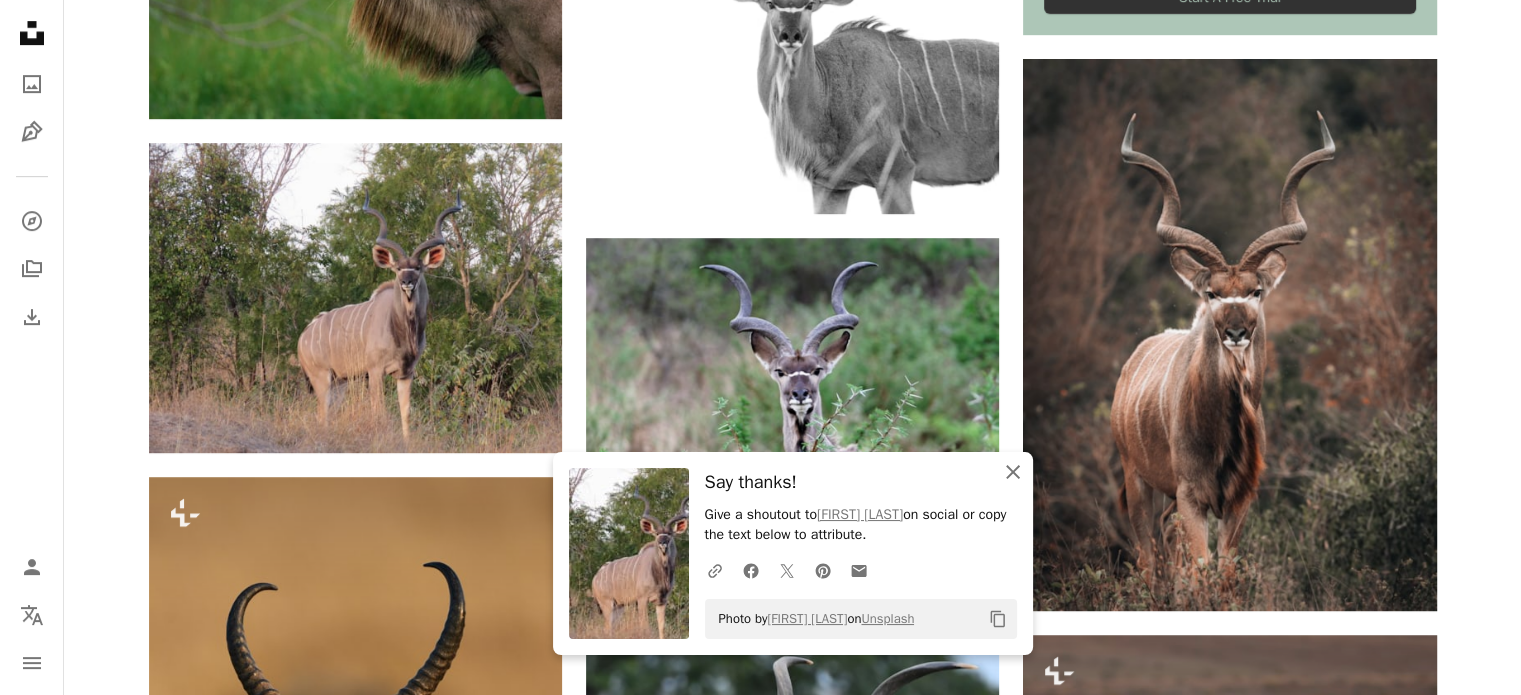 click on "An X shape" 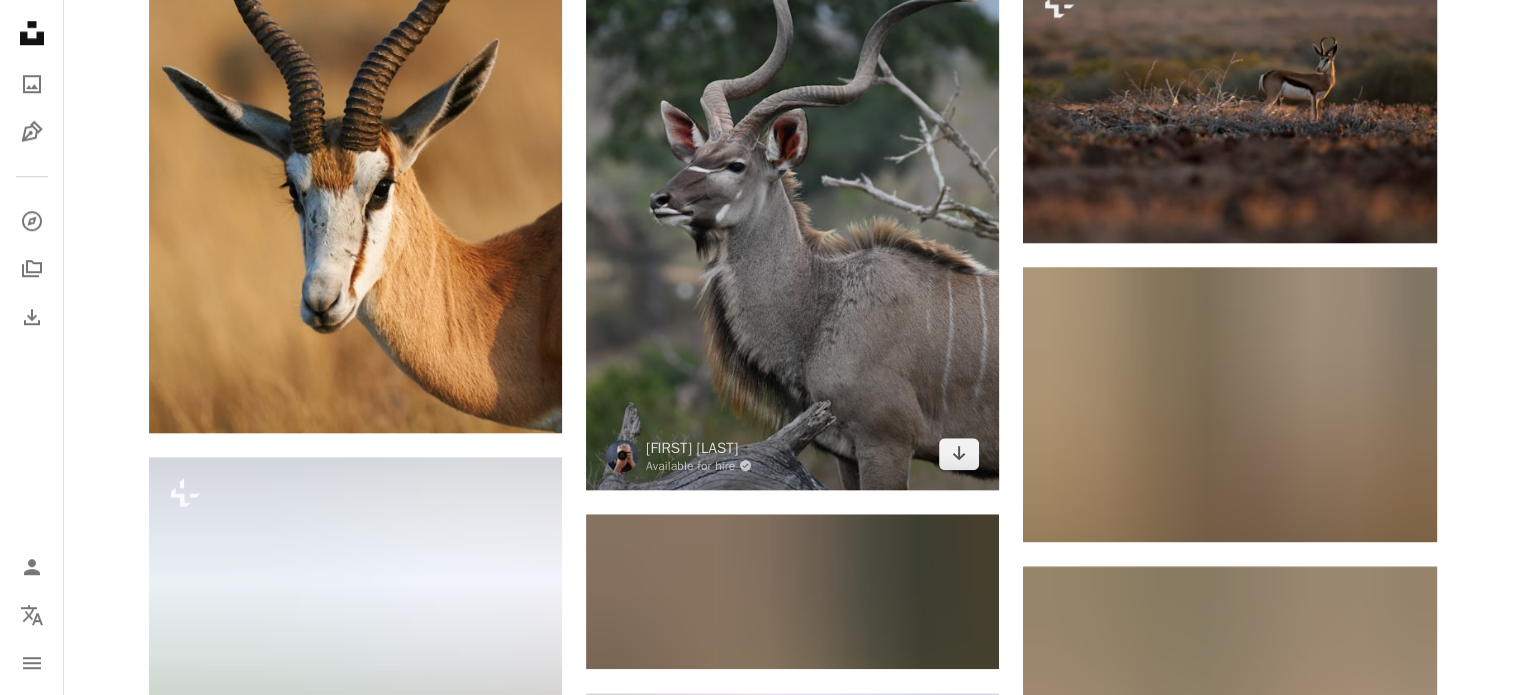 scroll, scrollTop: 1700, scrollLeft: 0, axis: vertical 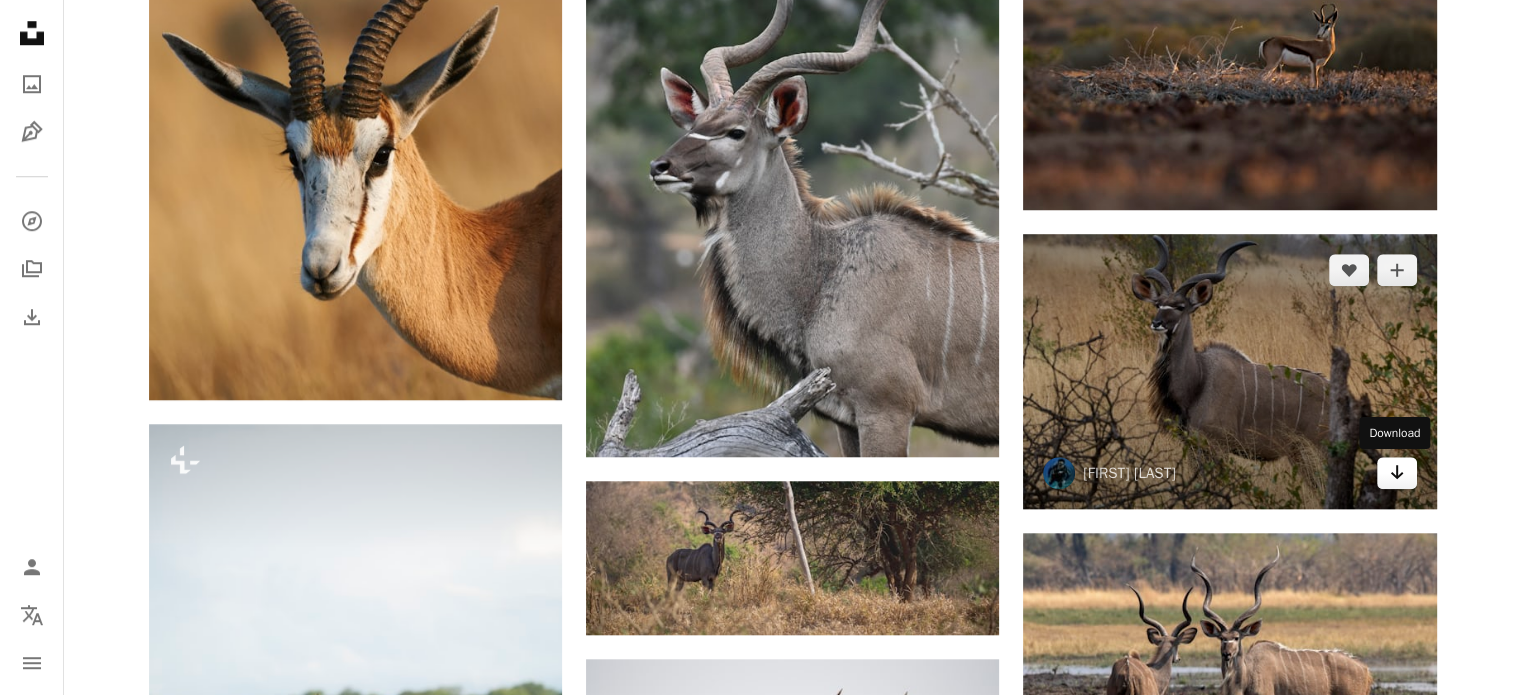click on "Arrow pointing down" 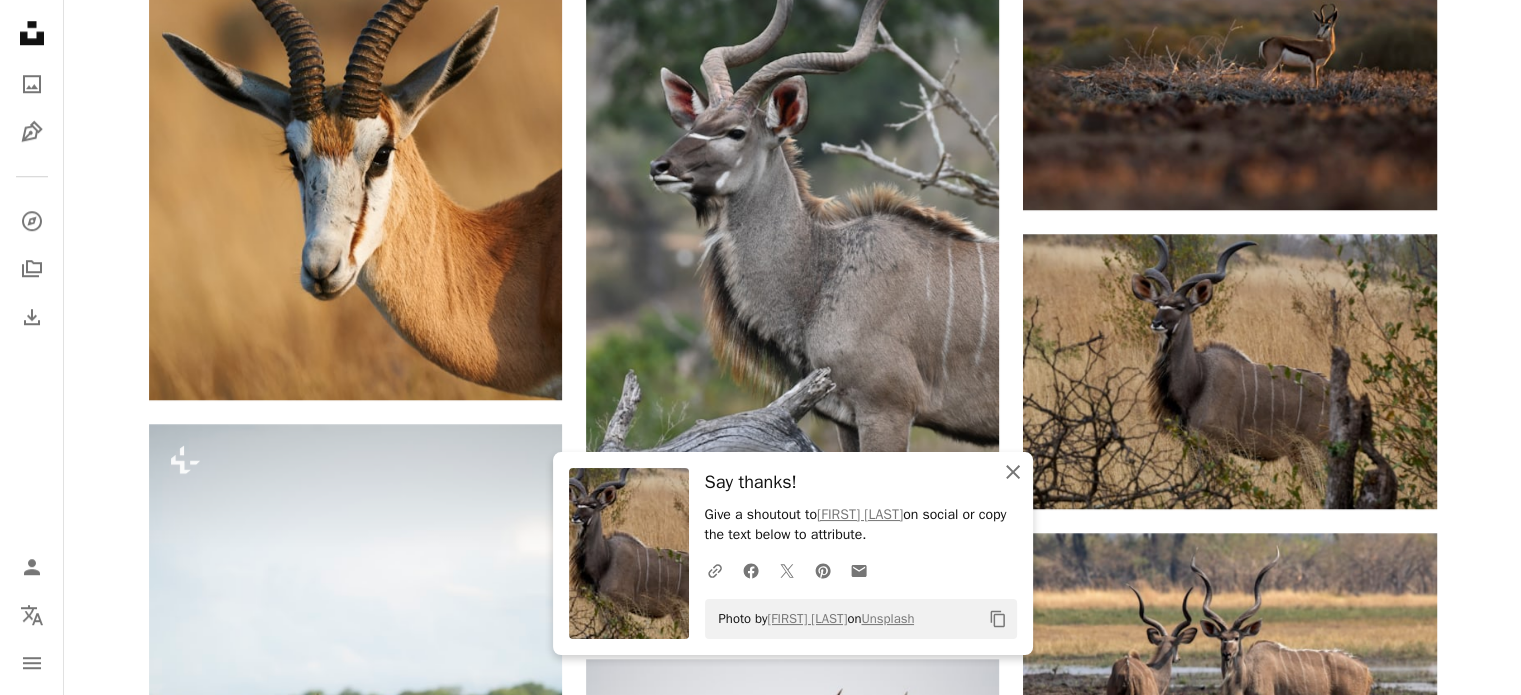 click on "An X shape" 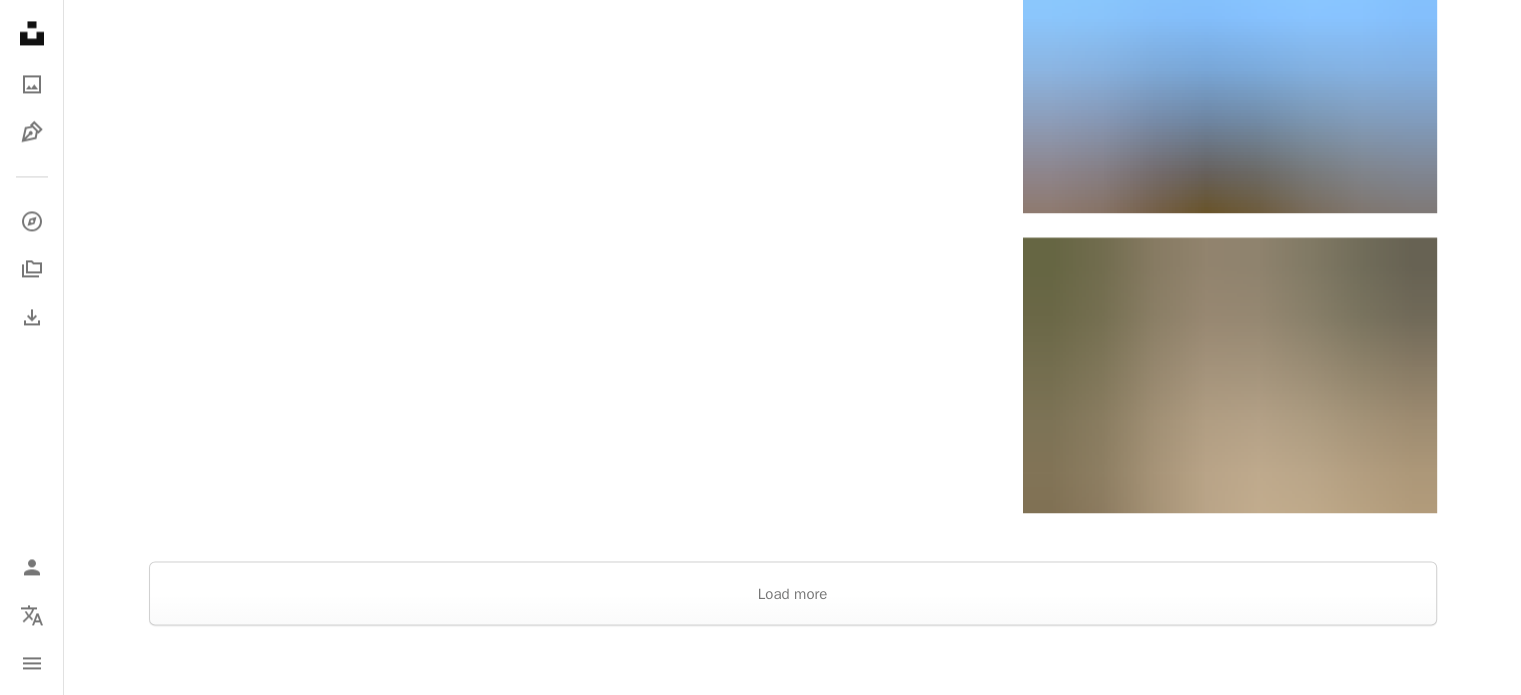 scroll, scrollTop: 3400, scrollLeft: 0, axis: vertical 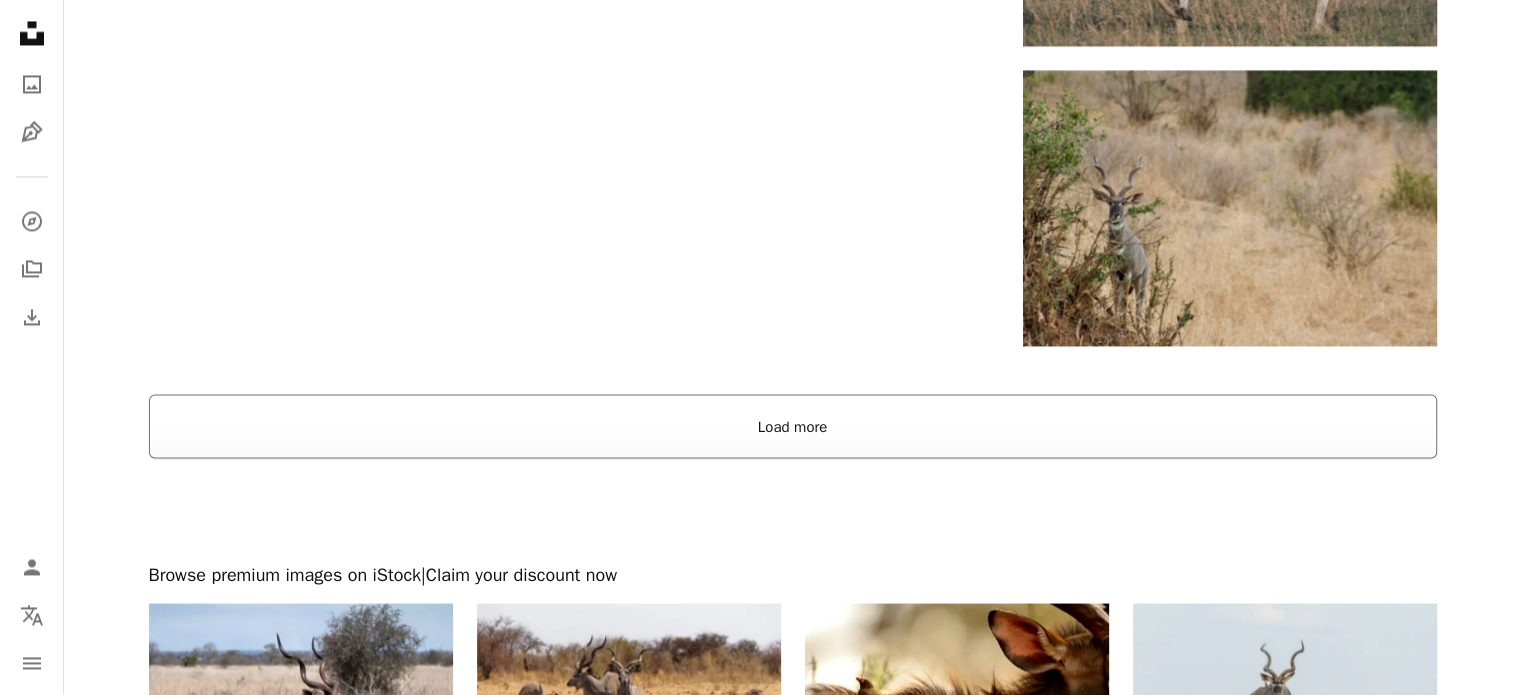 click on "Load more" at bounding box center (793, 426) 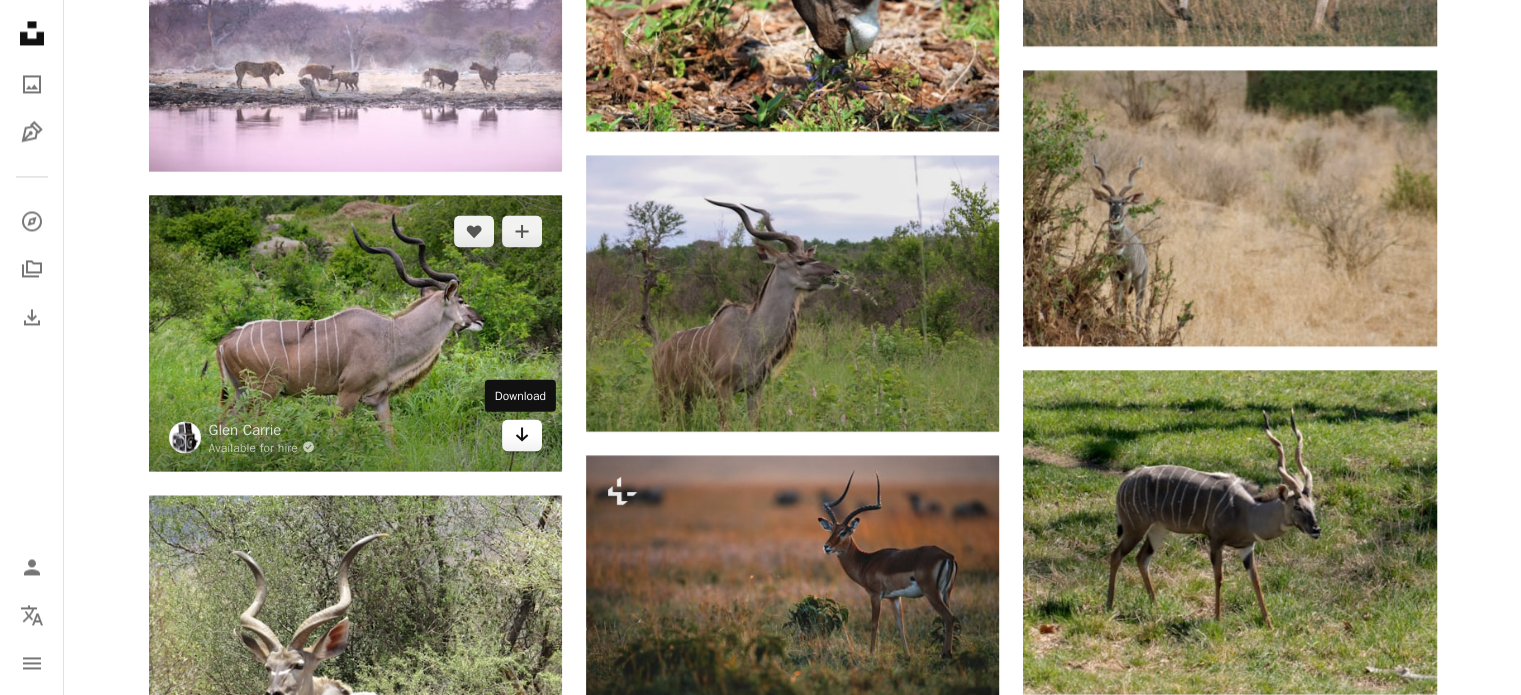 click 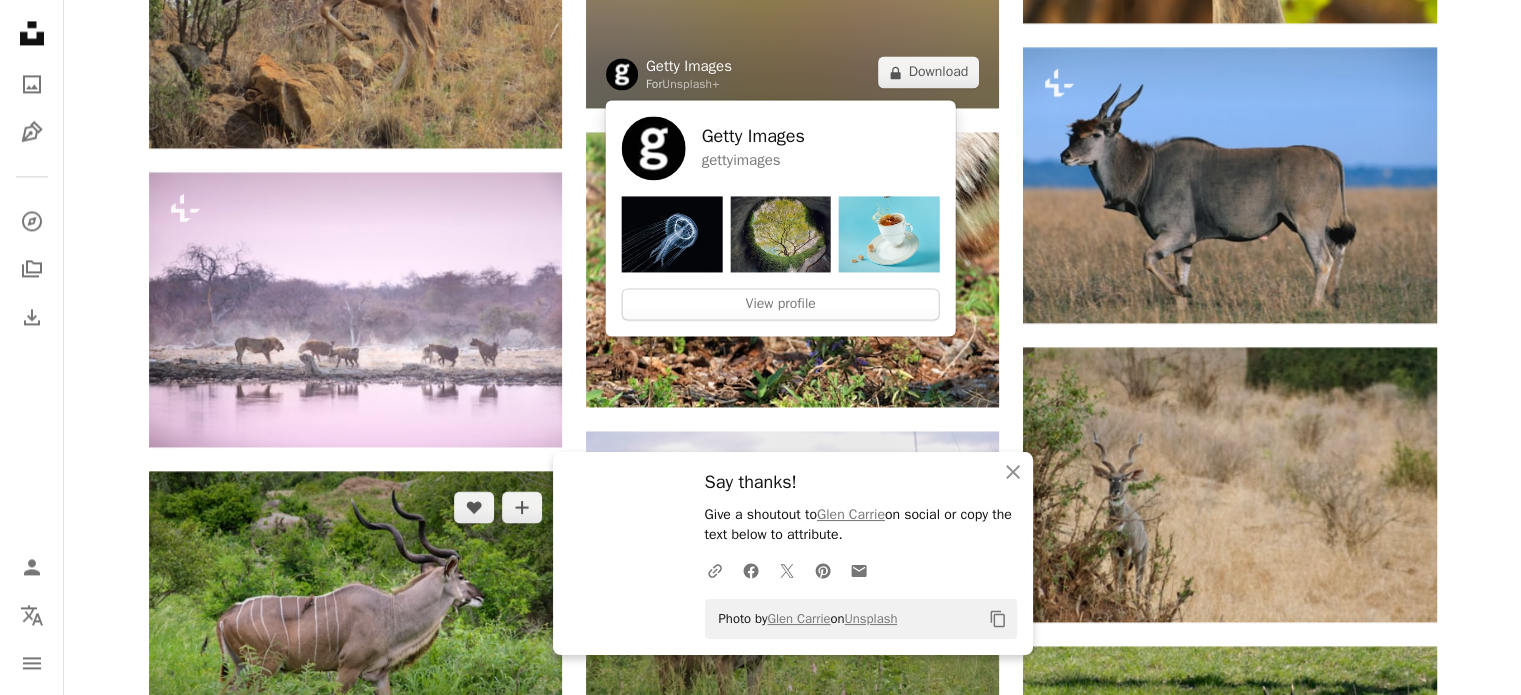 scroll, scrollTop: 3200, scrollLeft: 0, axis: vertical 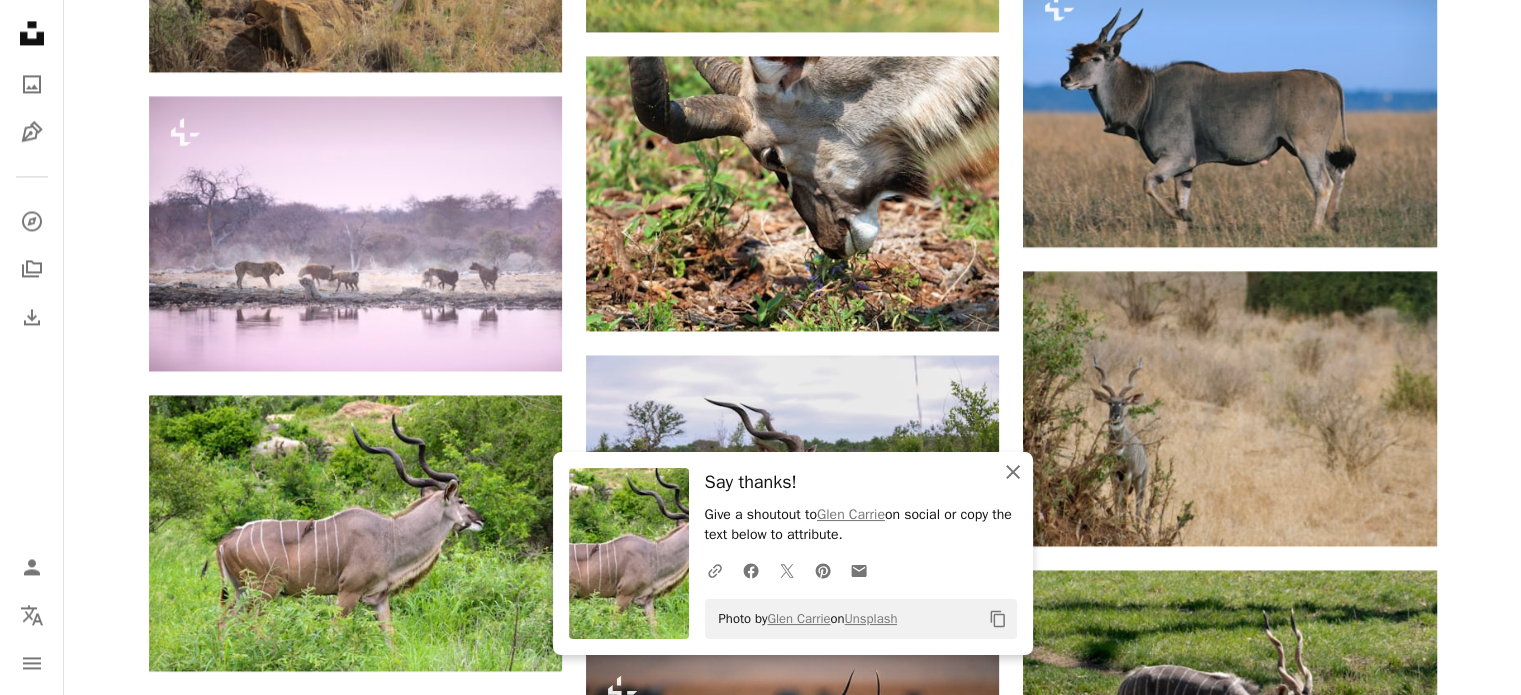 click 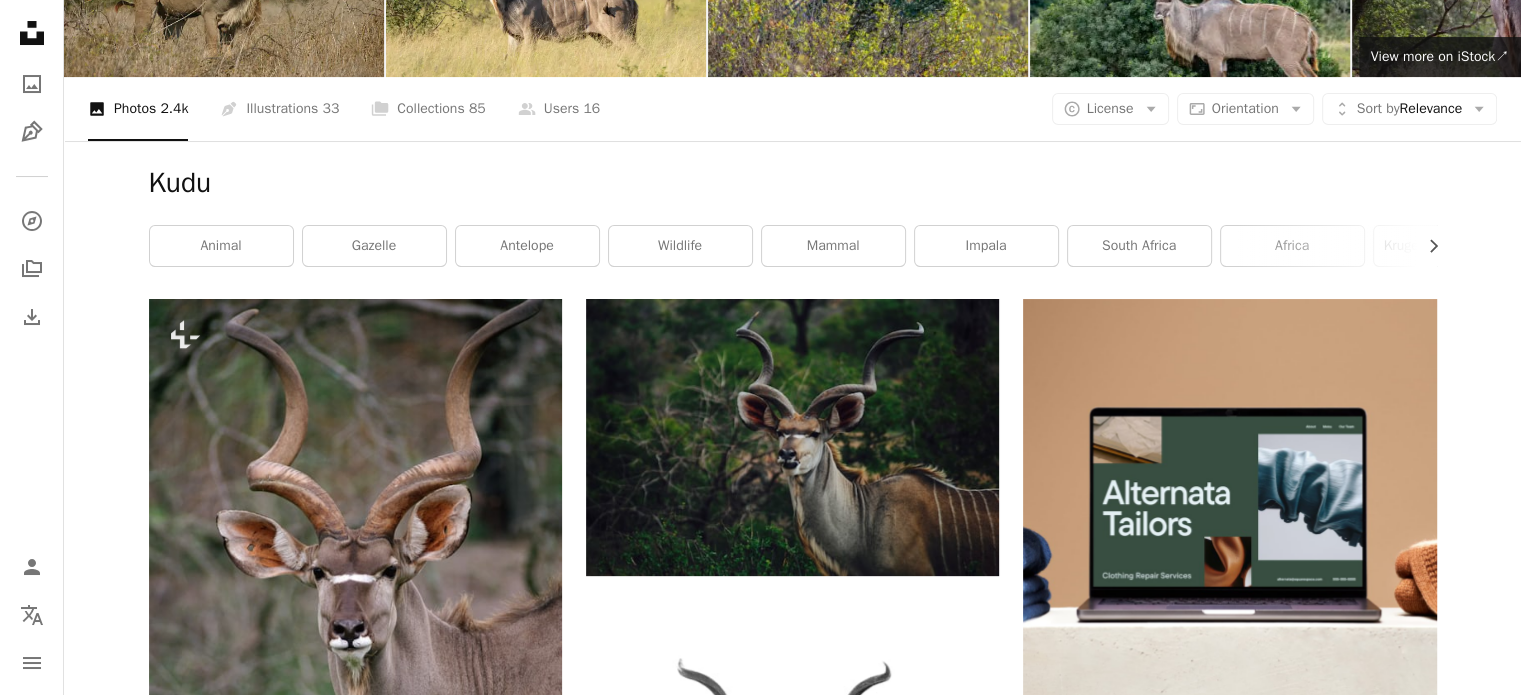 scroll, scrollTop: 0, scrollLeft: 0, axis: both 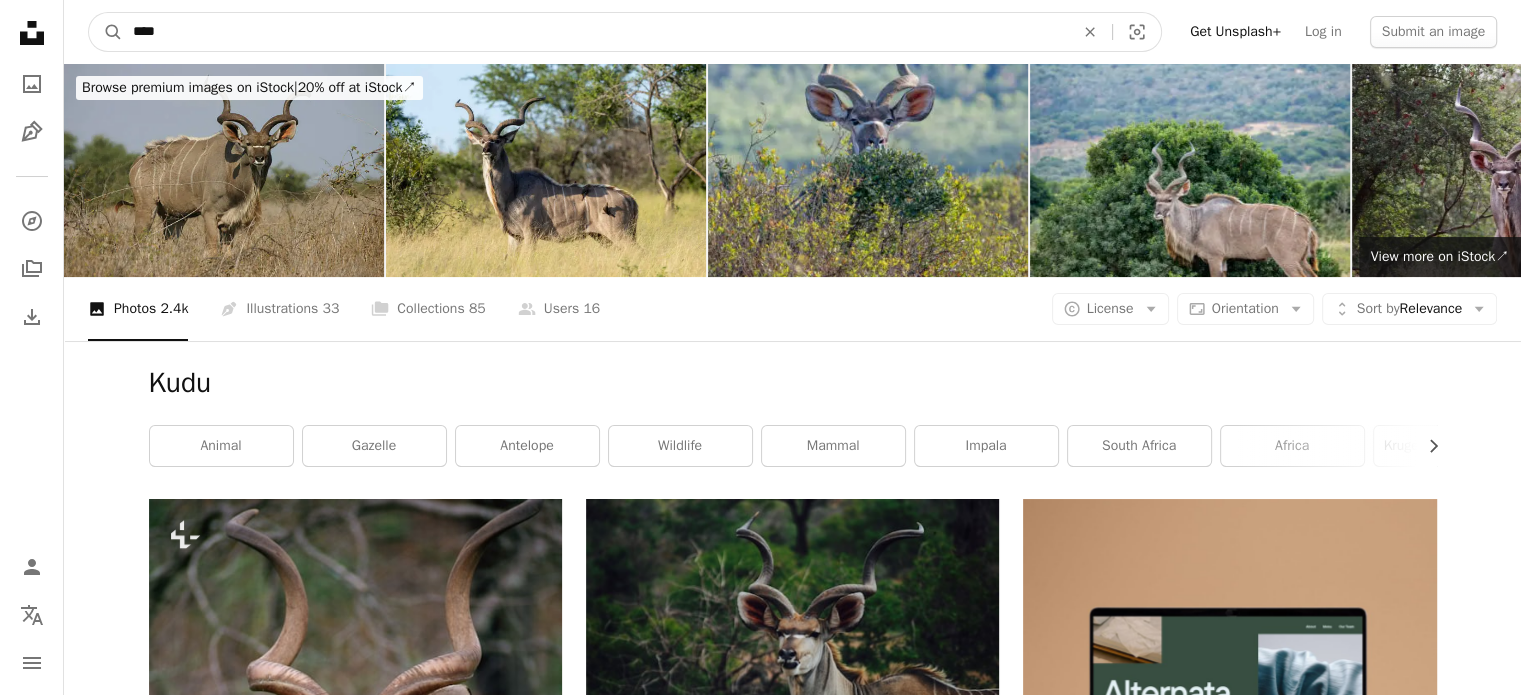 drag, startPoint x: 174, startPoint y: 28, endPoint x: 124, endPoint y: 27, distance: 50.01 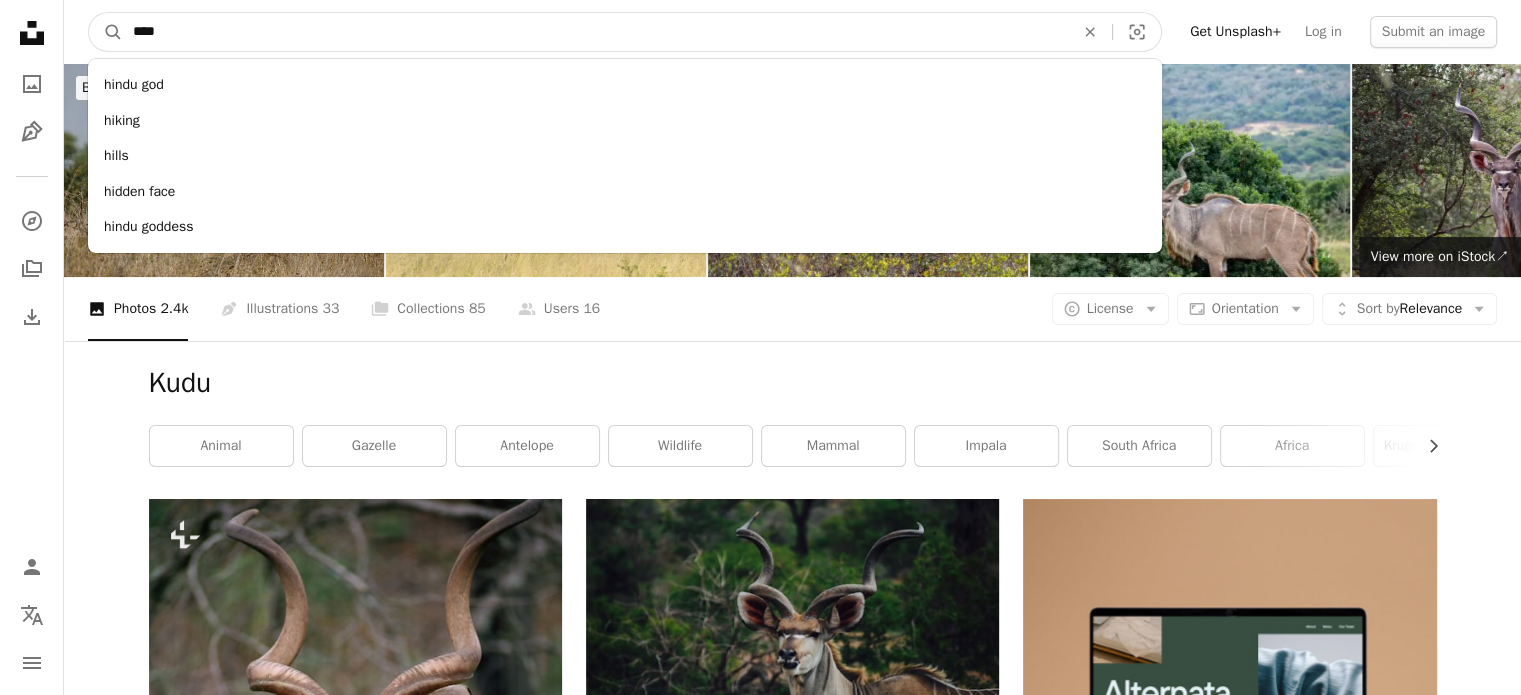 type on "*****" 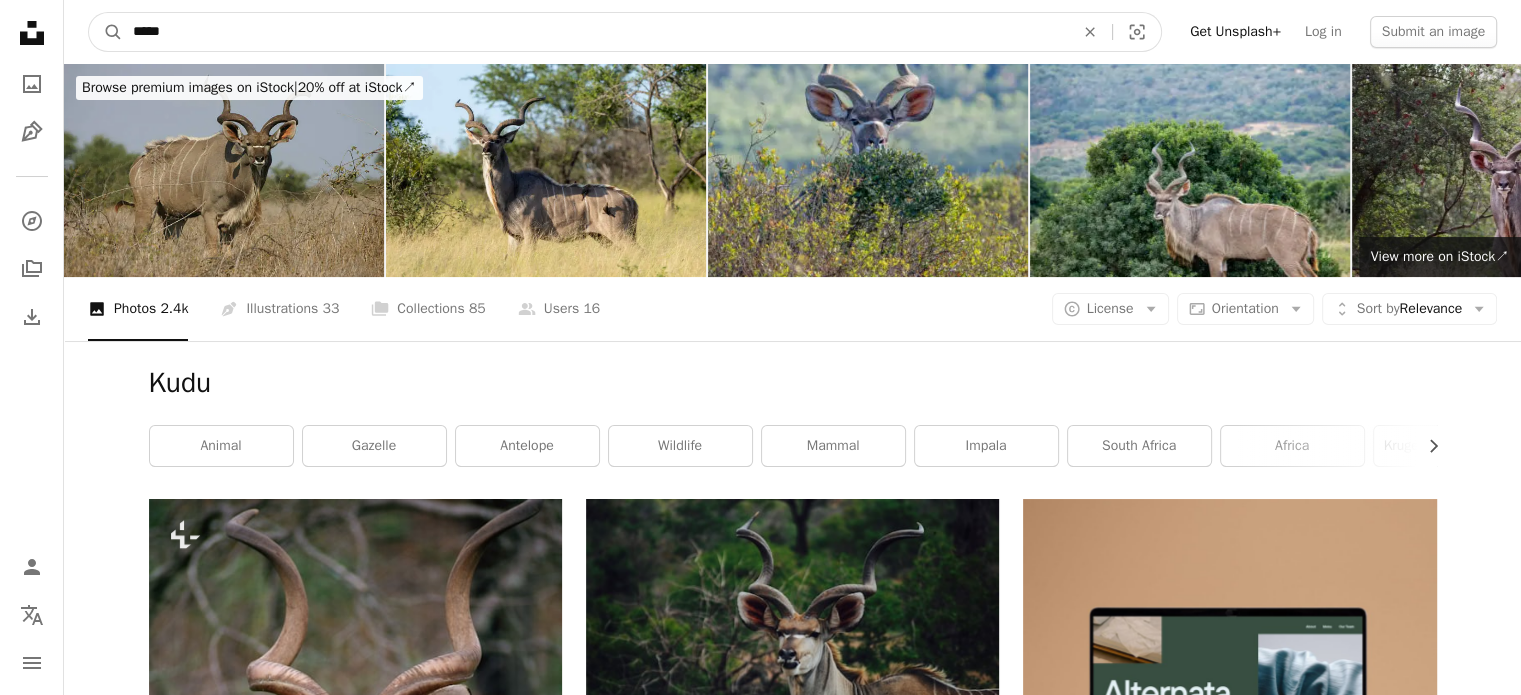 click on "A magnifying glass" at bounding box center [106, 32] 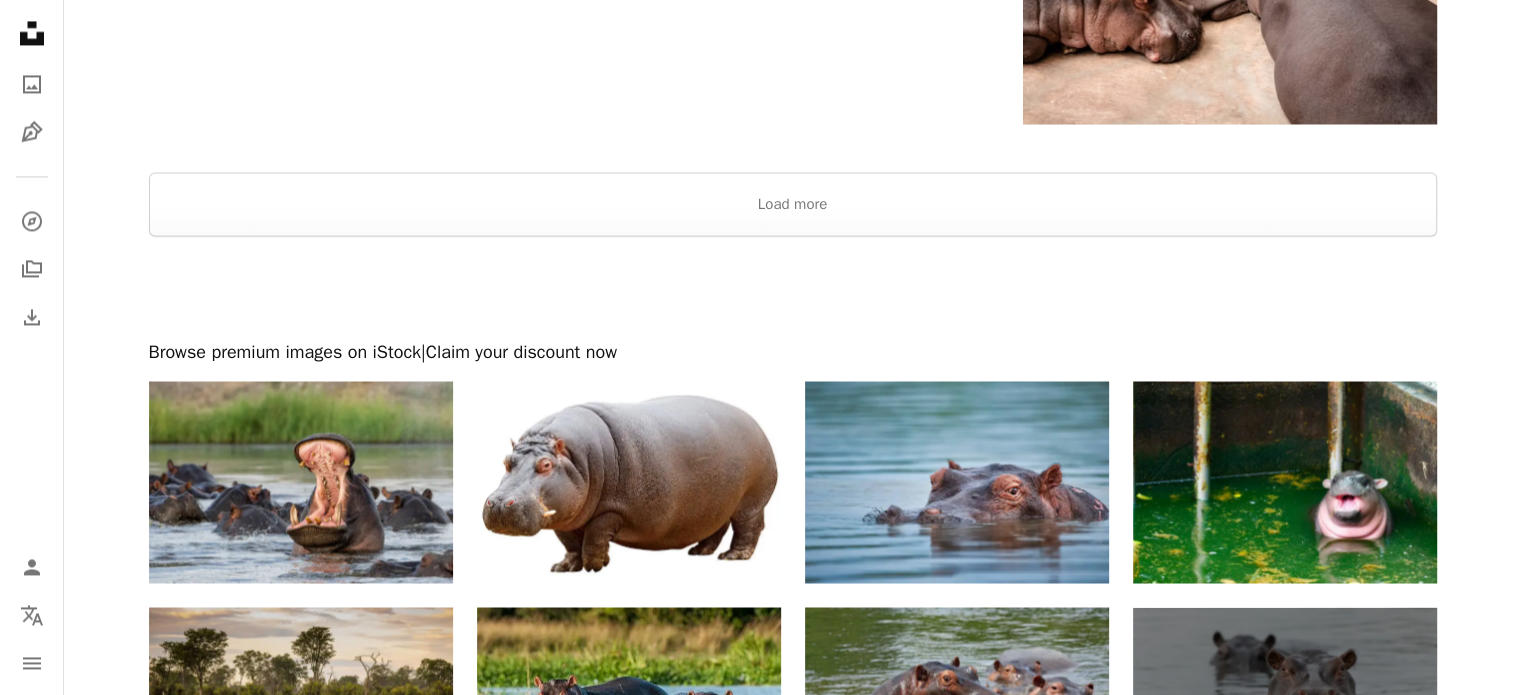 scroll, scrollTop: 3300, scrollLeft: 0, axis: vertical 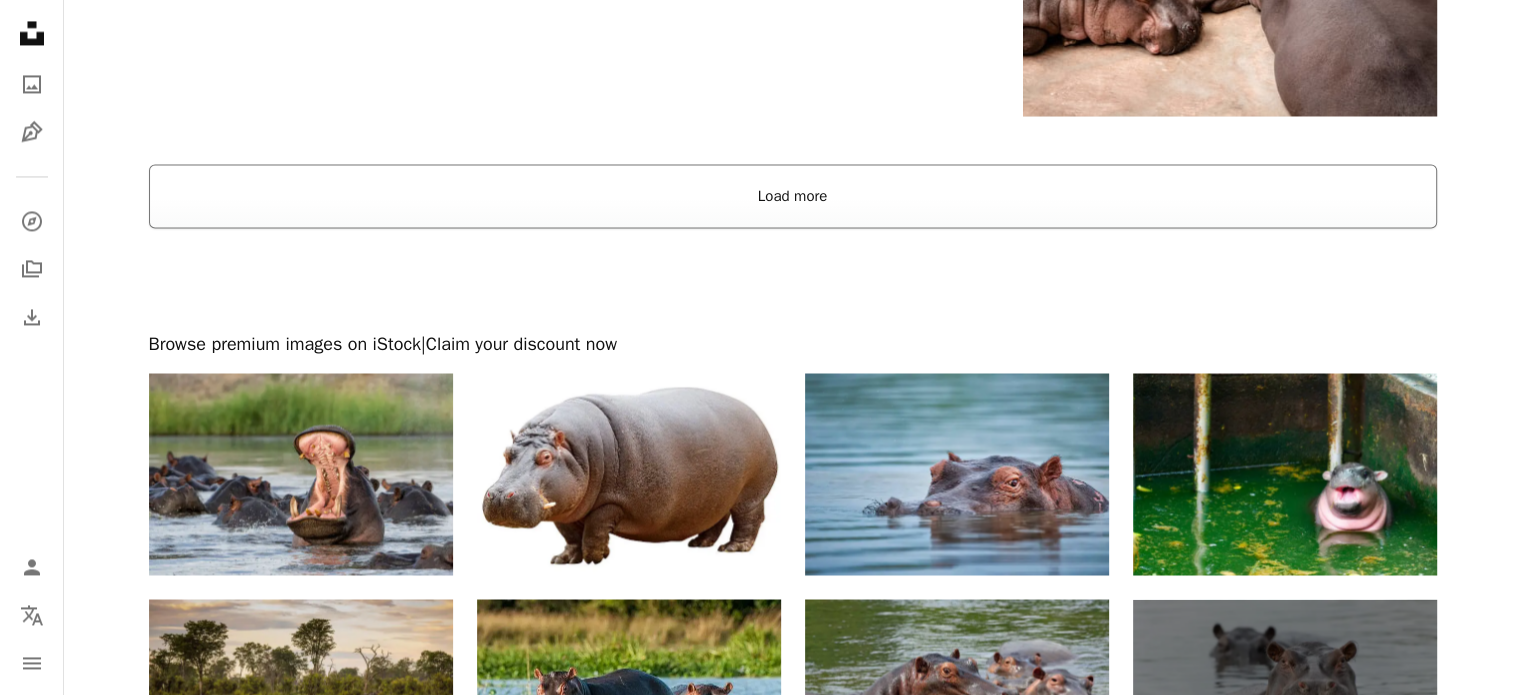 click on "Load more" at bounding box center [793, 196] 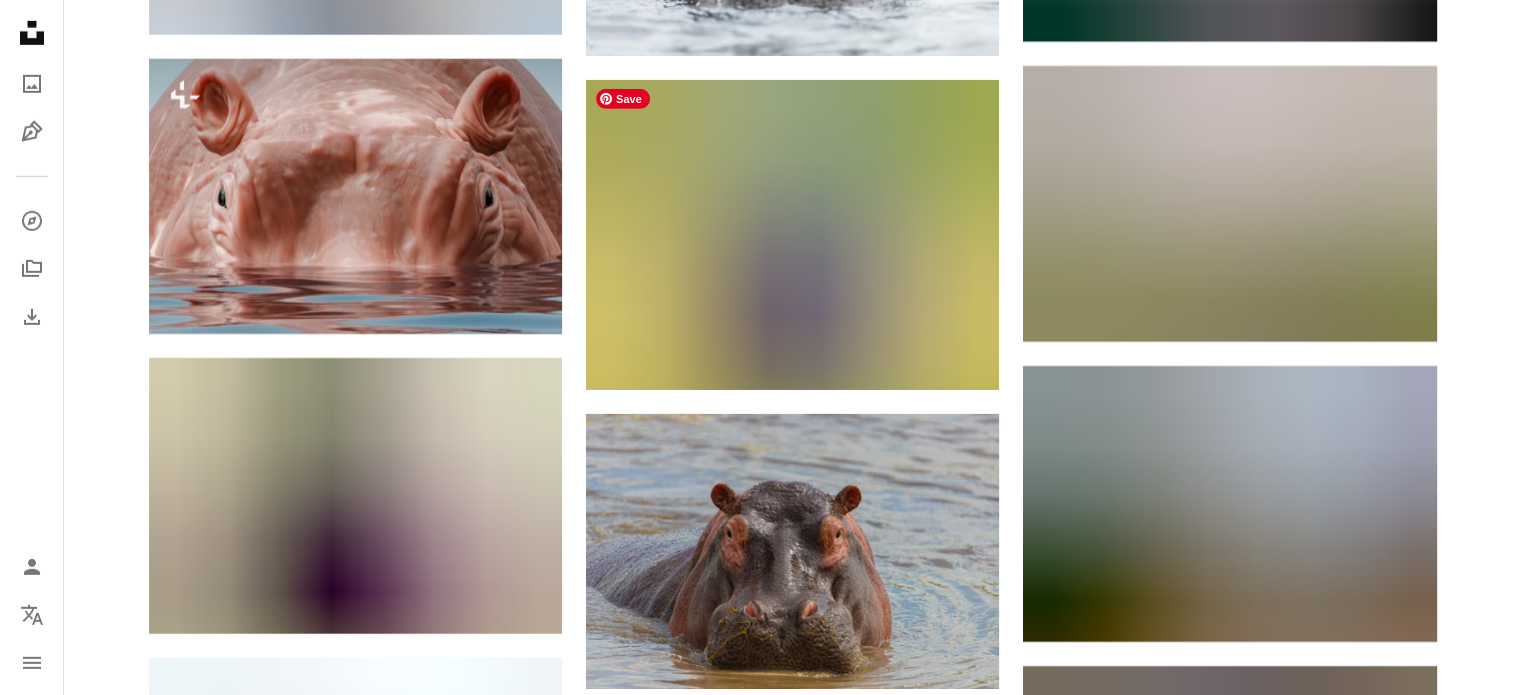 scroll, scrollTop: 6500, scrollLeft: 0, axis: vertical 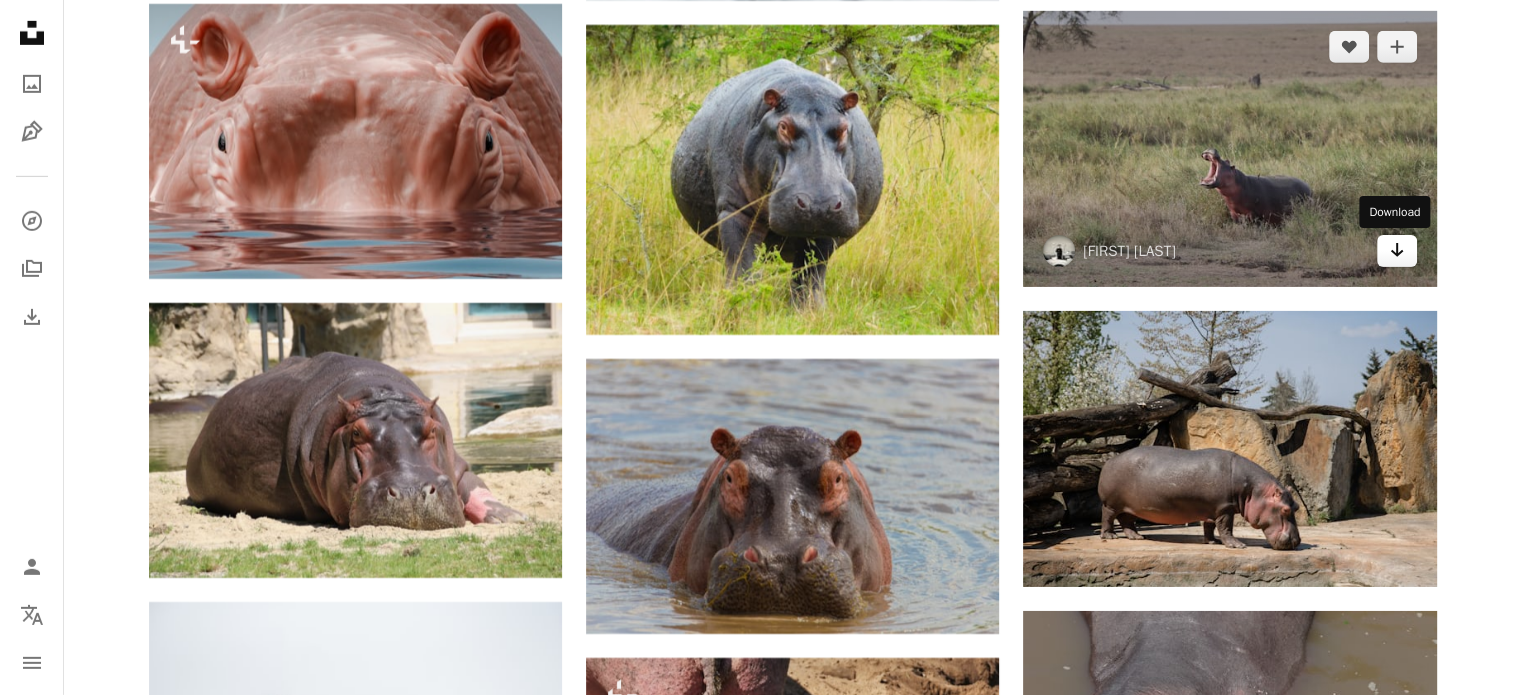click 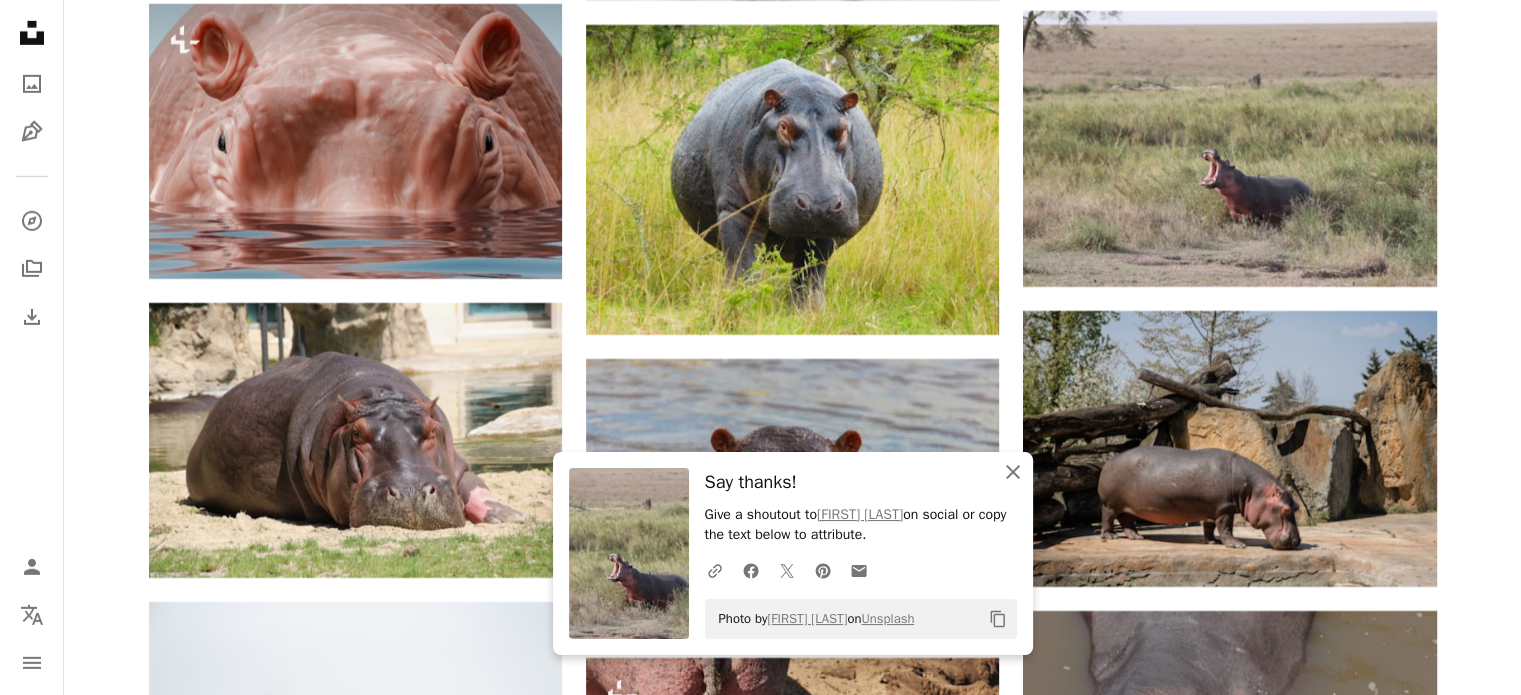 click on "An X shape" 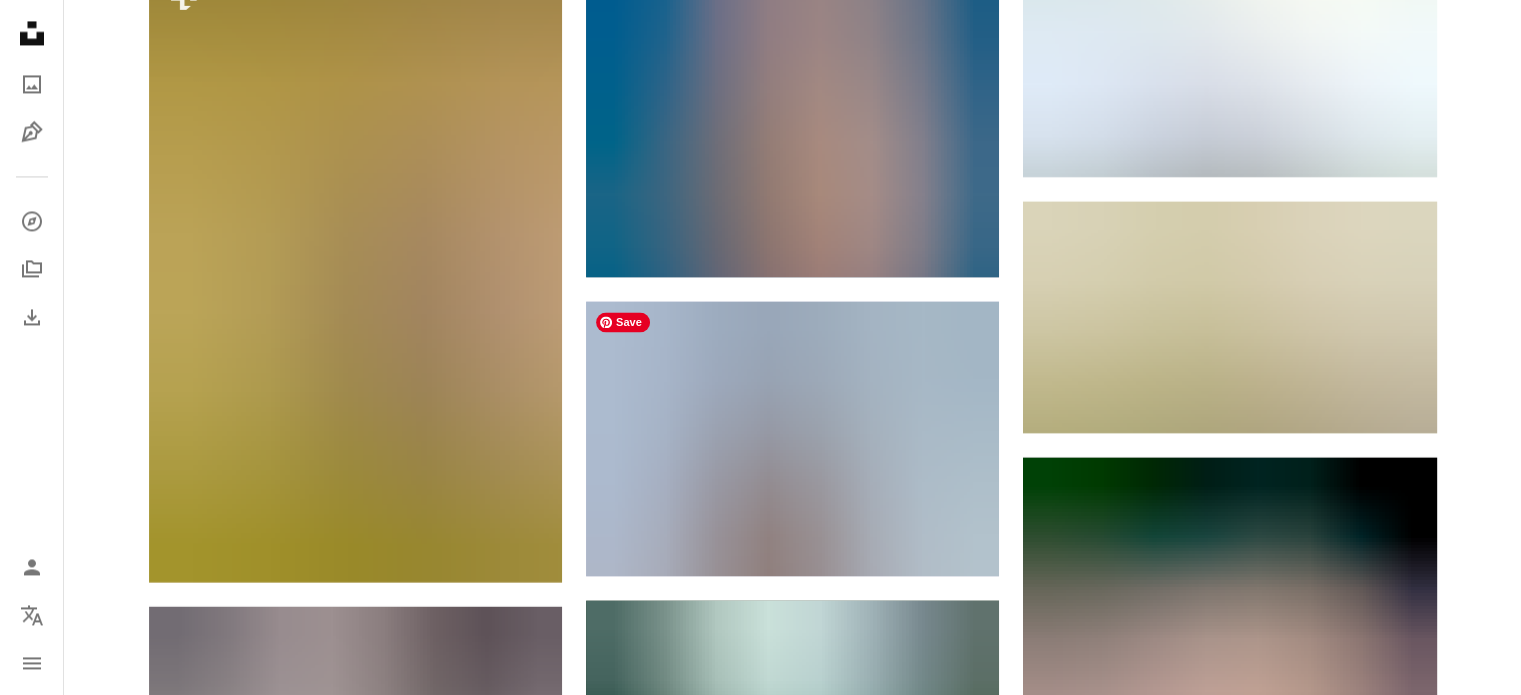 scroll, scrollTop: 26100, scrollLeft: 0, axis: vertical 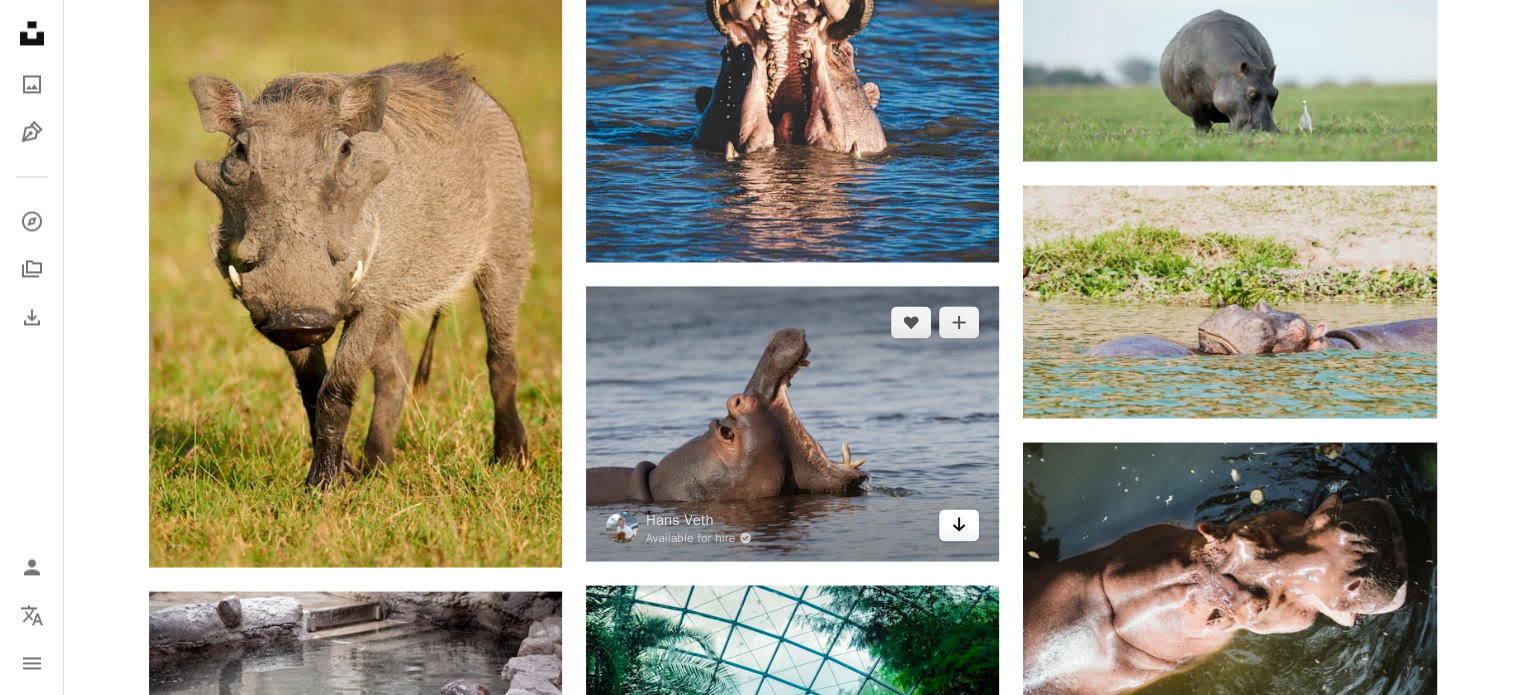 click on "Arrow pointing down" 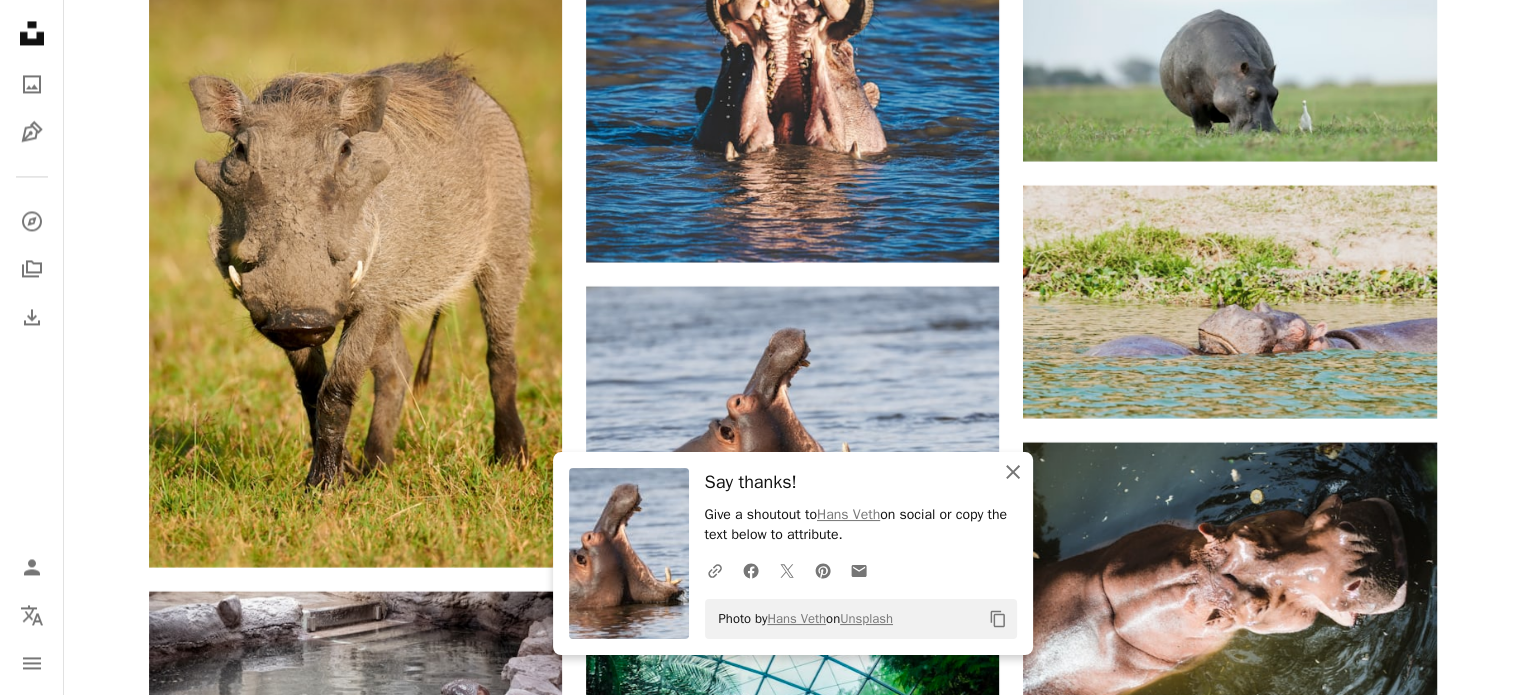 click on "An X shape" 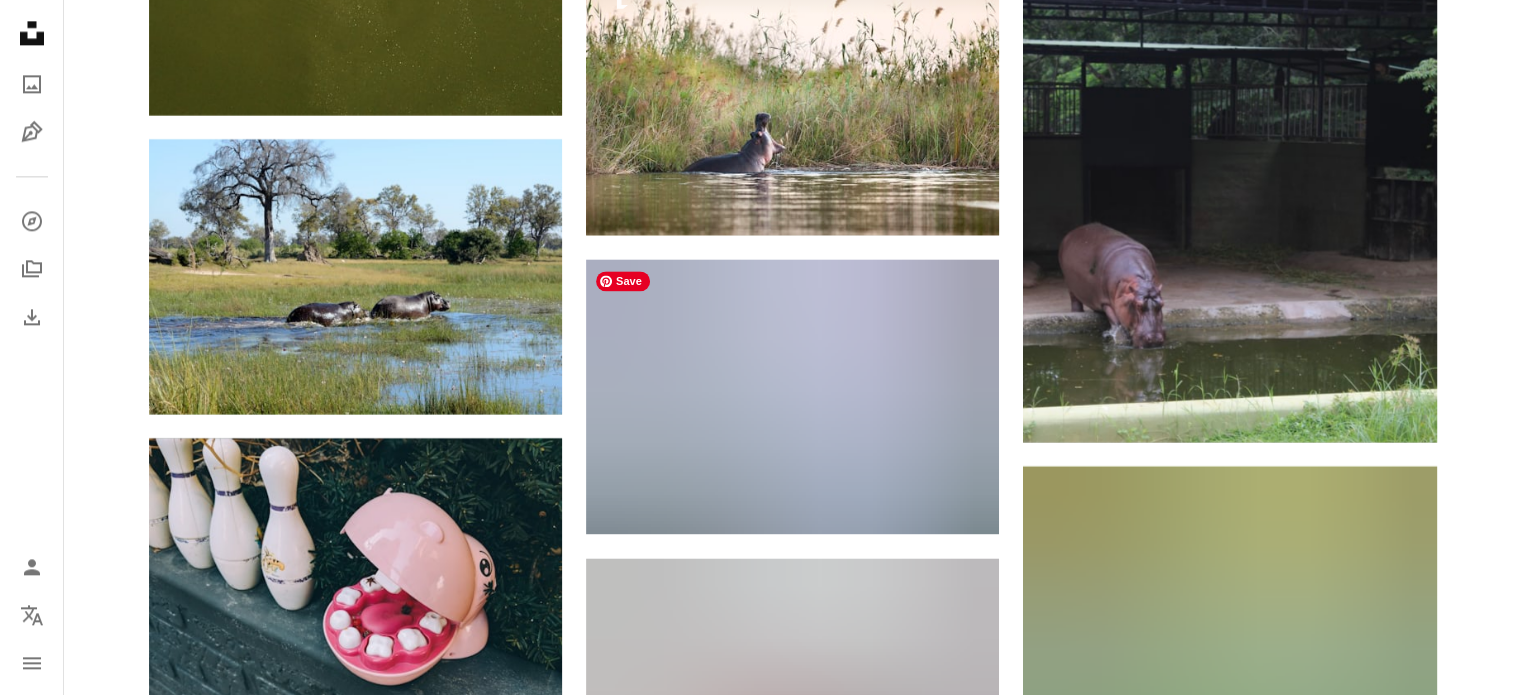scroll, scrollTop: 33100, scrollLeft: 0, axis: vertical 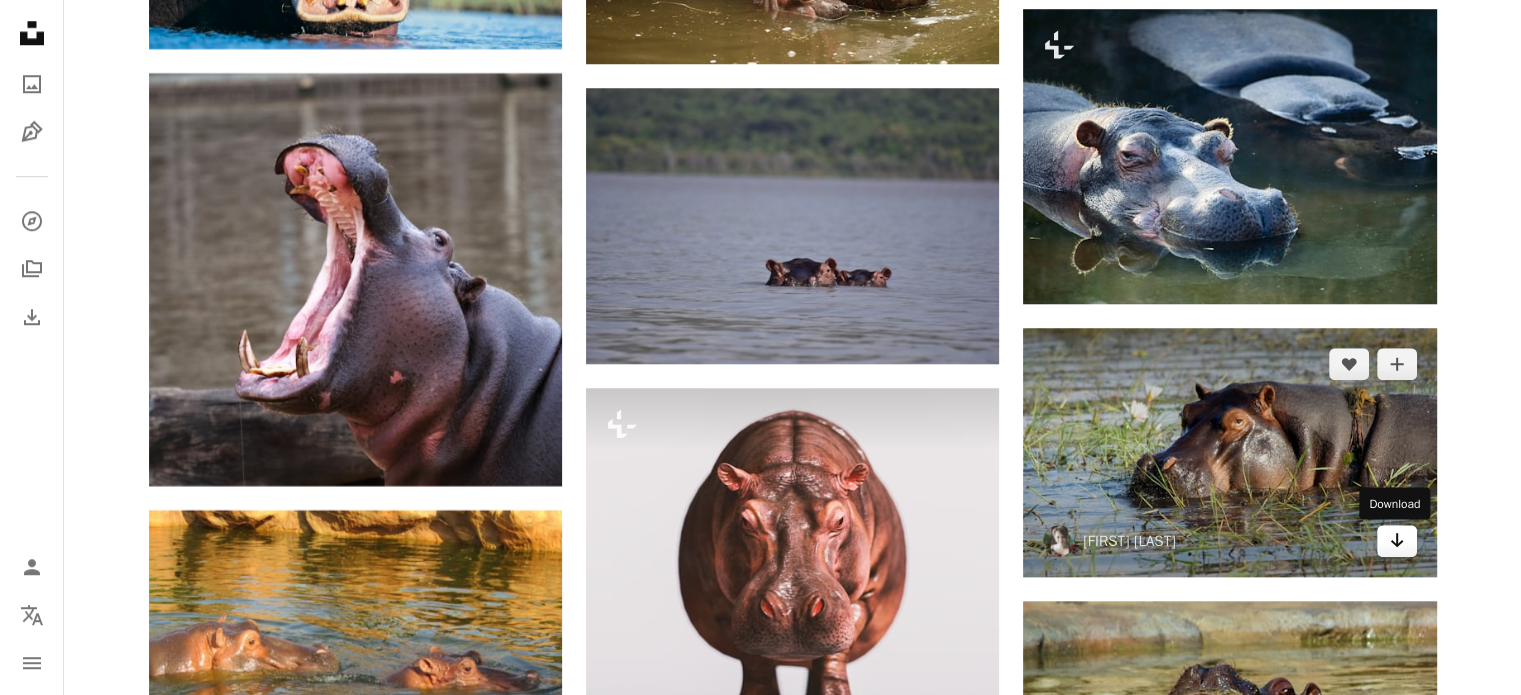 click 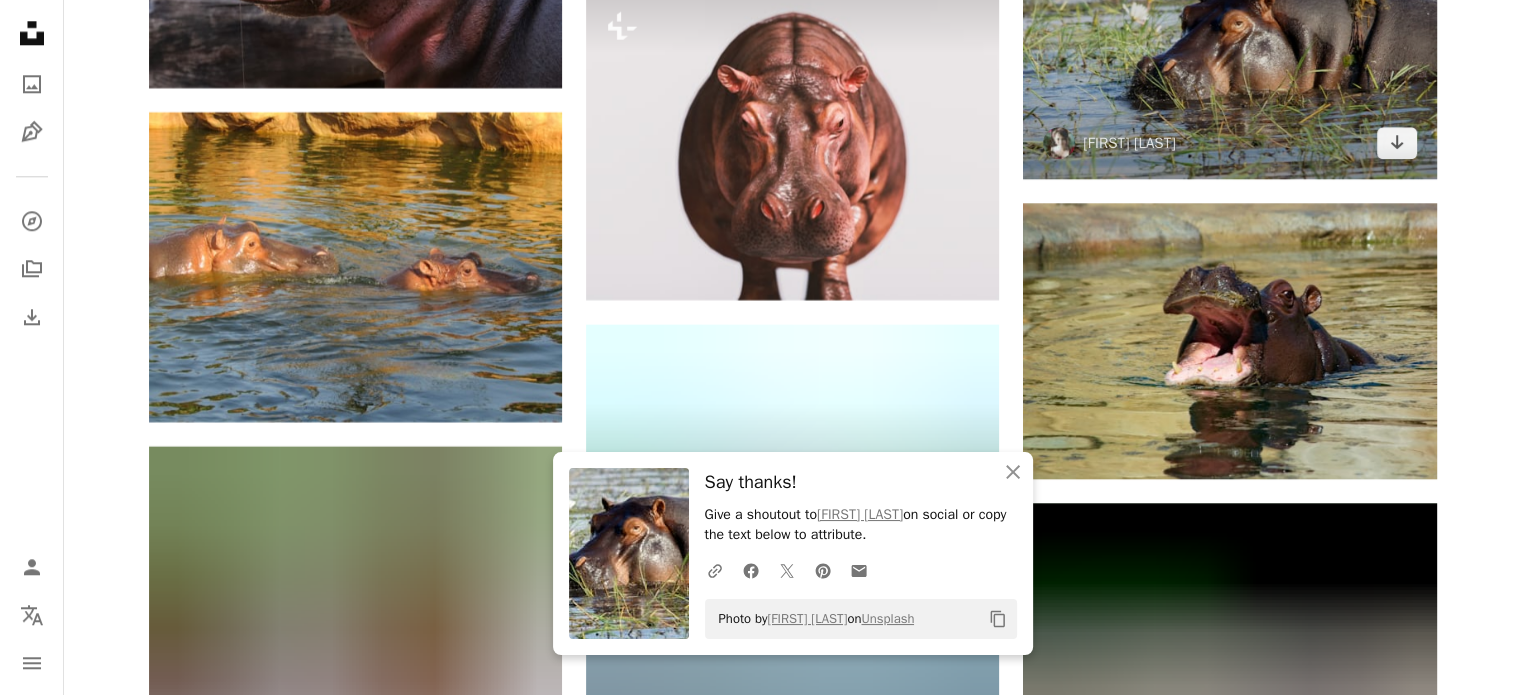scroll, scrollTop: 9800, scrollLeft: 0, axis: vertical 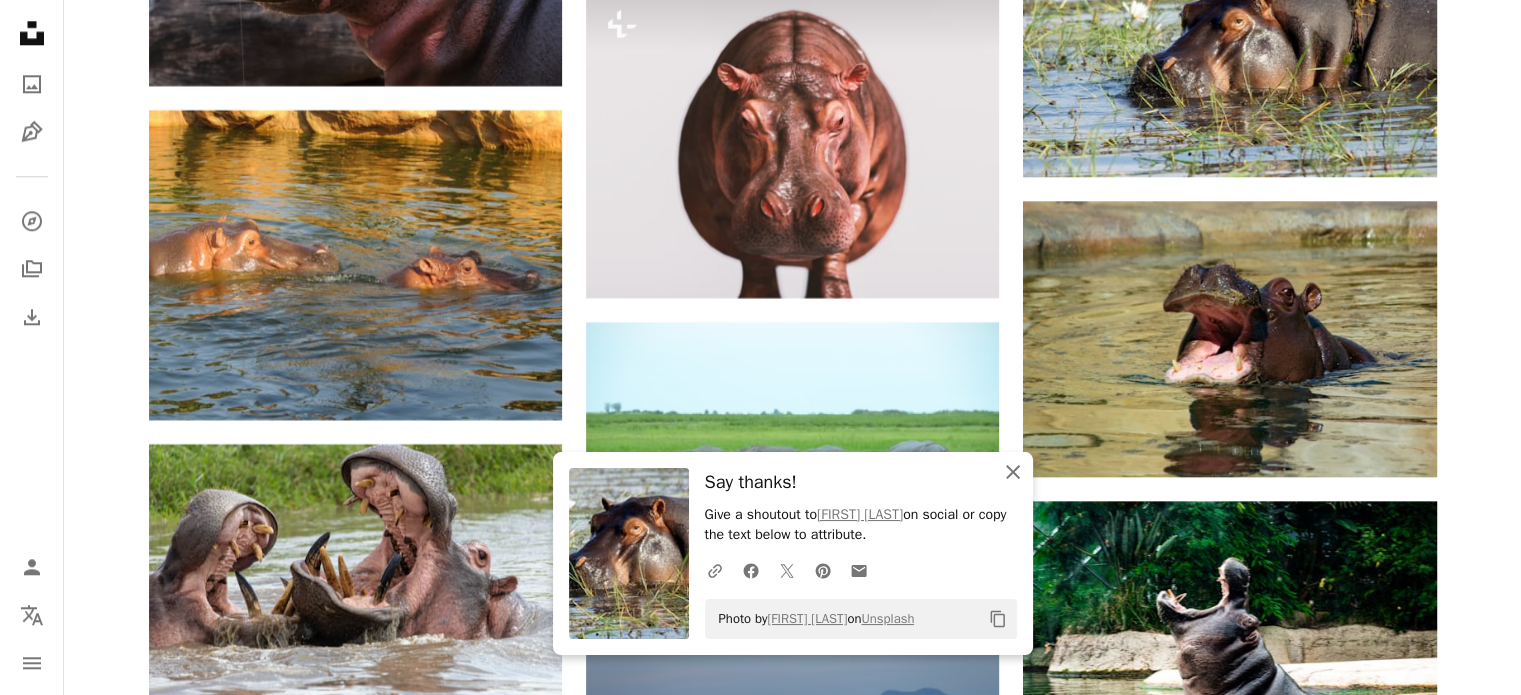 click 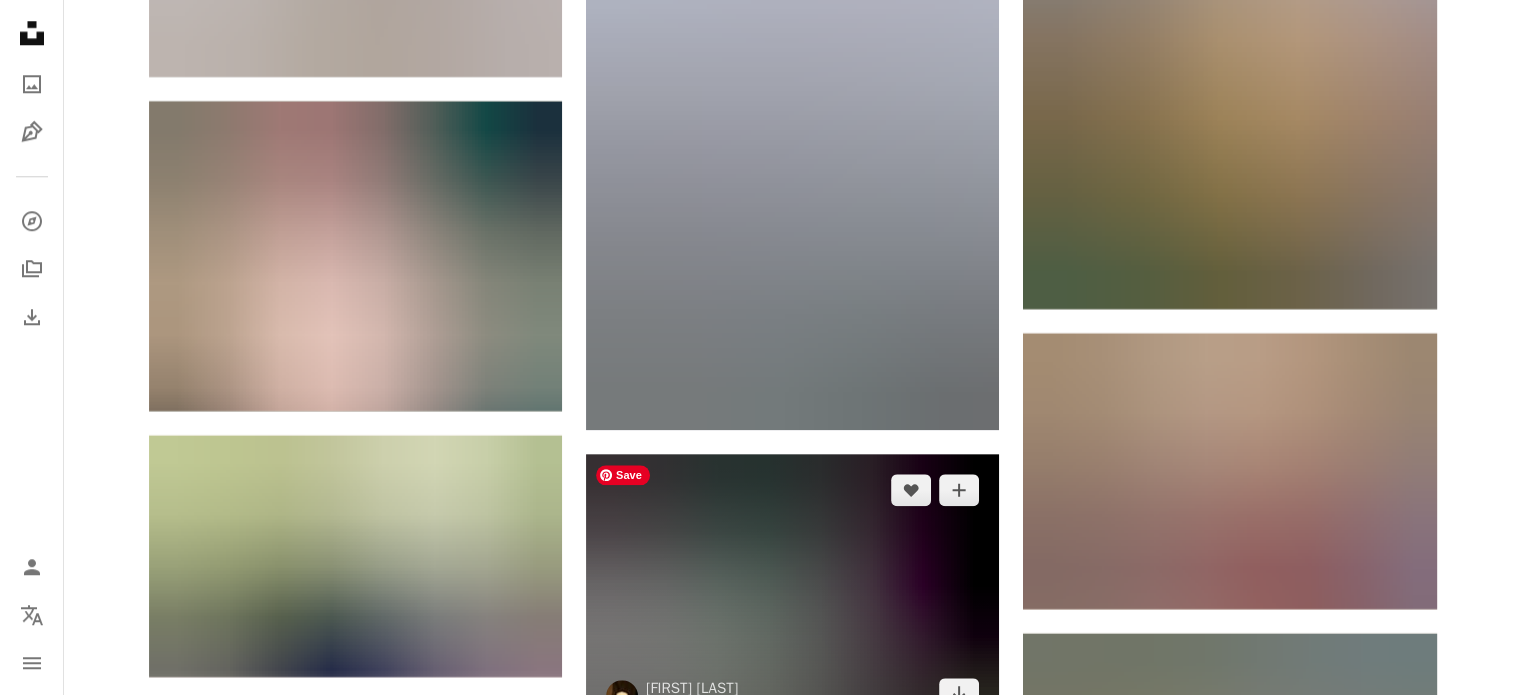 scroll, scrollTop: 17100, scrollLeft: 0, axis: vertical 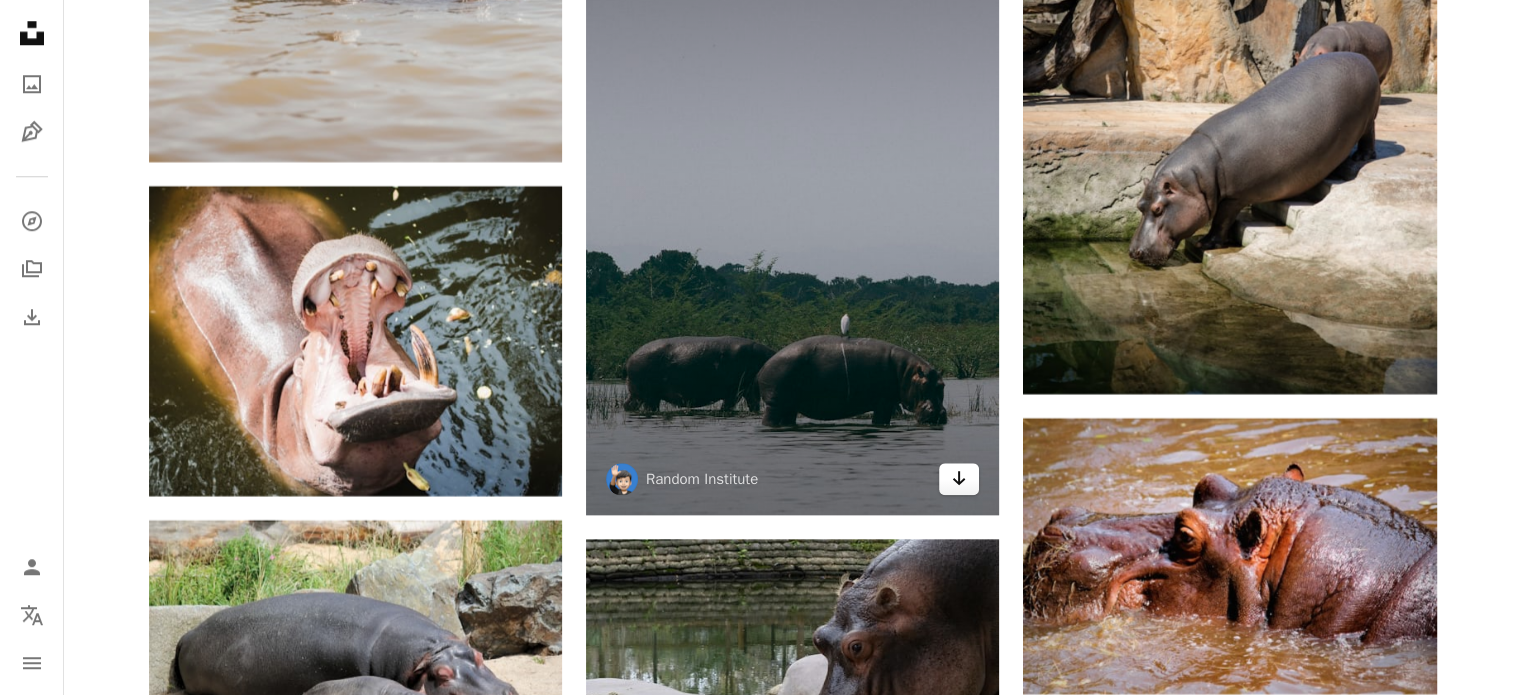 click on "Arrow pointing down" 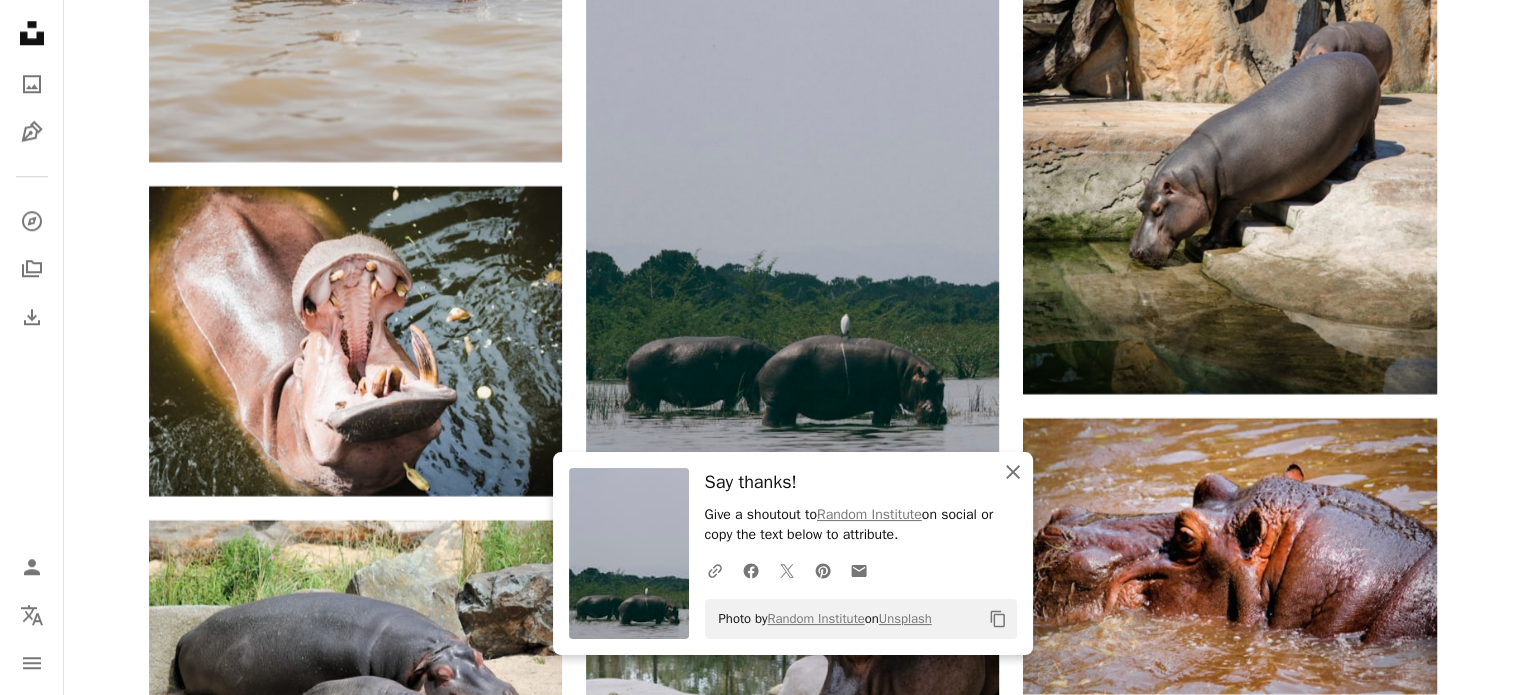 click on "An X shape" 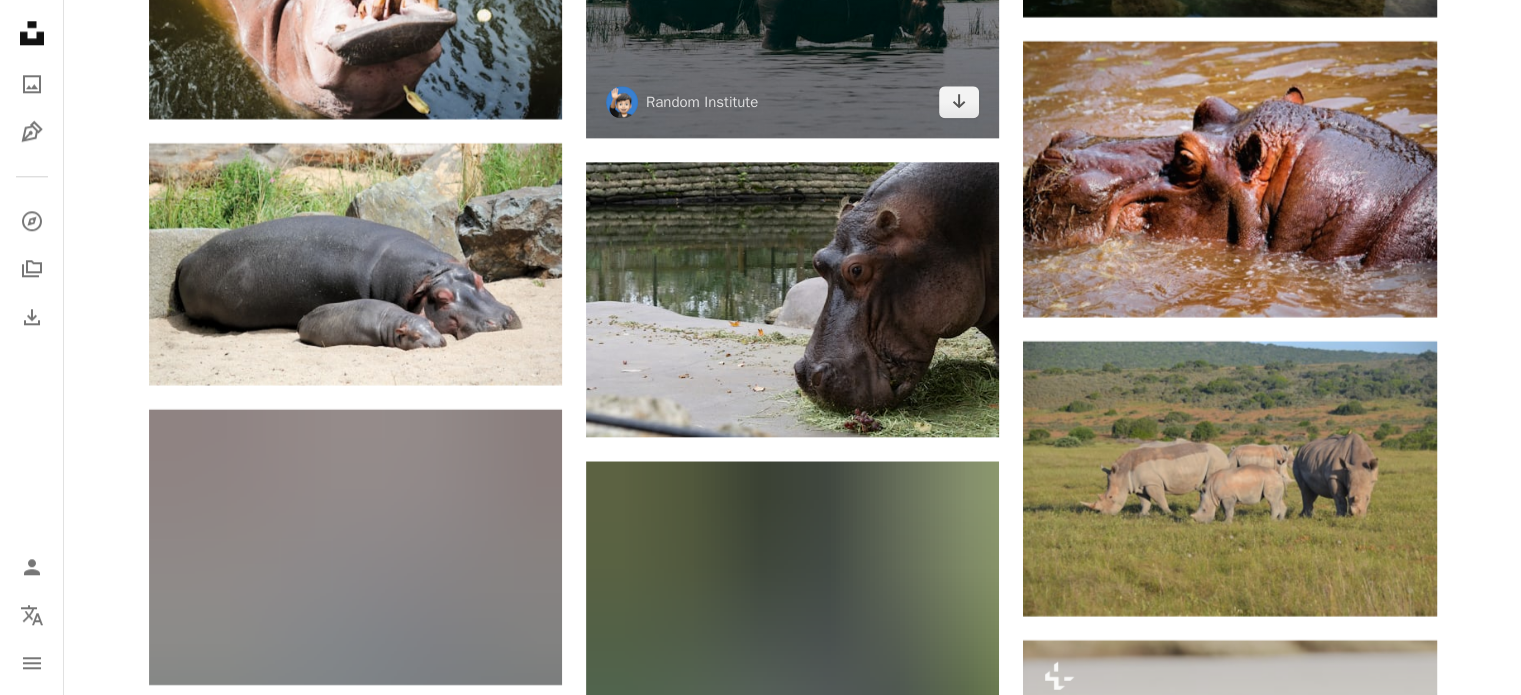 scroll, scrollTop: 17500, scrollLeft: 0, axis: vertical 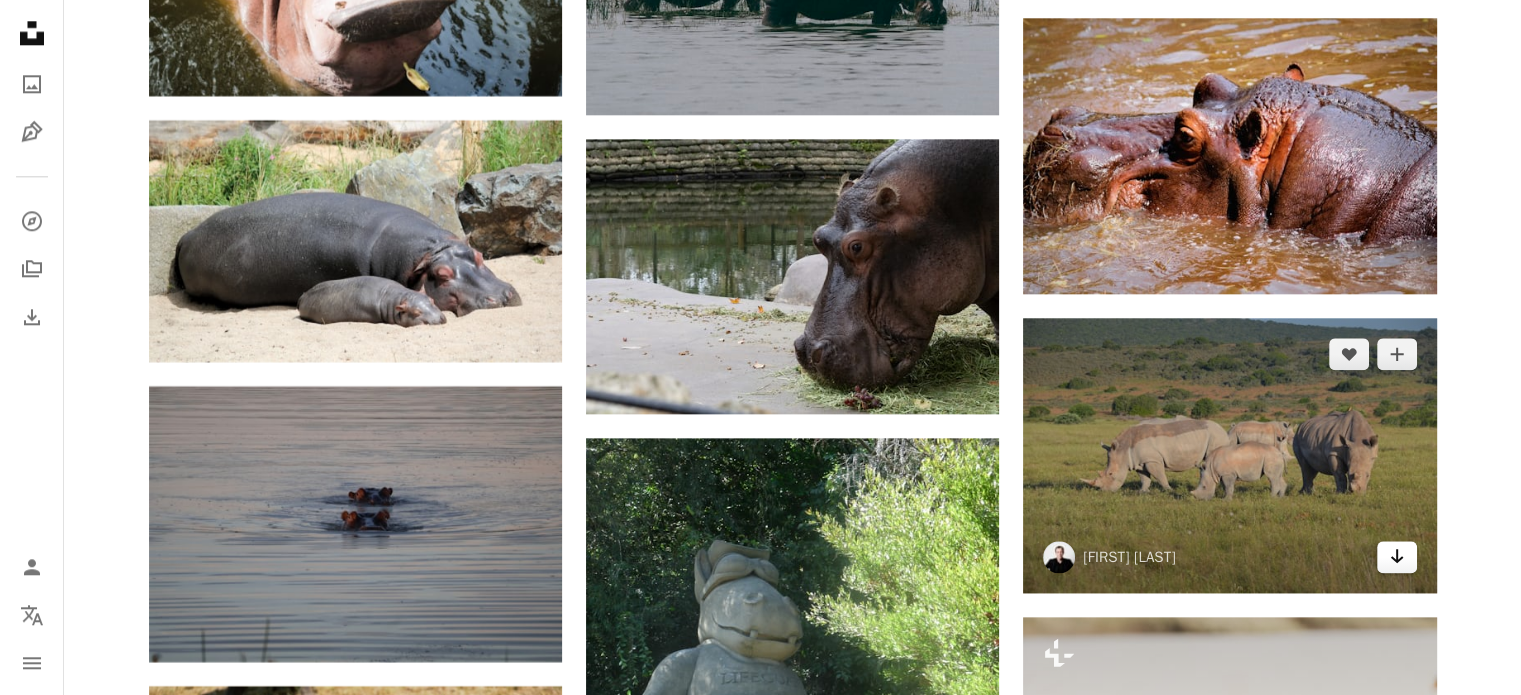 click on "Arrow pointing down" at bounding box center [1397, 557] 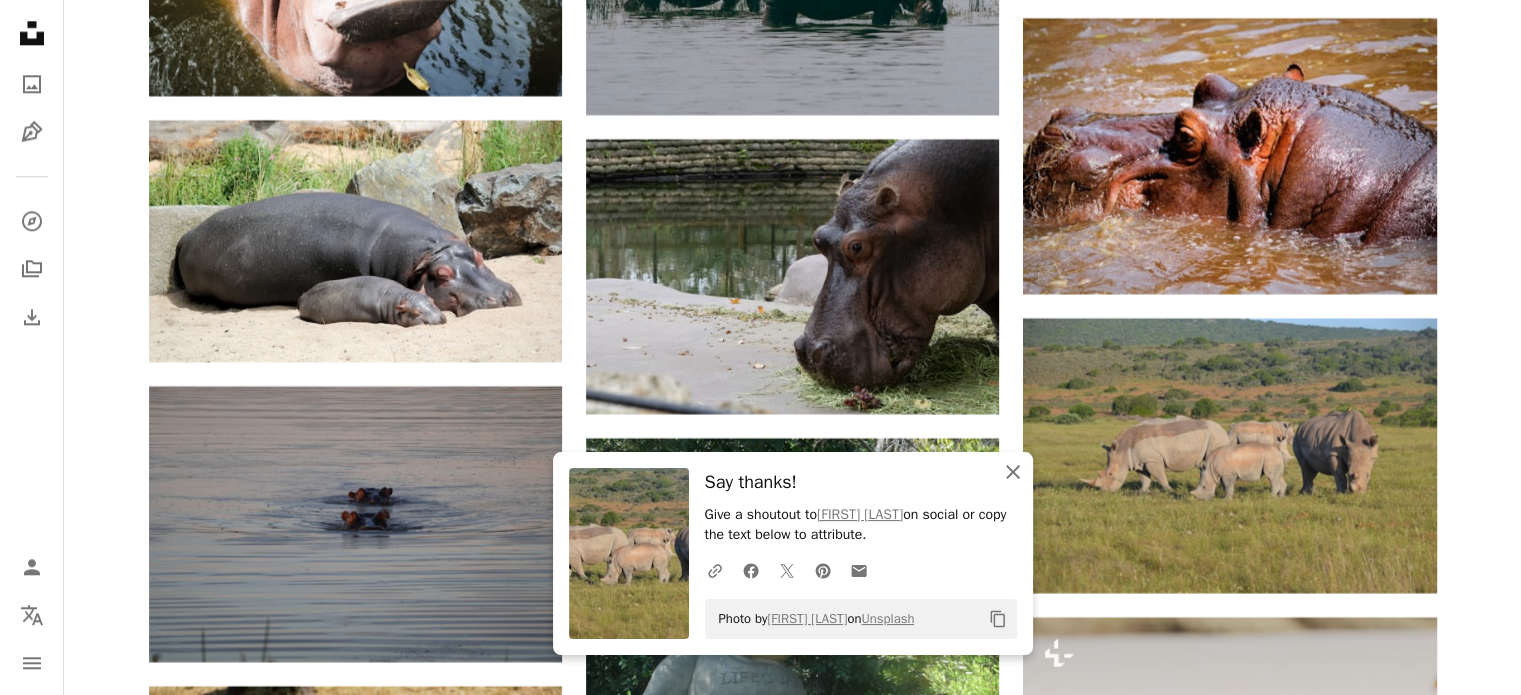 drag, startPoint x: 1010, startPoint y: 465, endPoint x: 992, endPoint y: 464, distance: 18.027756 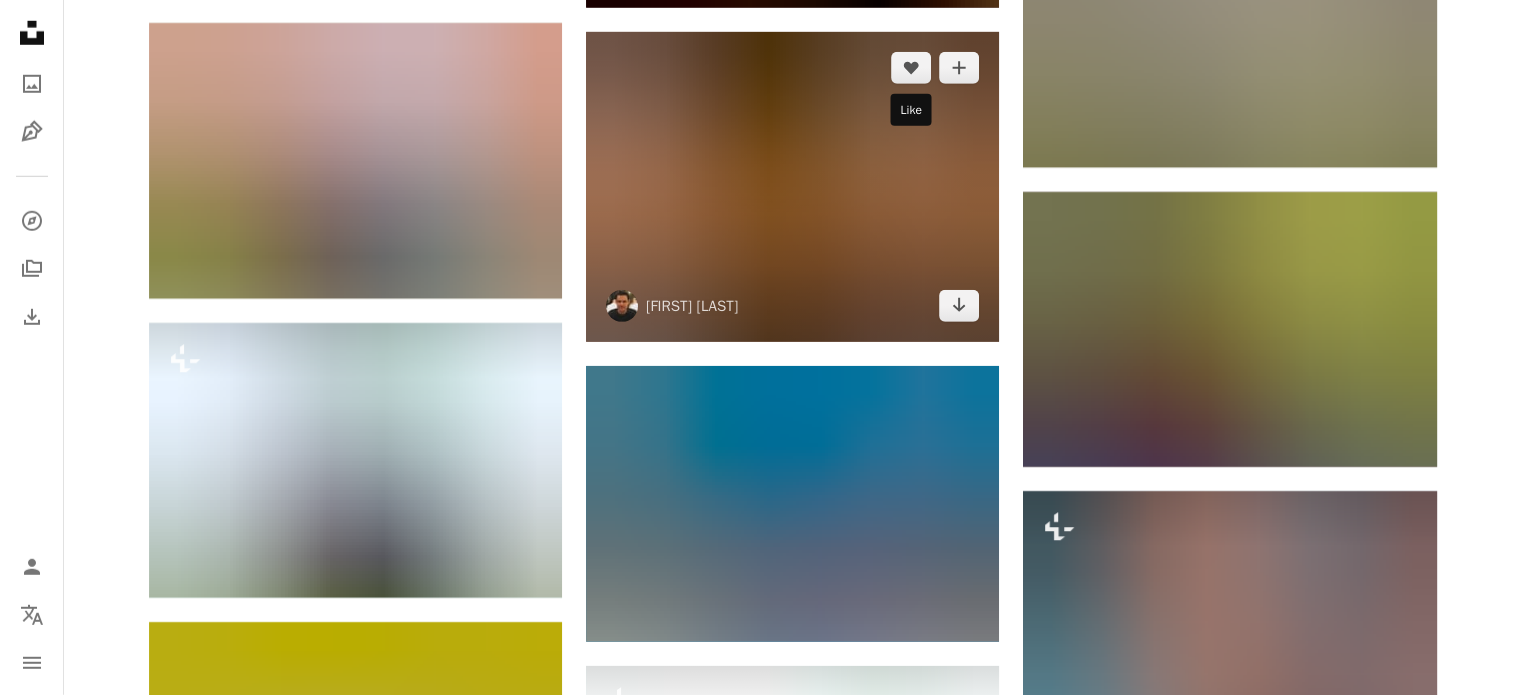 scroll, scrollTop: 28800, scrollLeft: 0, axis: vertical 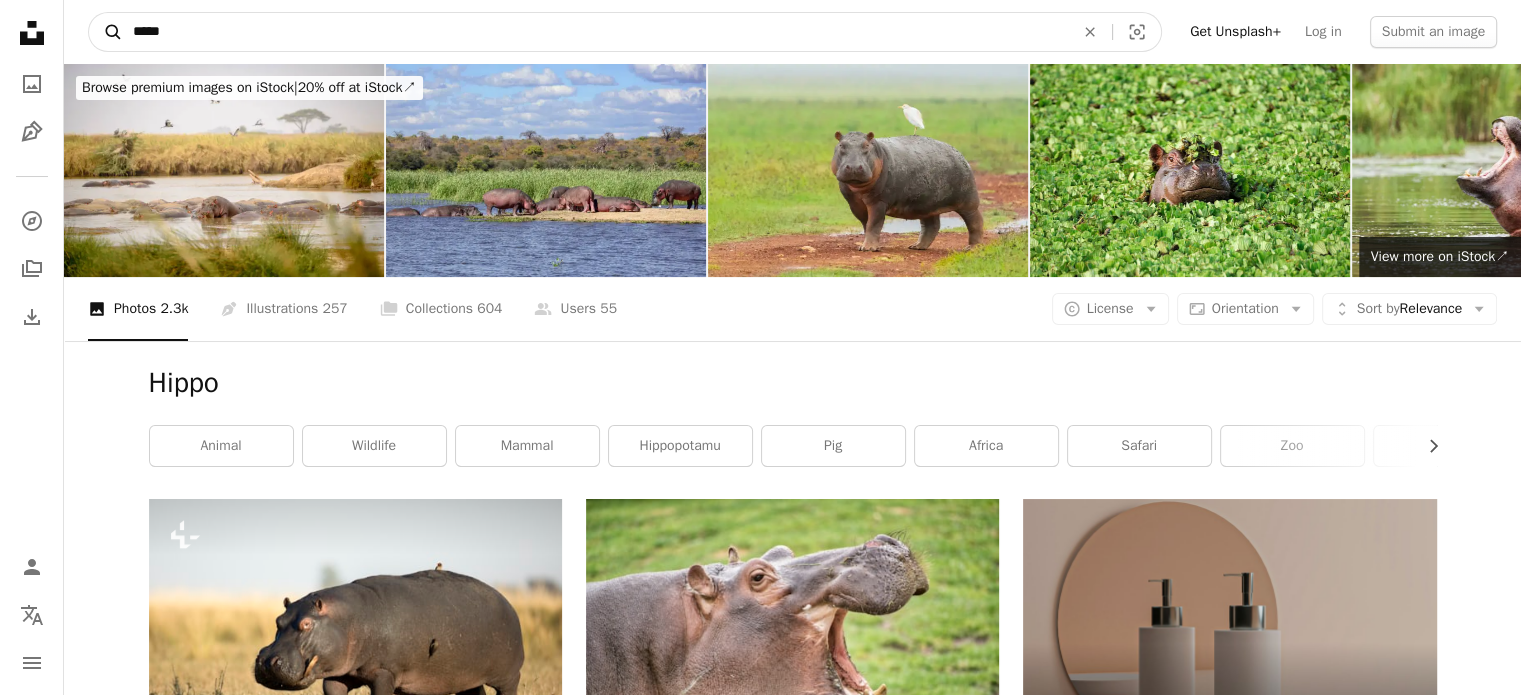 drag, startPoint x: 172, startPoint y: 35, endPoint x: 112, endPoint y: 28, distance: 60.40695 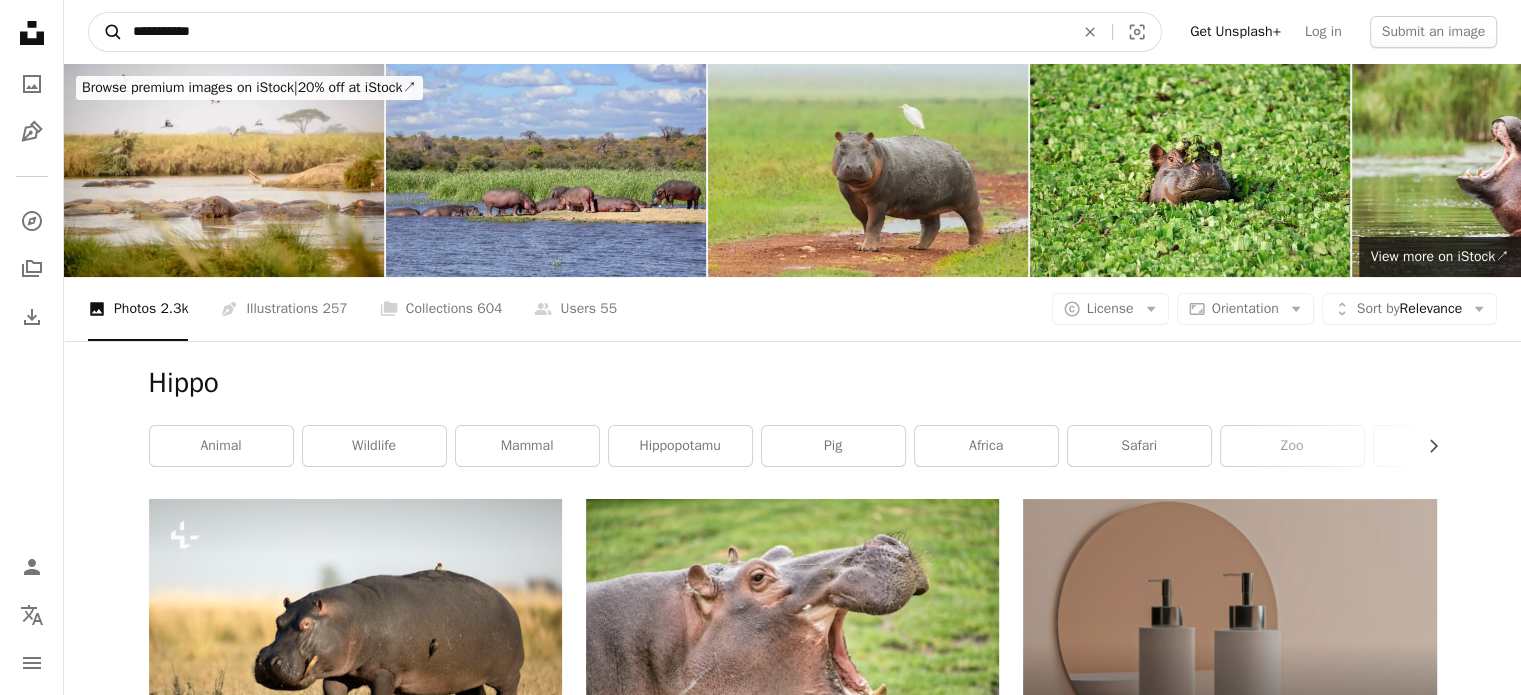 type on "**********" 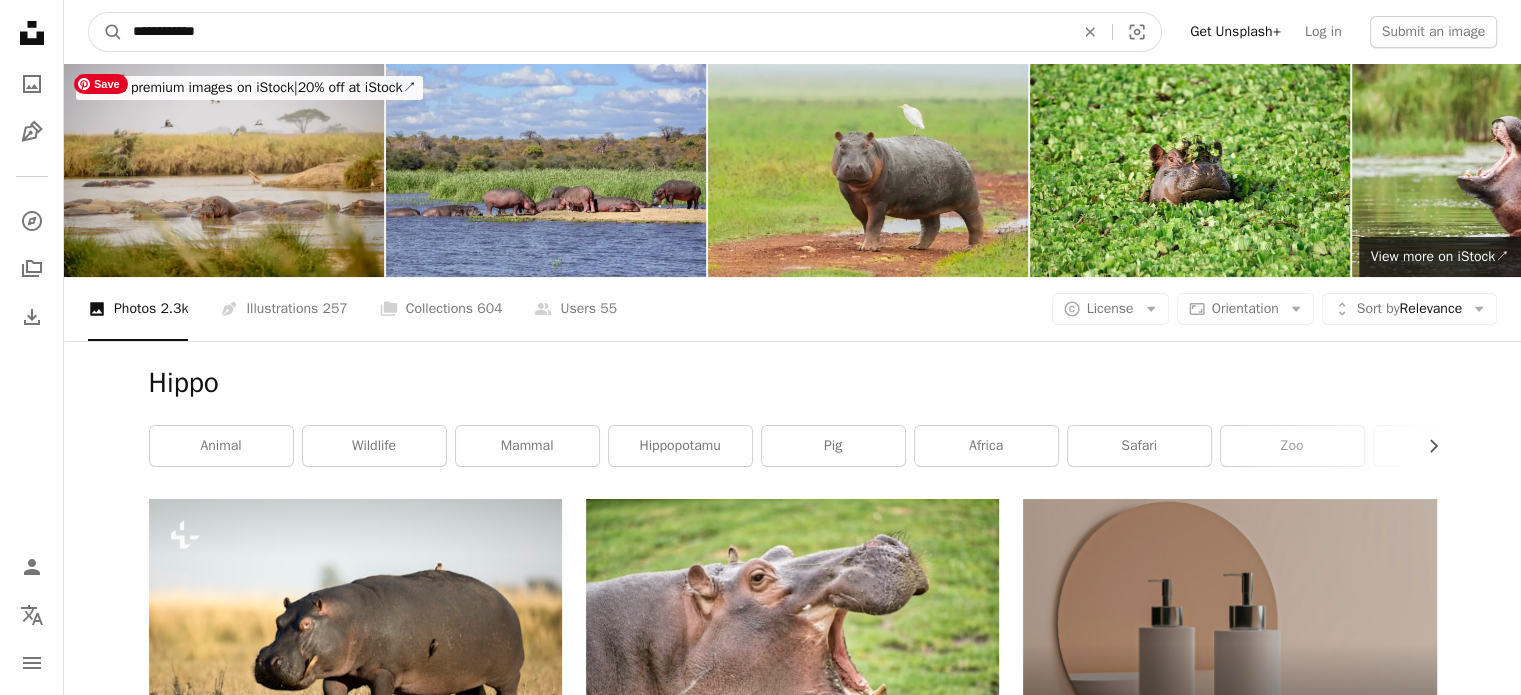 click on "A magnifying glass" at bounding box center [106, 32] 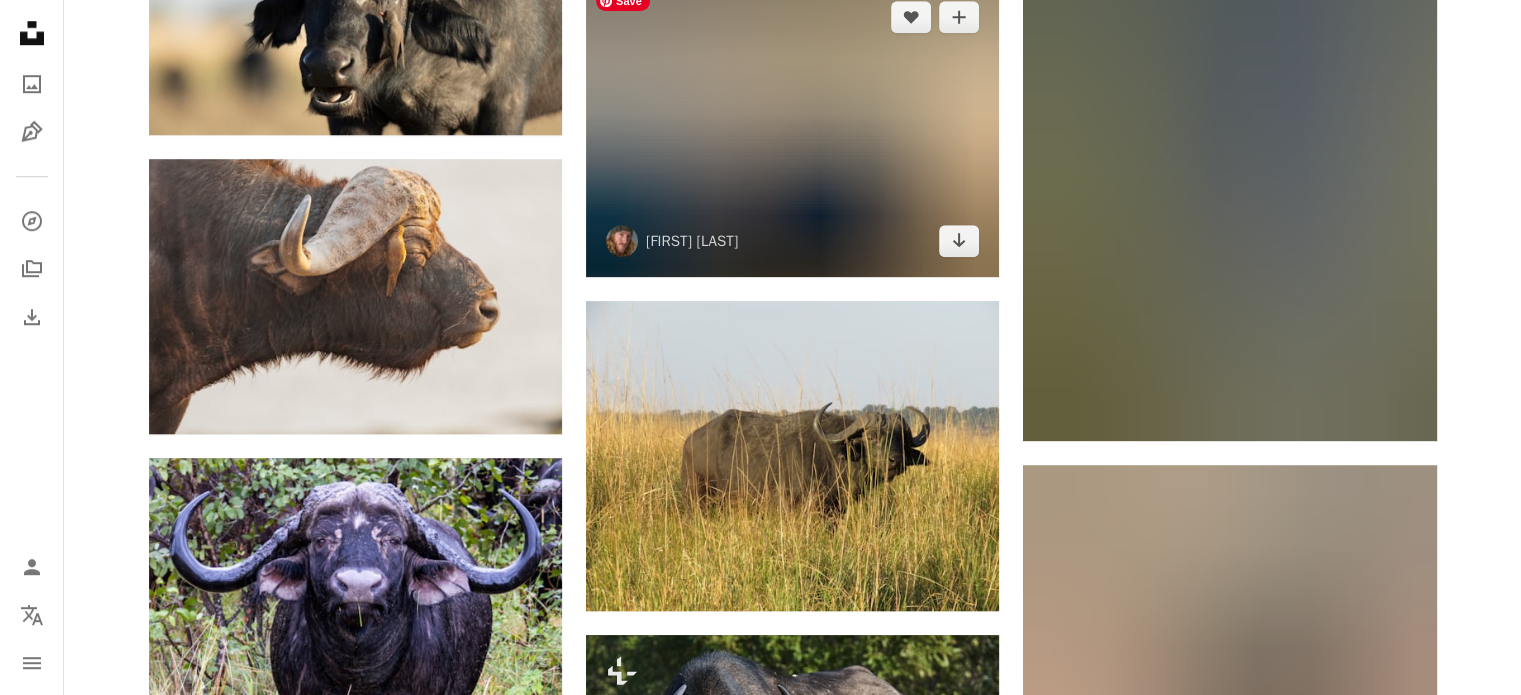 scroll, scrollTop: 1600, scrollLeft: 0, axis: vertical 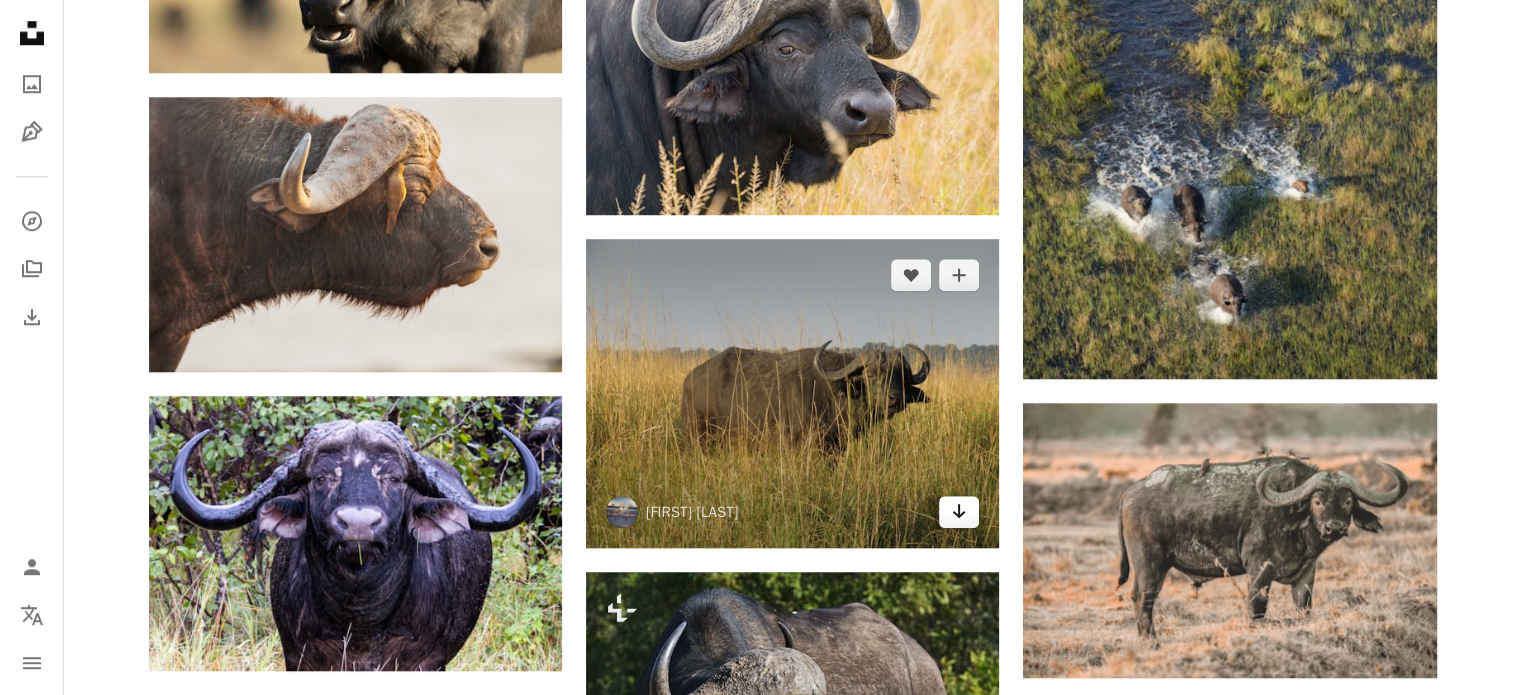 click 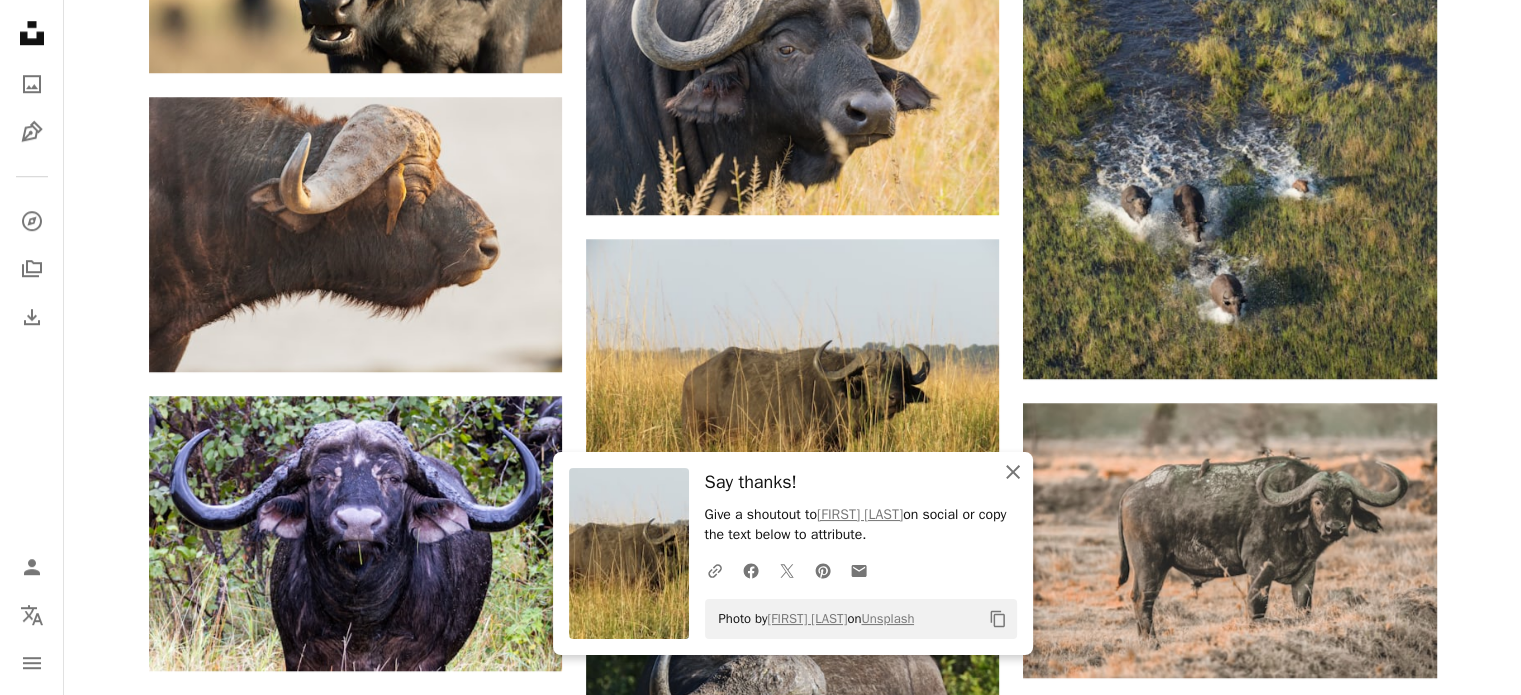 click 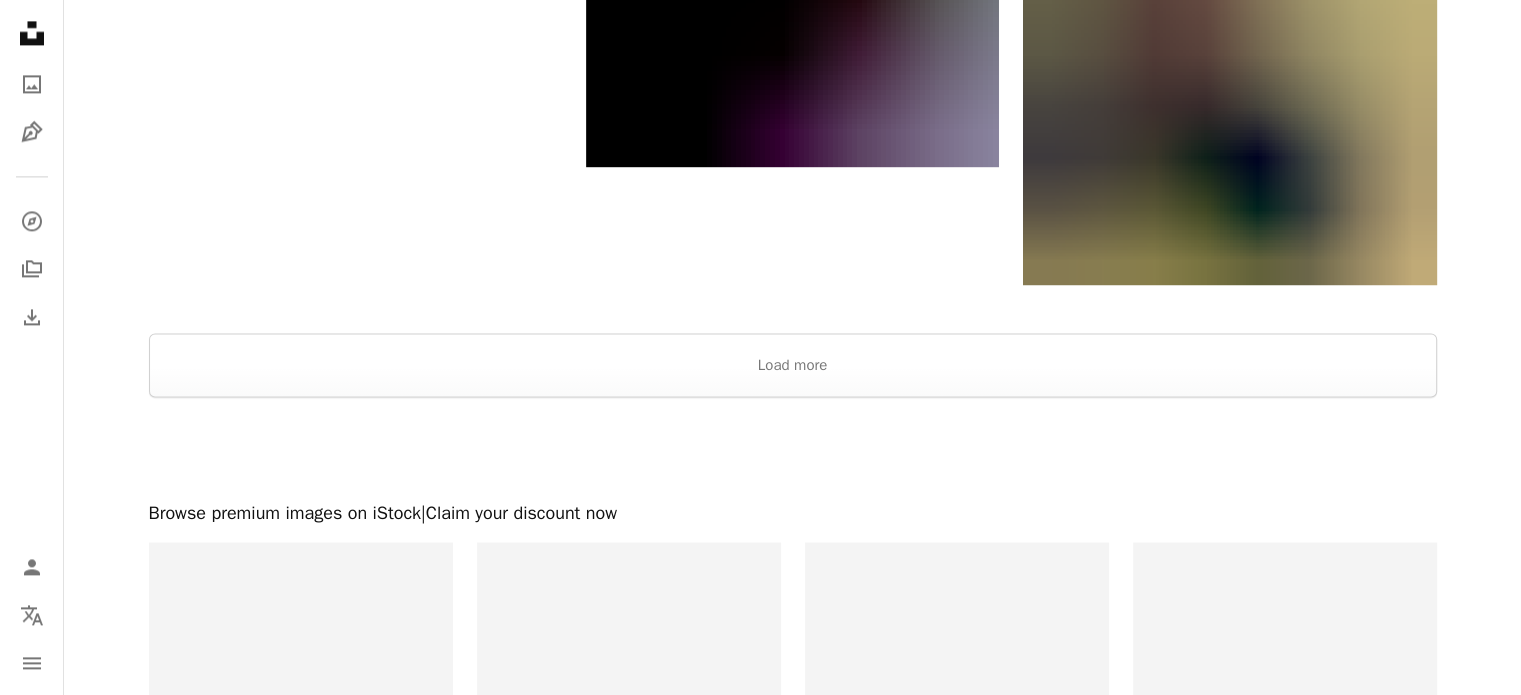 scroll, scrollTop: 3000, scrollLeft: 0, axis: vertical 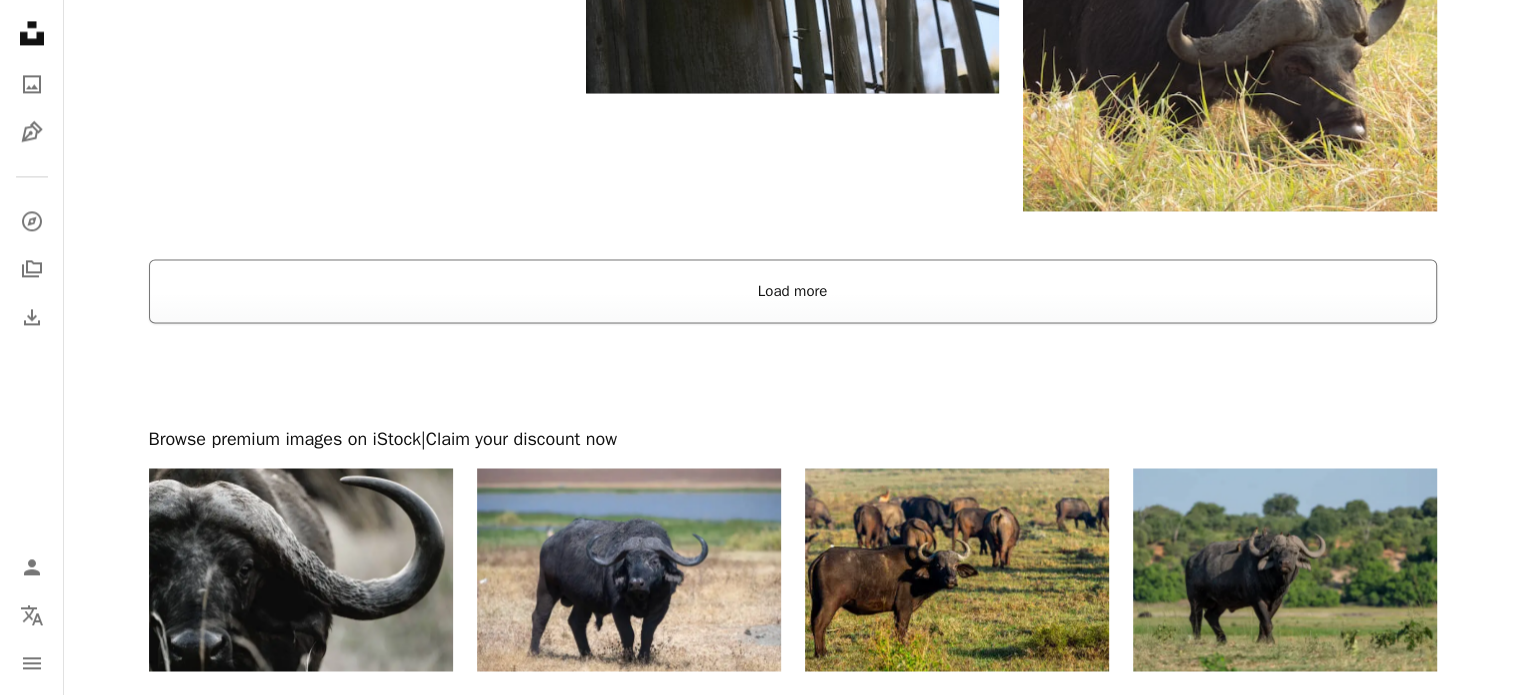 click on "Load more" at bounding box center (793, 291) 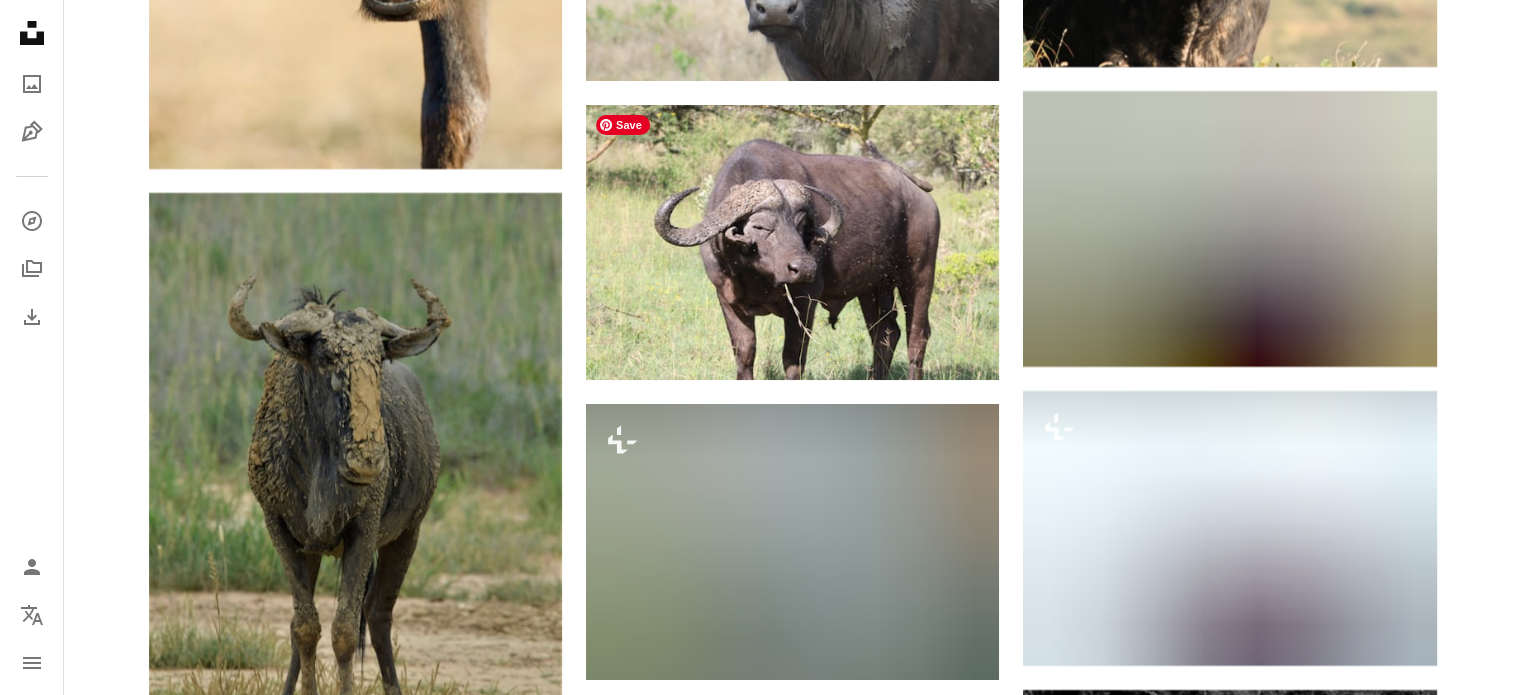 scroll, scrollTop: 7600, scrollLeft: 0, axis: vertical 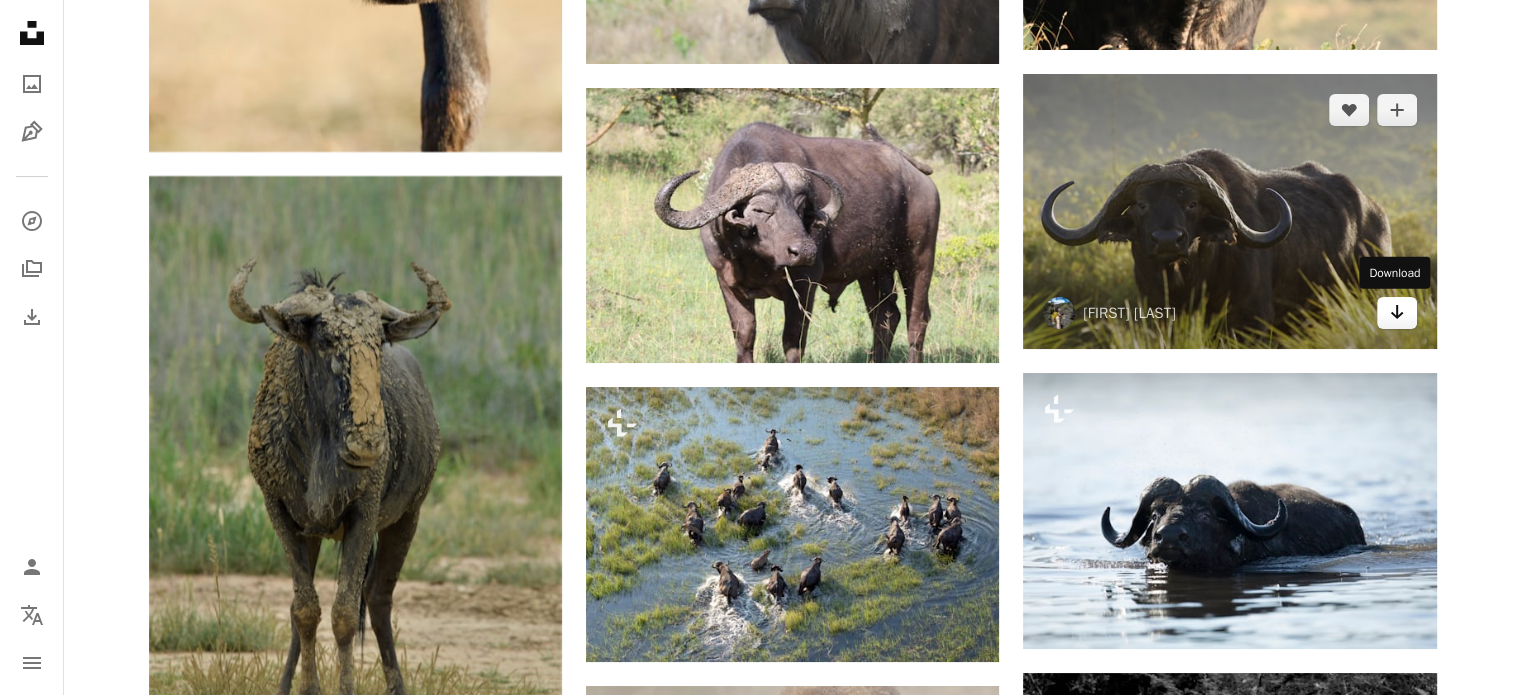 click 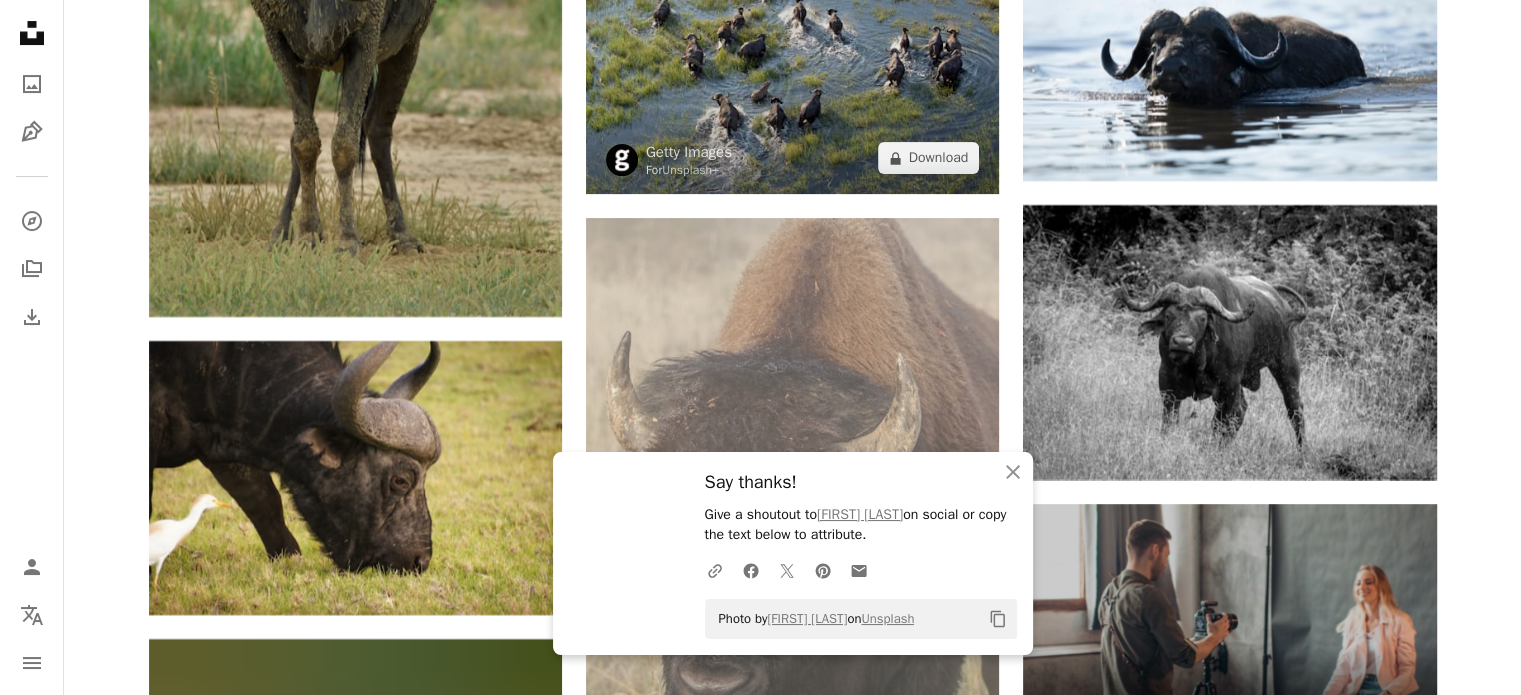 scroll, scrollTop: 8100, scrollLeft: 0, axis: vertical 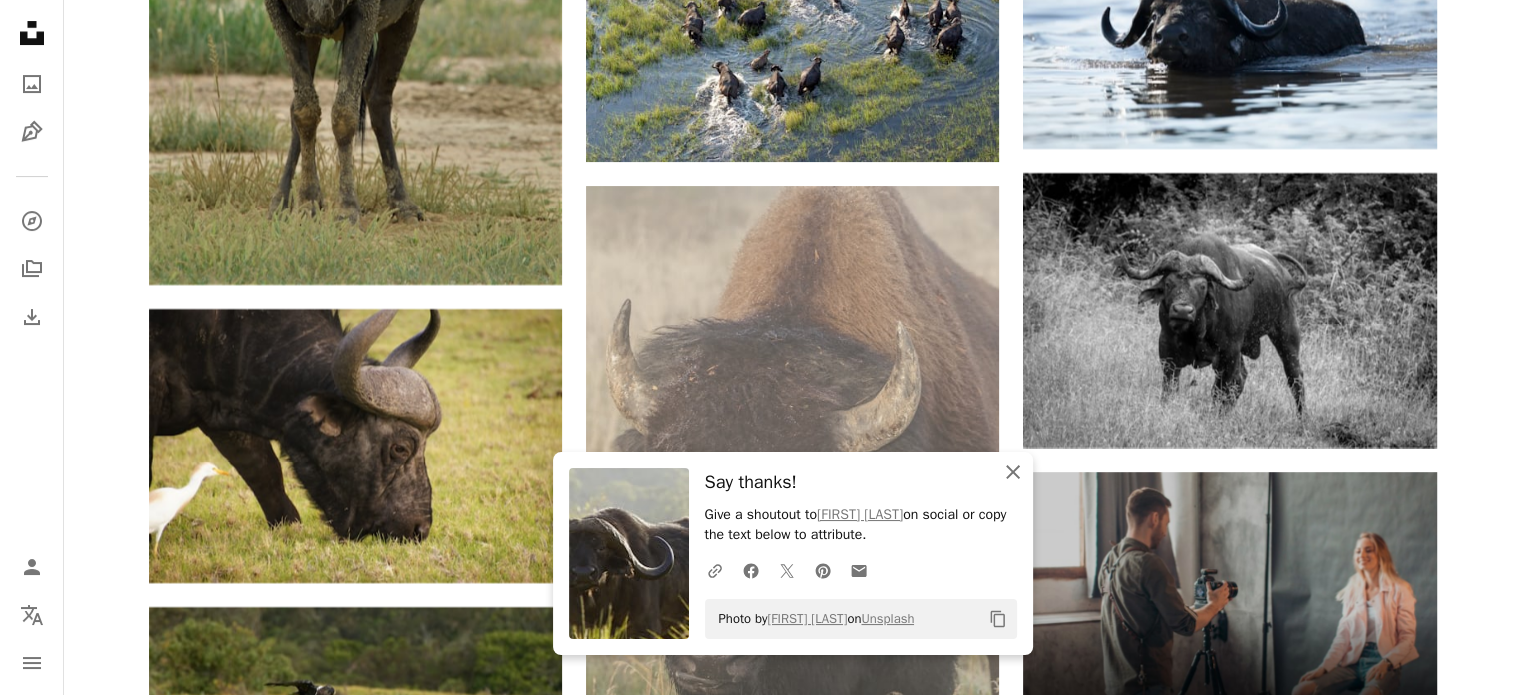 click on "An X shape" 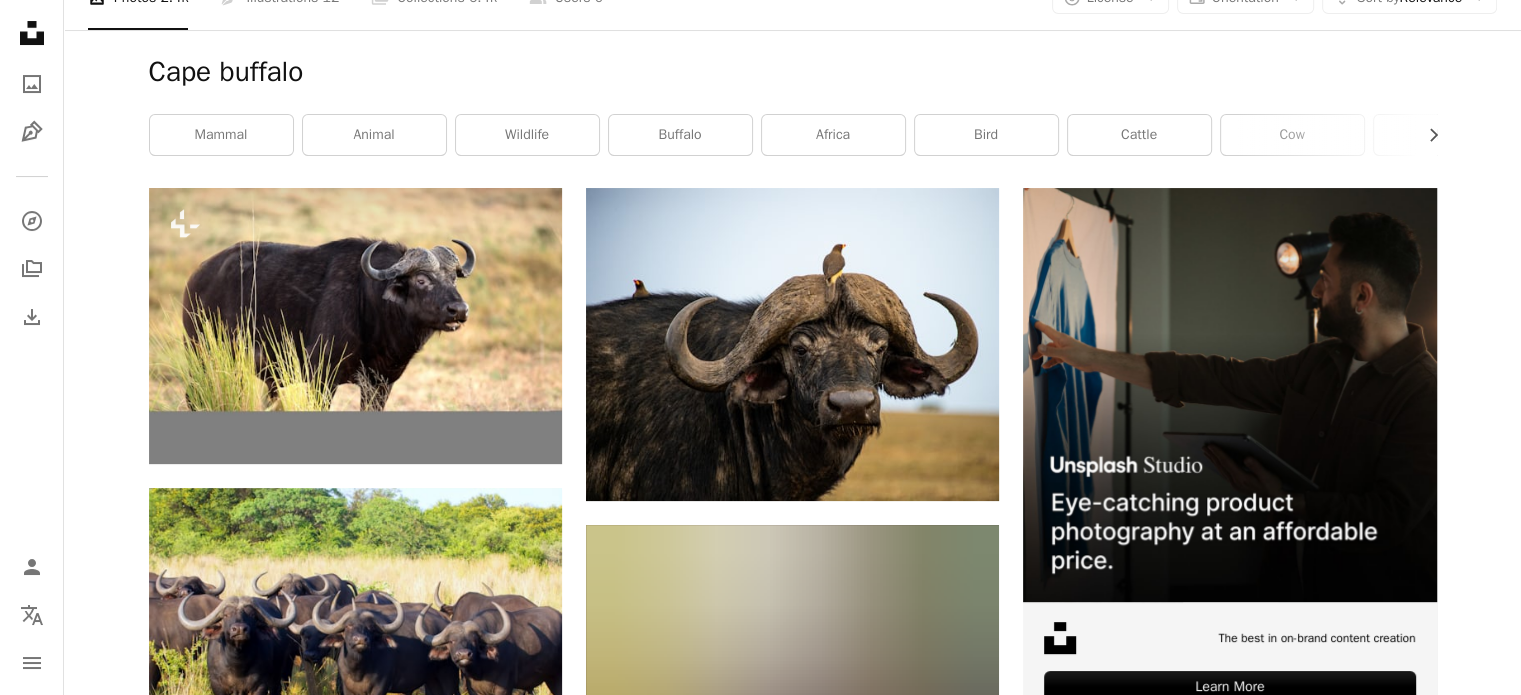 scroll, scrollTop: 0, scrollLeft: 0, axis: both 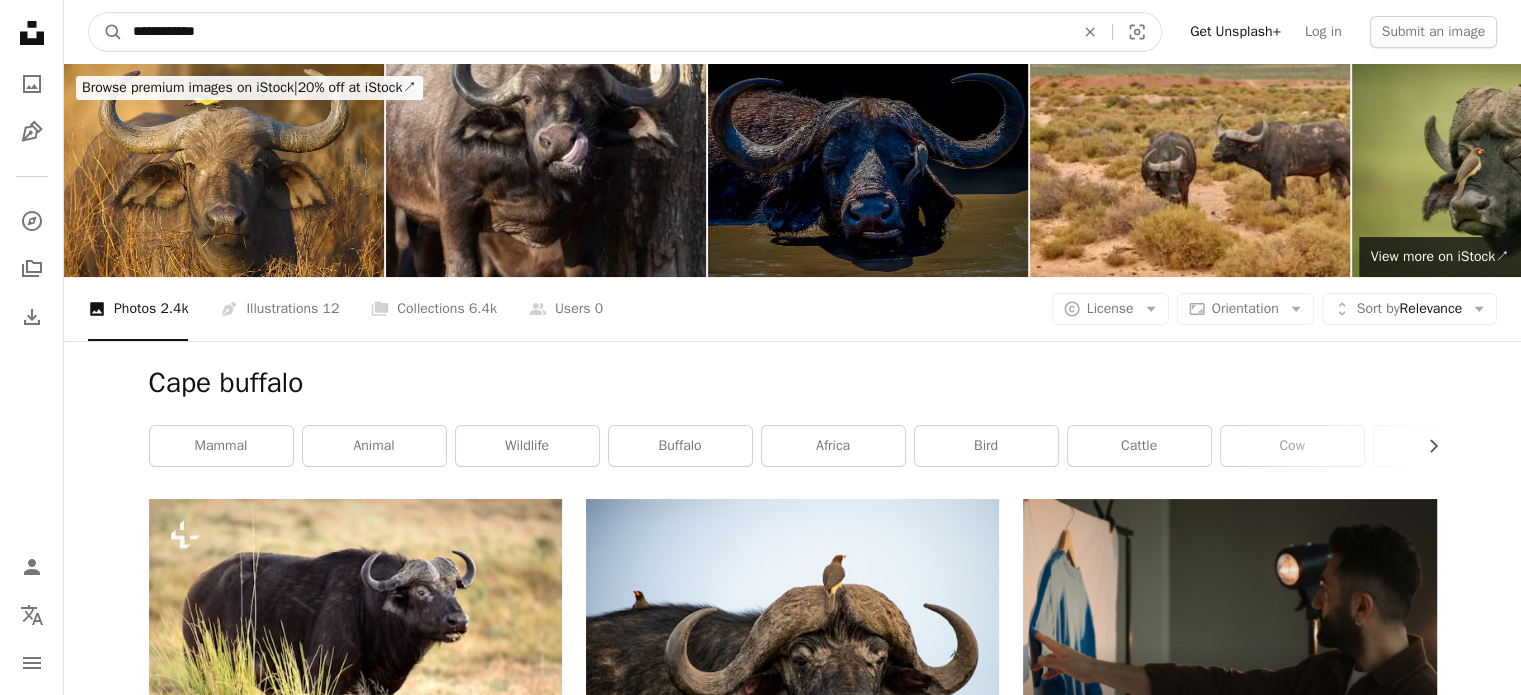 drag, startPoint x: 235, startPoint y: 31, endPoint x: 126, endPoint y: 48, distance: 110.317726 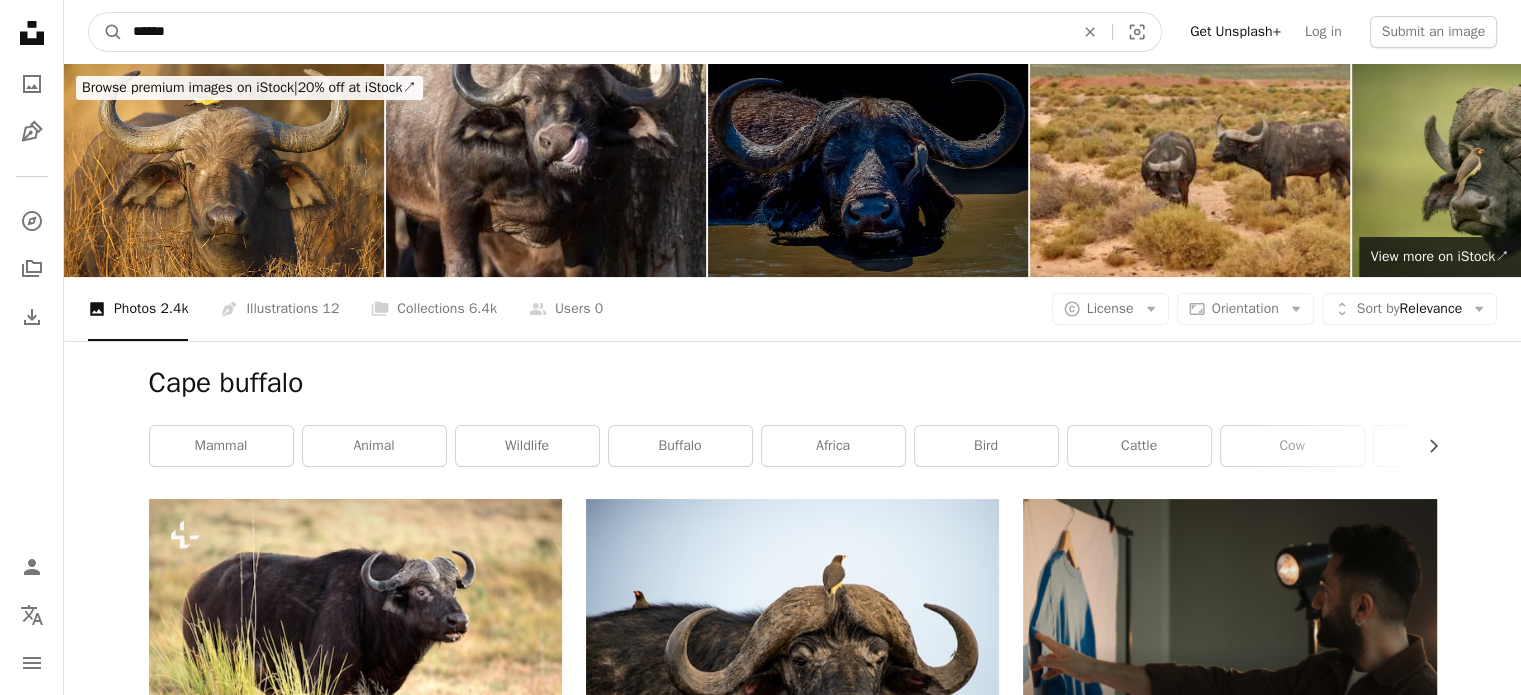 type on "*******" 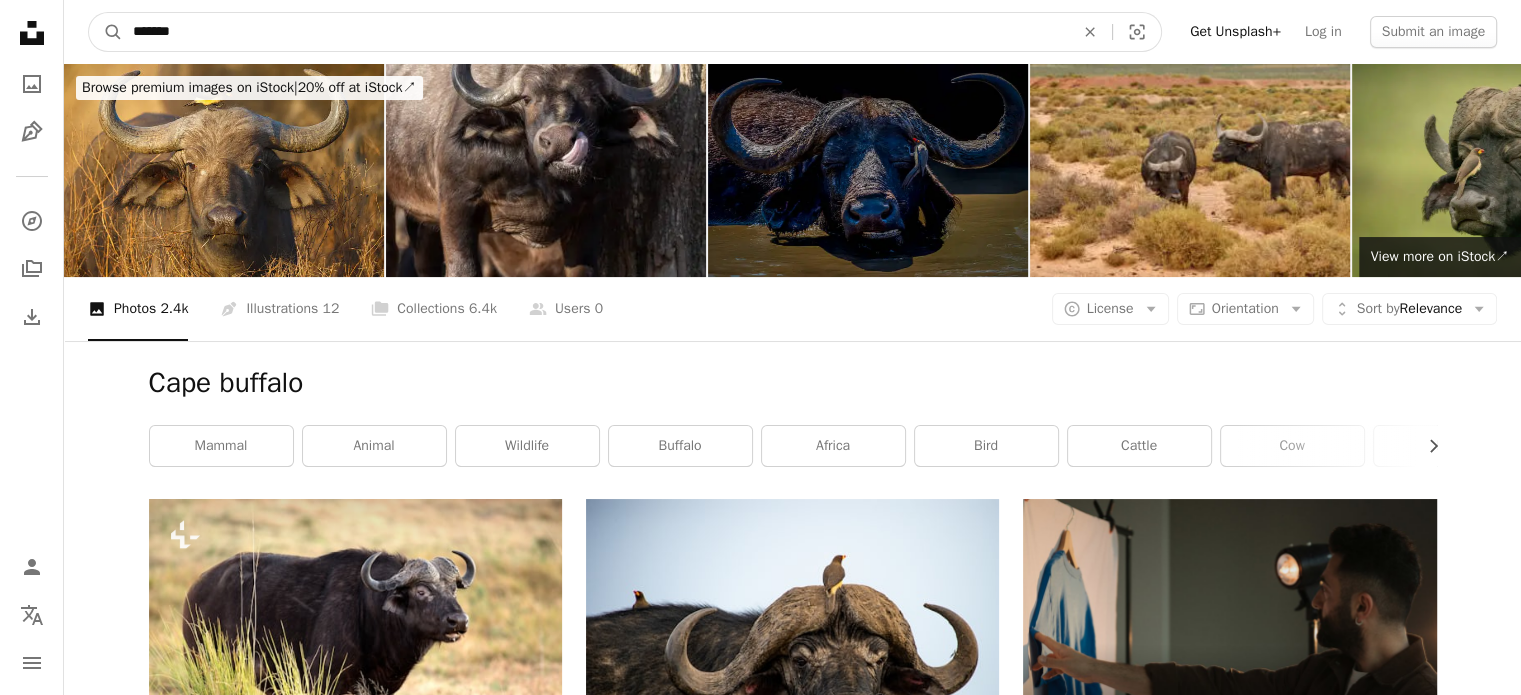 click on "A magnifying glass" at bounding box center (106, 32) 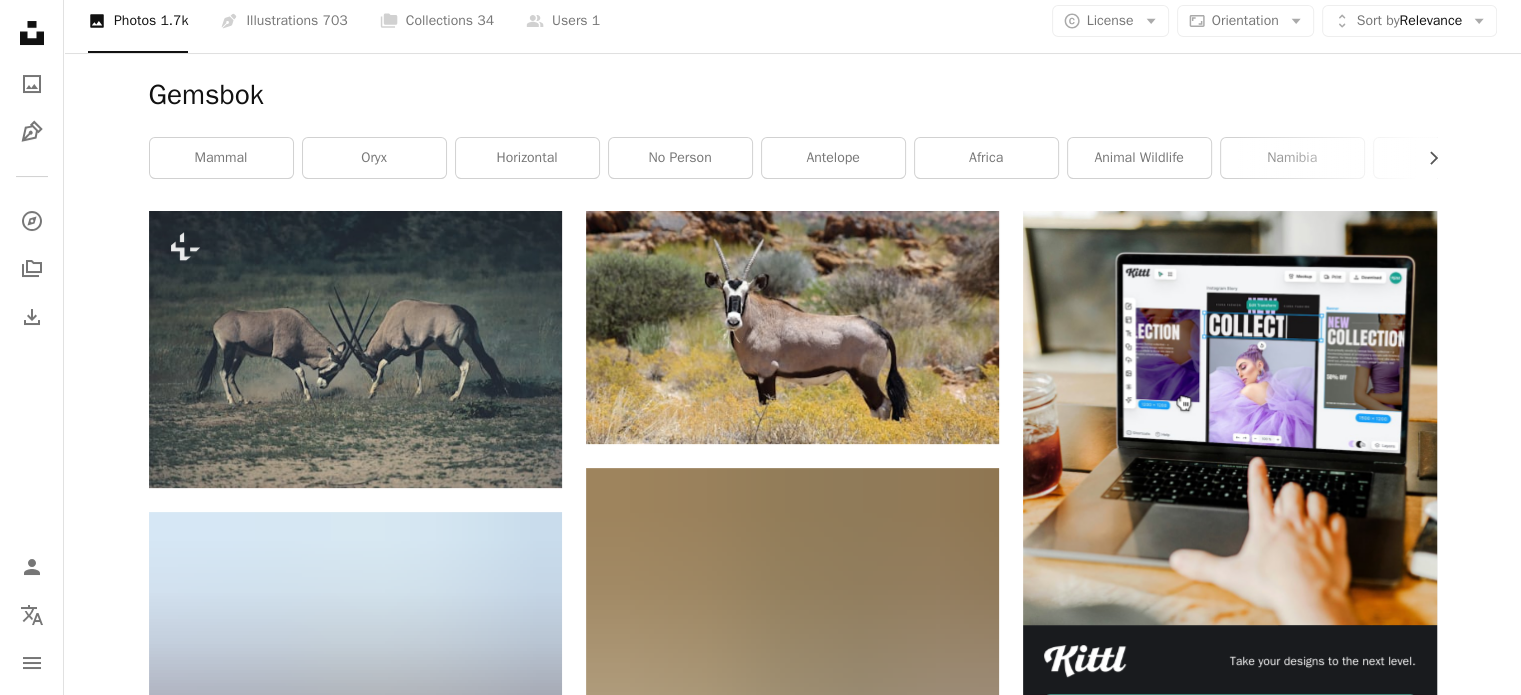 scroll, scrollTop: 300, scrollLeft: 0, axis: vertical 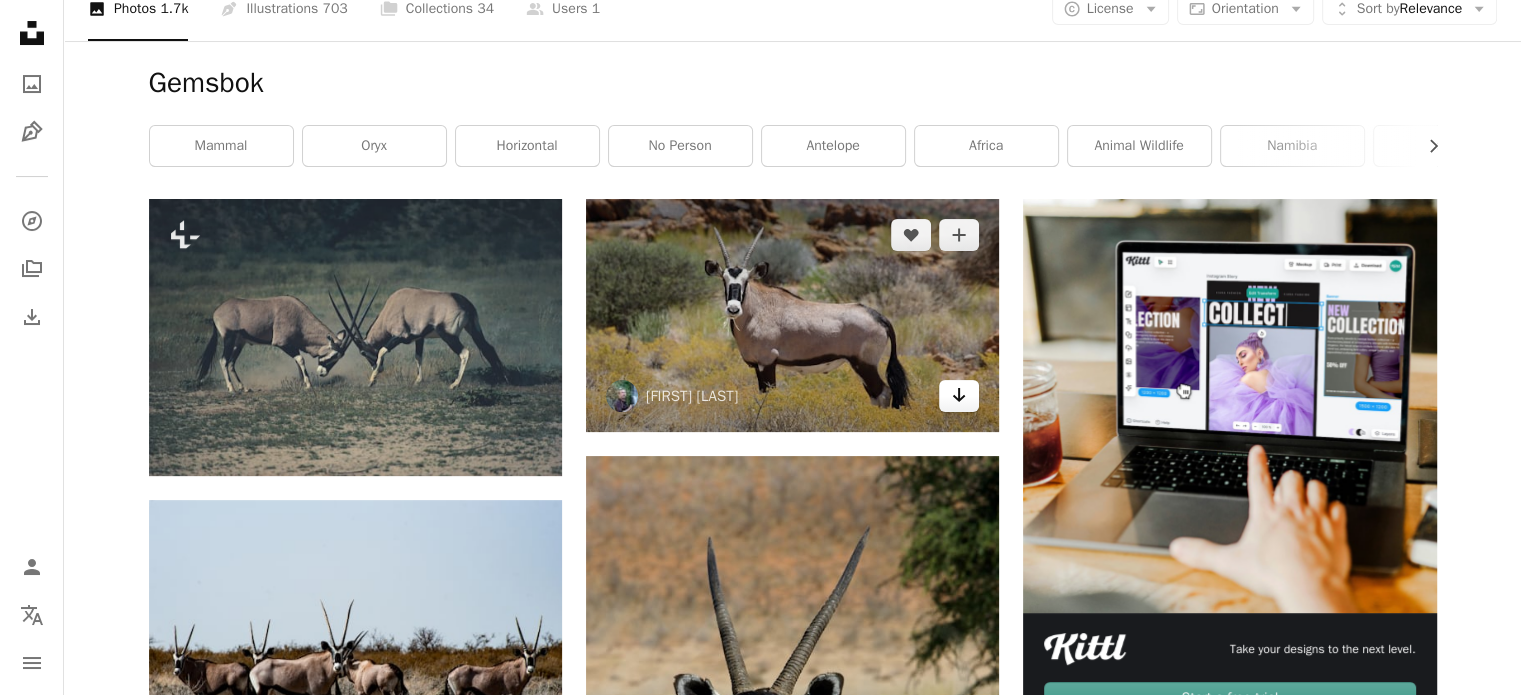 click on "Arrow pointing down" 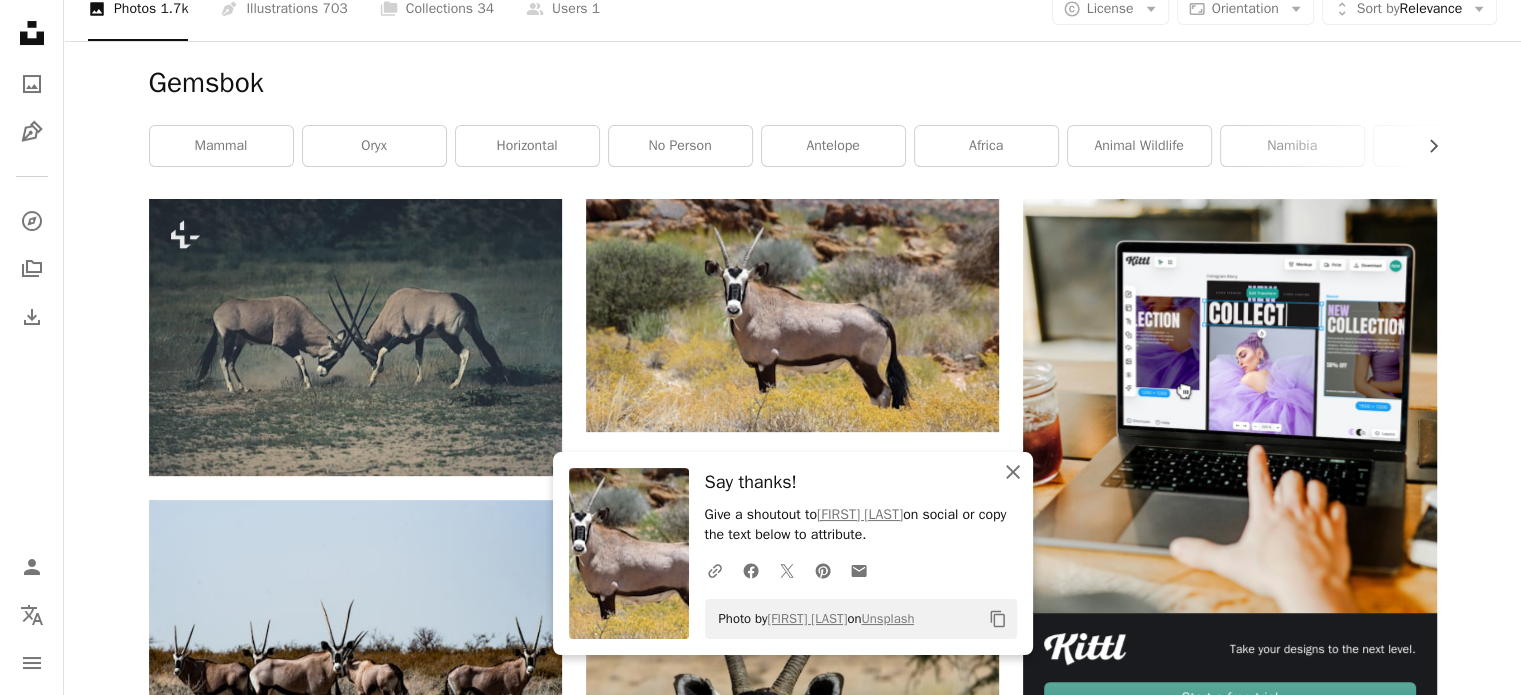 click on "An X shape" 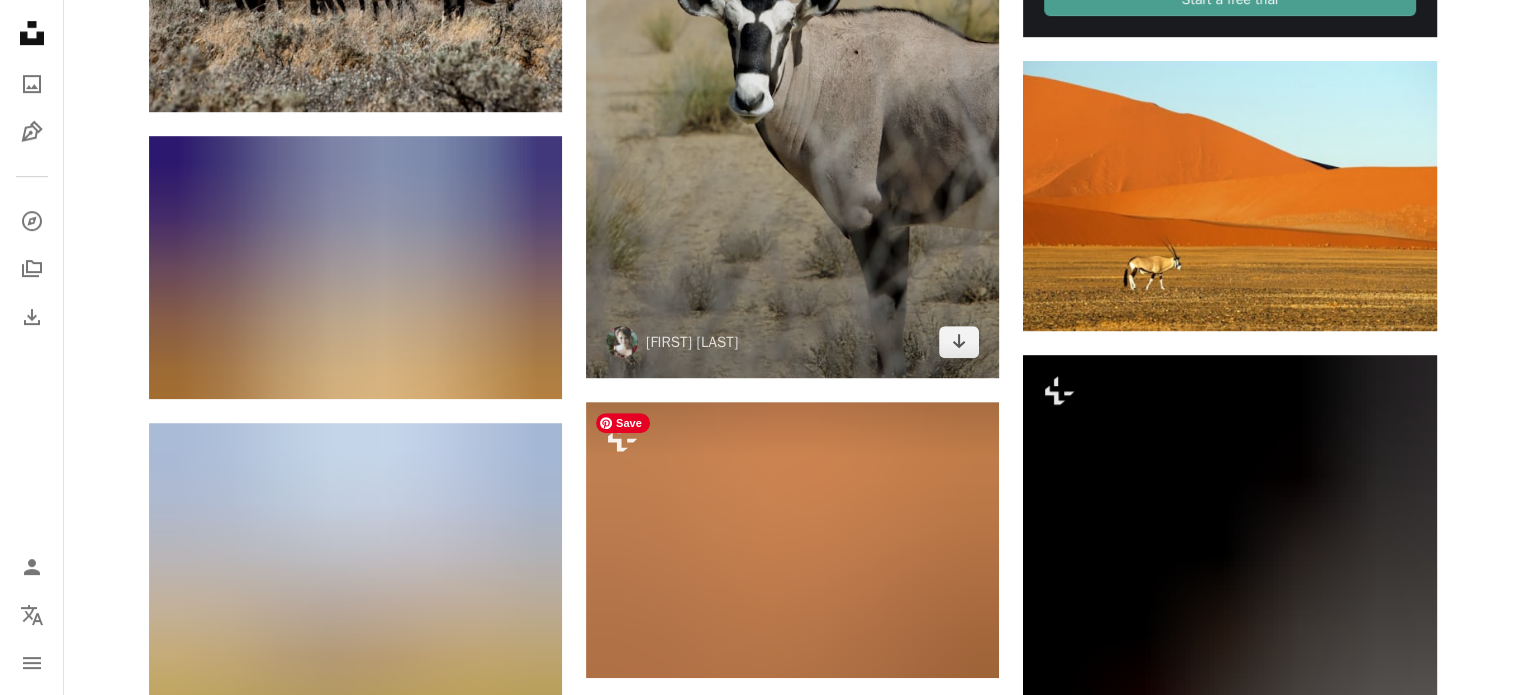 scroll, scrollTop: 1000, scrollLeft: 0, axis: vertical 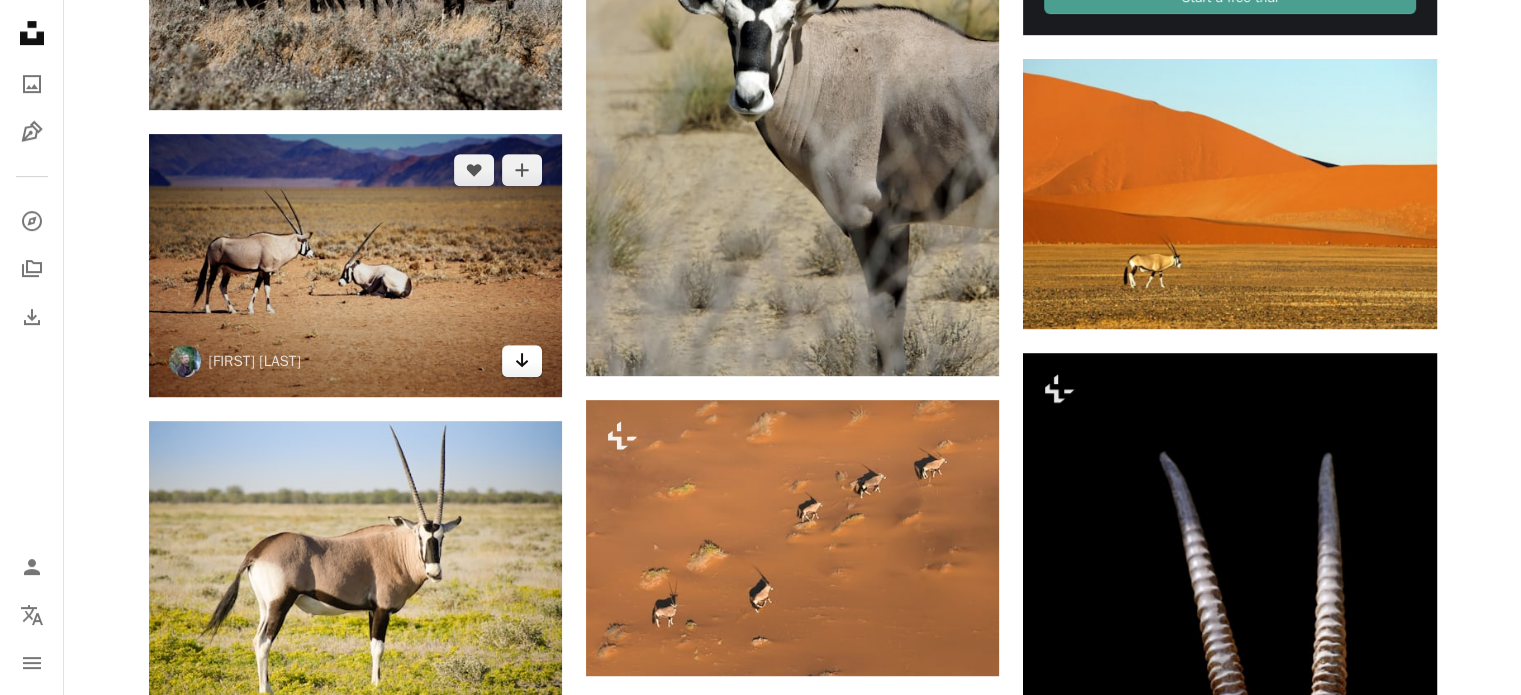 click 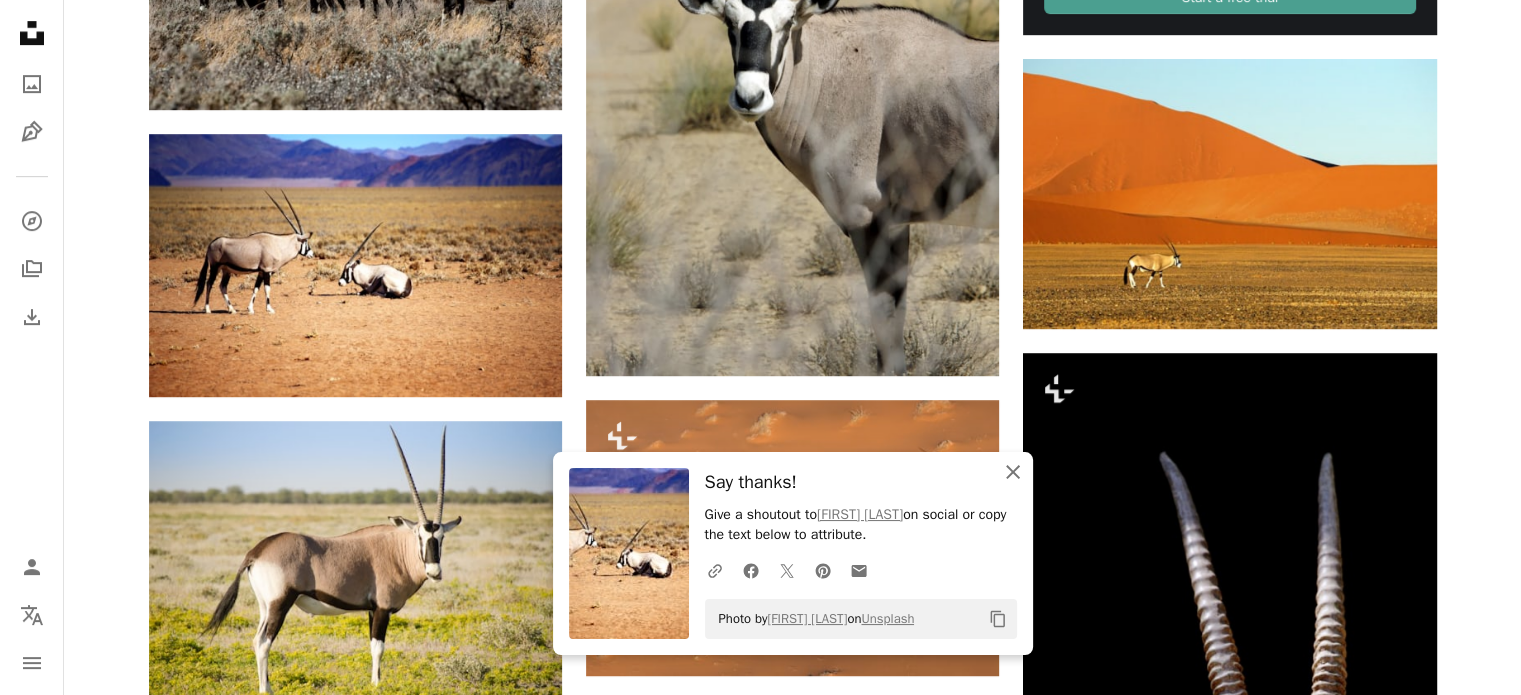 click 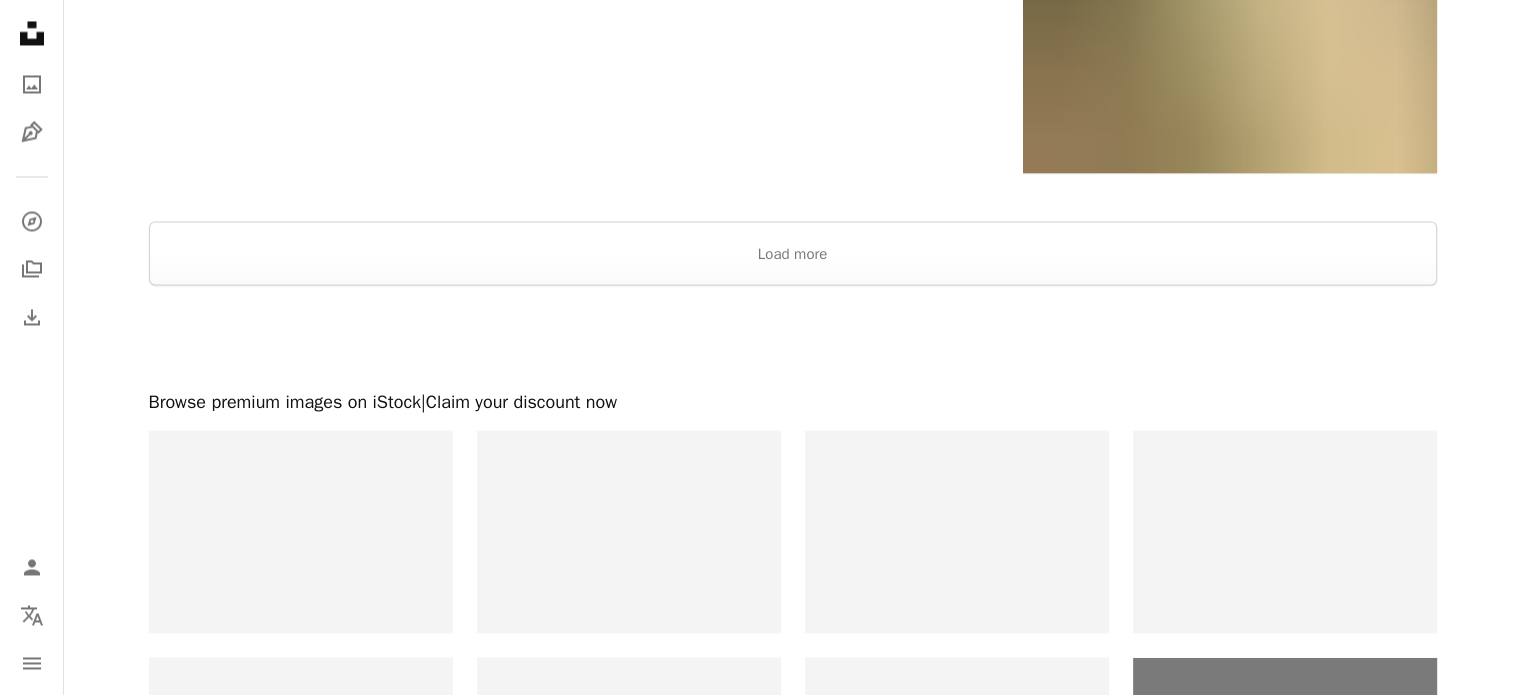 scroll, scrollTop: 3600, scrollLeft: 0, axis: vertical 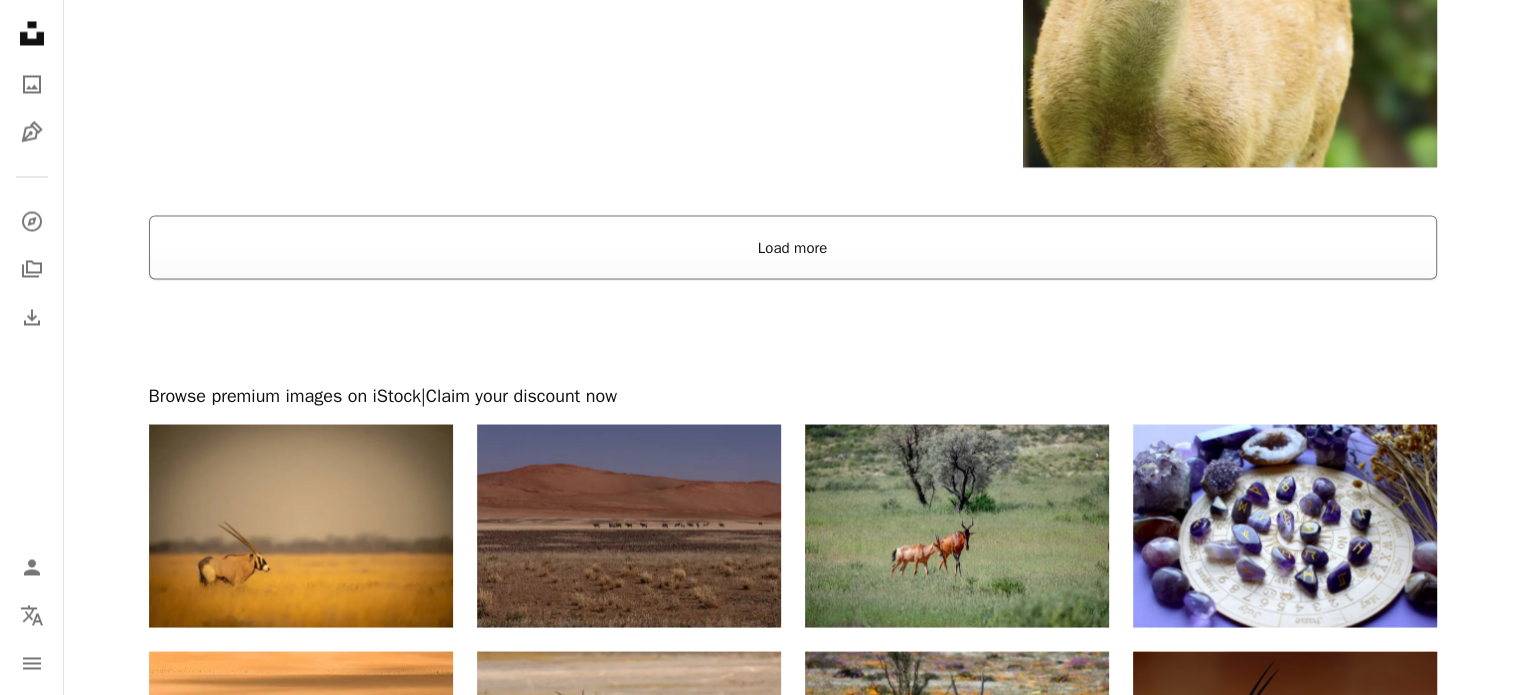 click on "Load more" at bounding box center (793, 247) 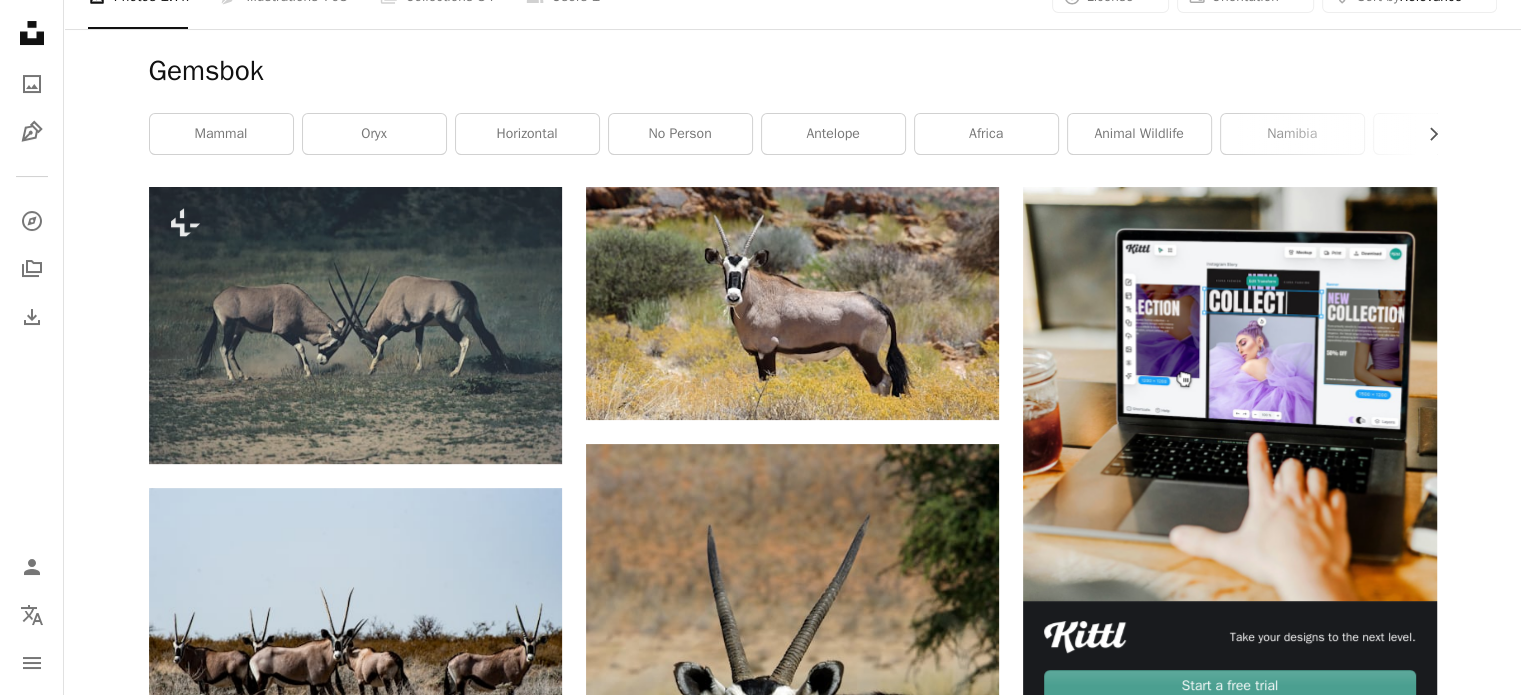 scroll, scrollTop: 0, scrollLeft: 0, axis: both 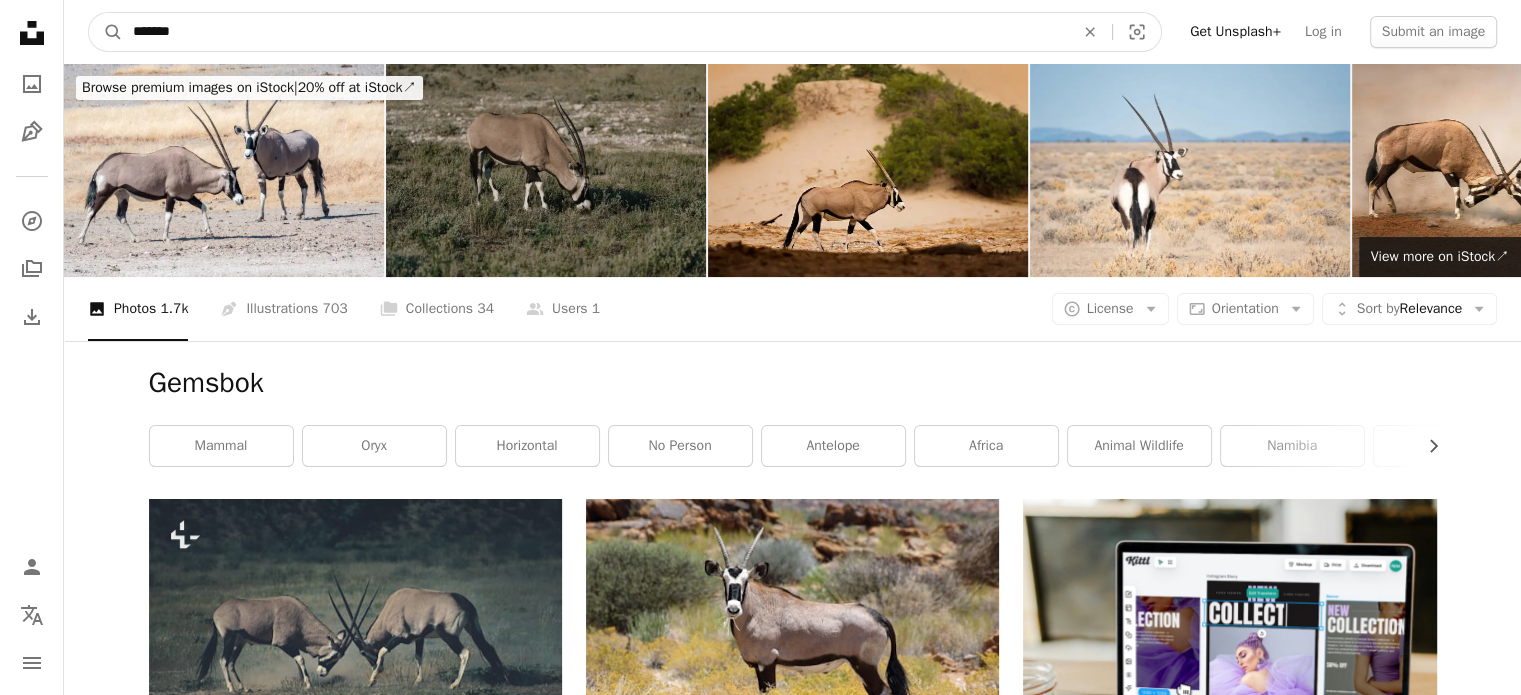 drag, startPoint x: 200, startPoint y: 33, endPoint x: 131, endPoint y: 35, distance: 69.02898 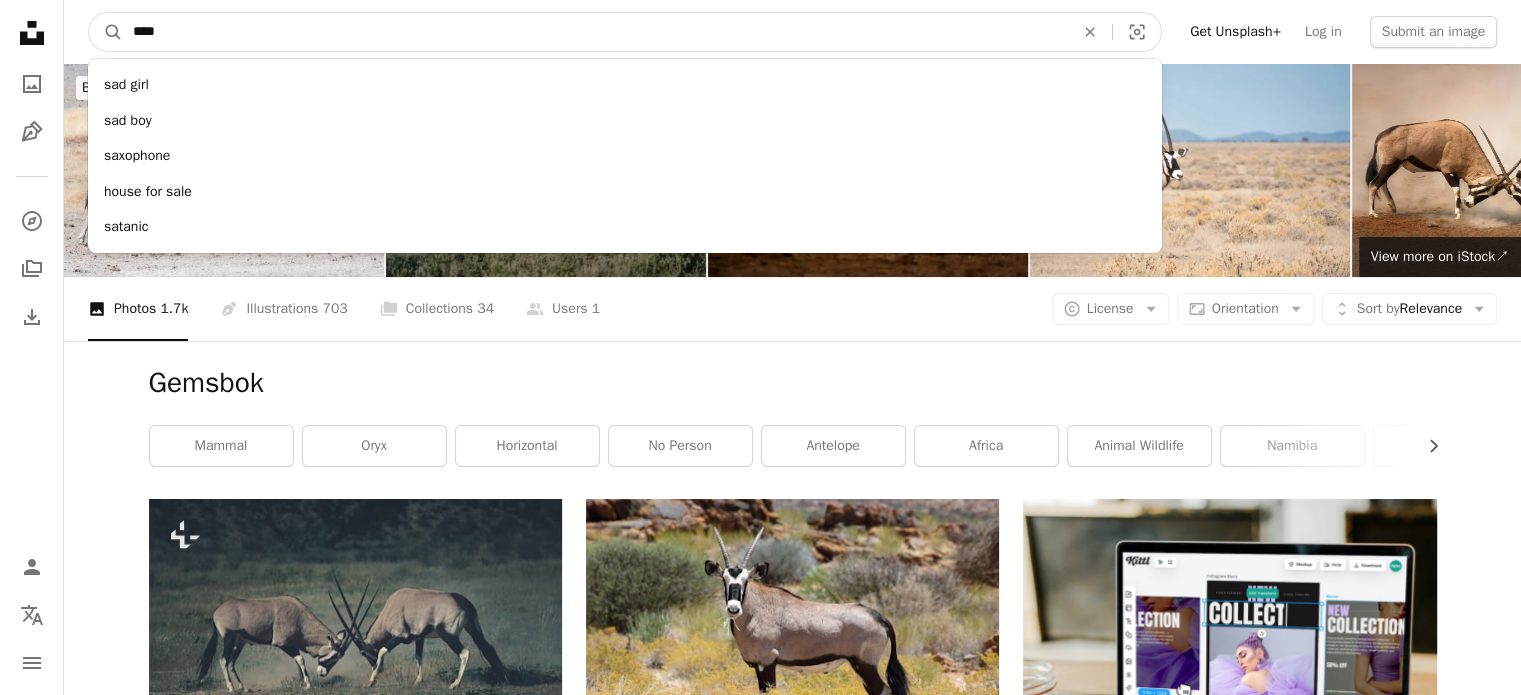 type on "*****" 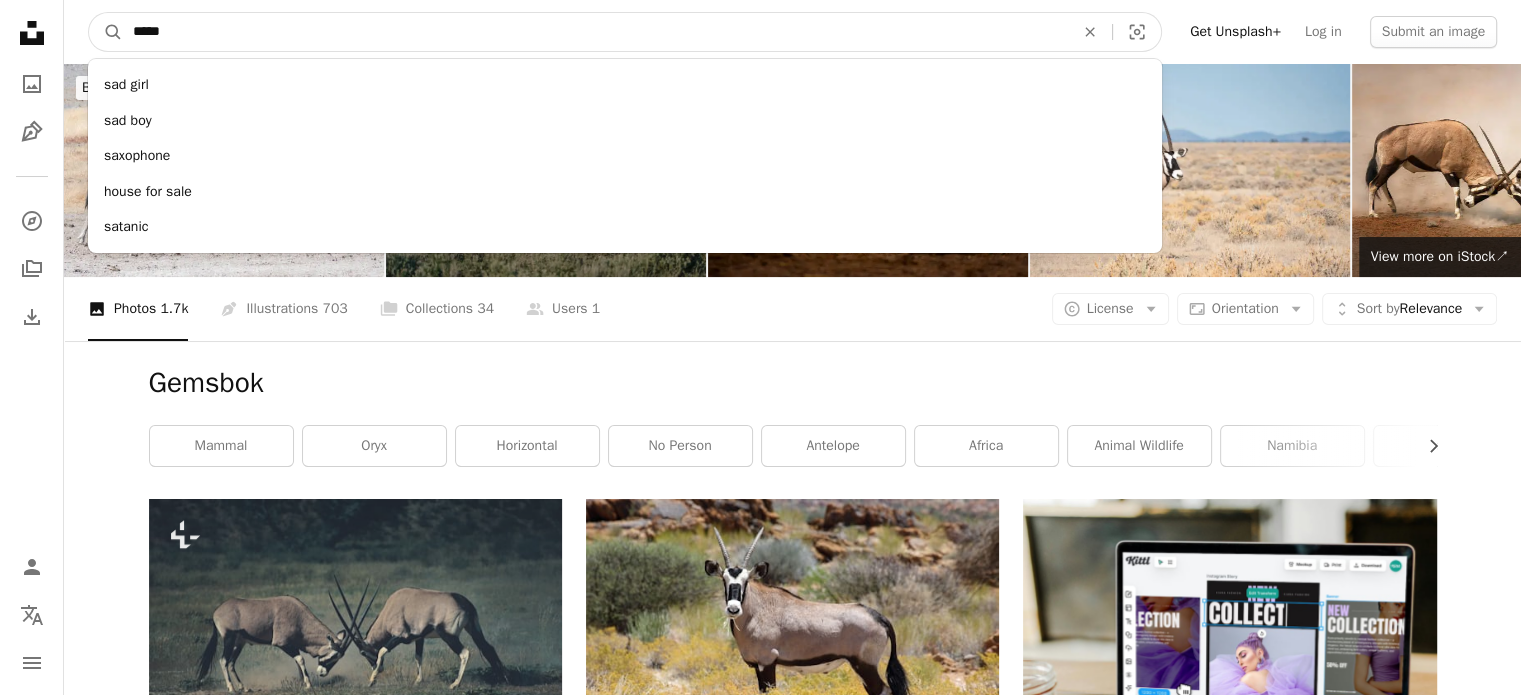 click on "A magnifying glass" at bounding box center [106, 32] 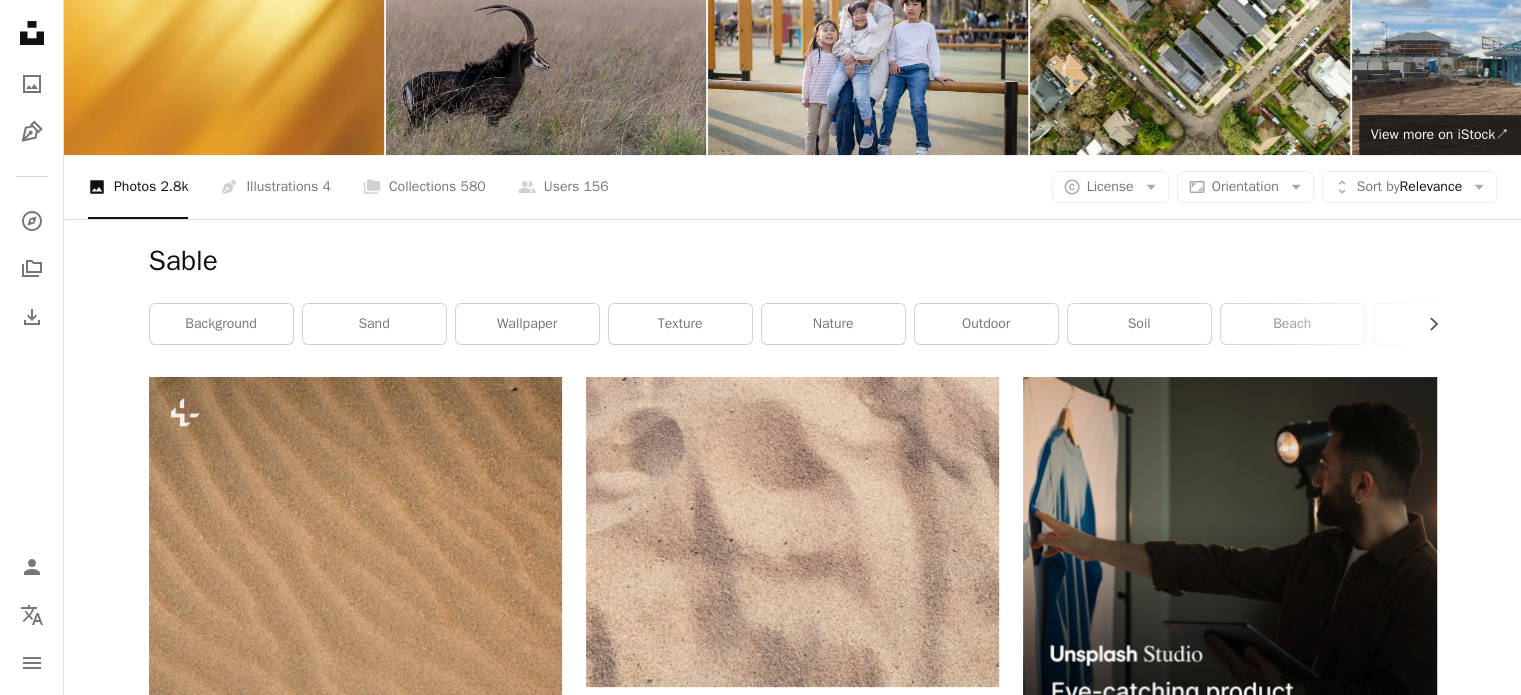 scroll, scrollTop: 0, scrollLeft: 0, axis: both 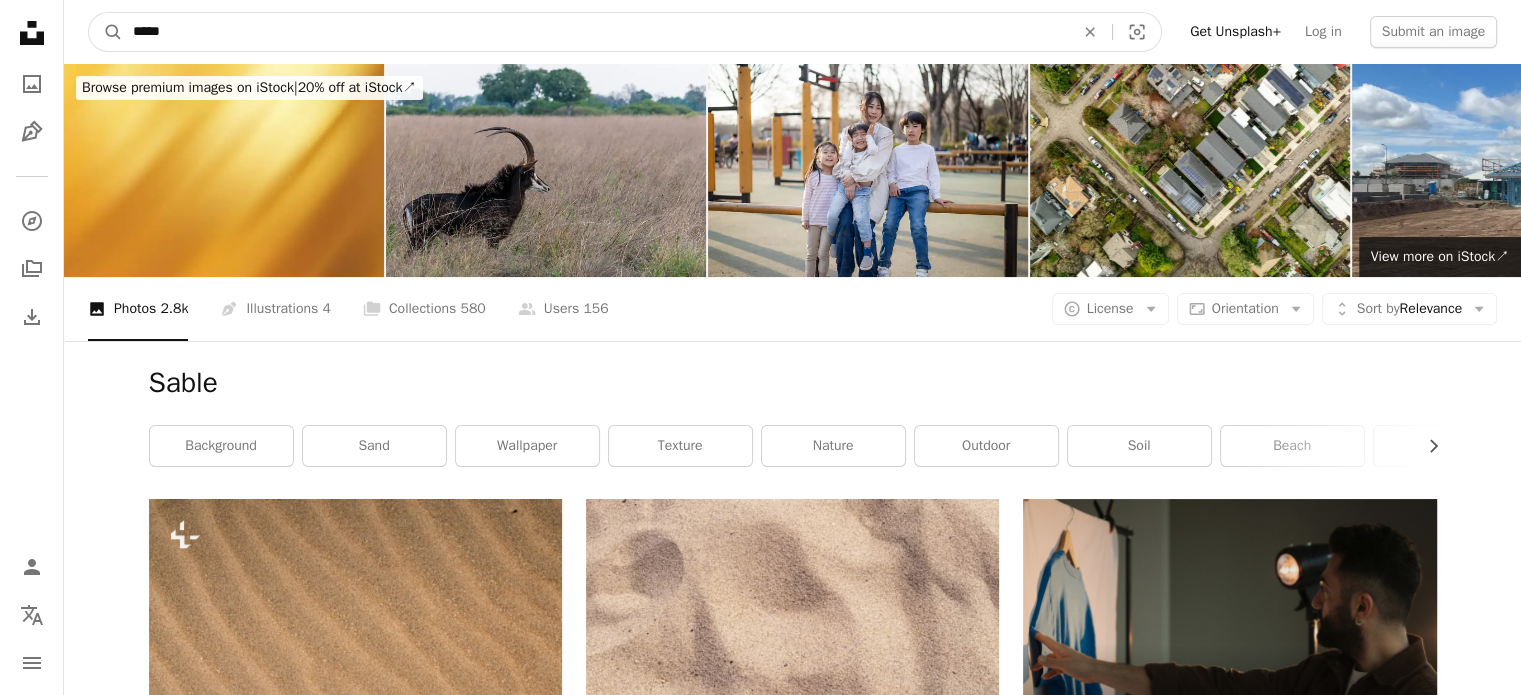 click on "*****" at bounding box center (595, 32) 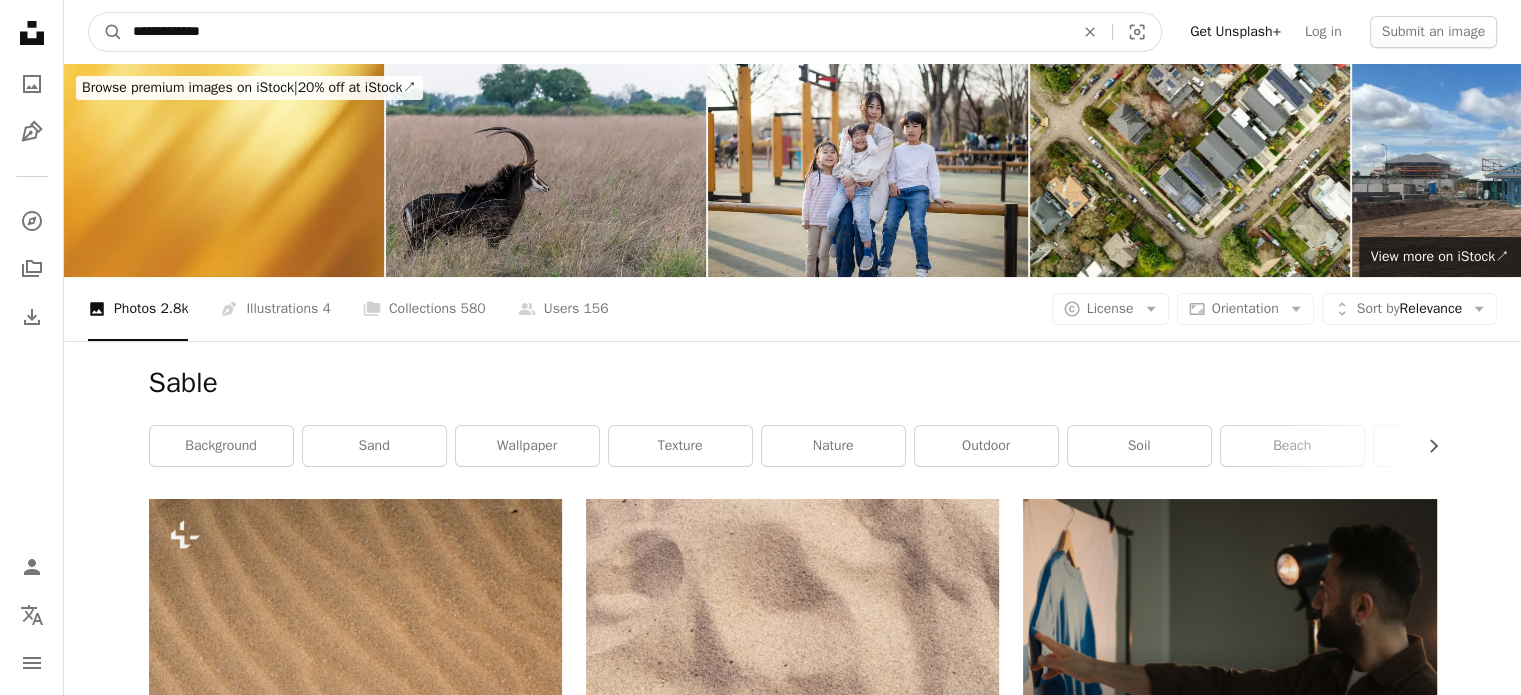 type on "**********" 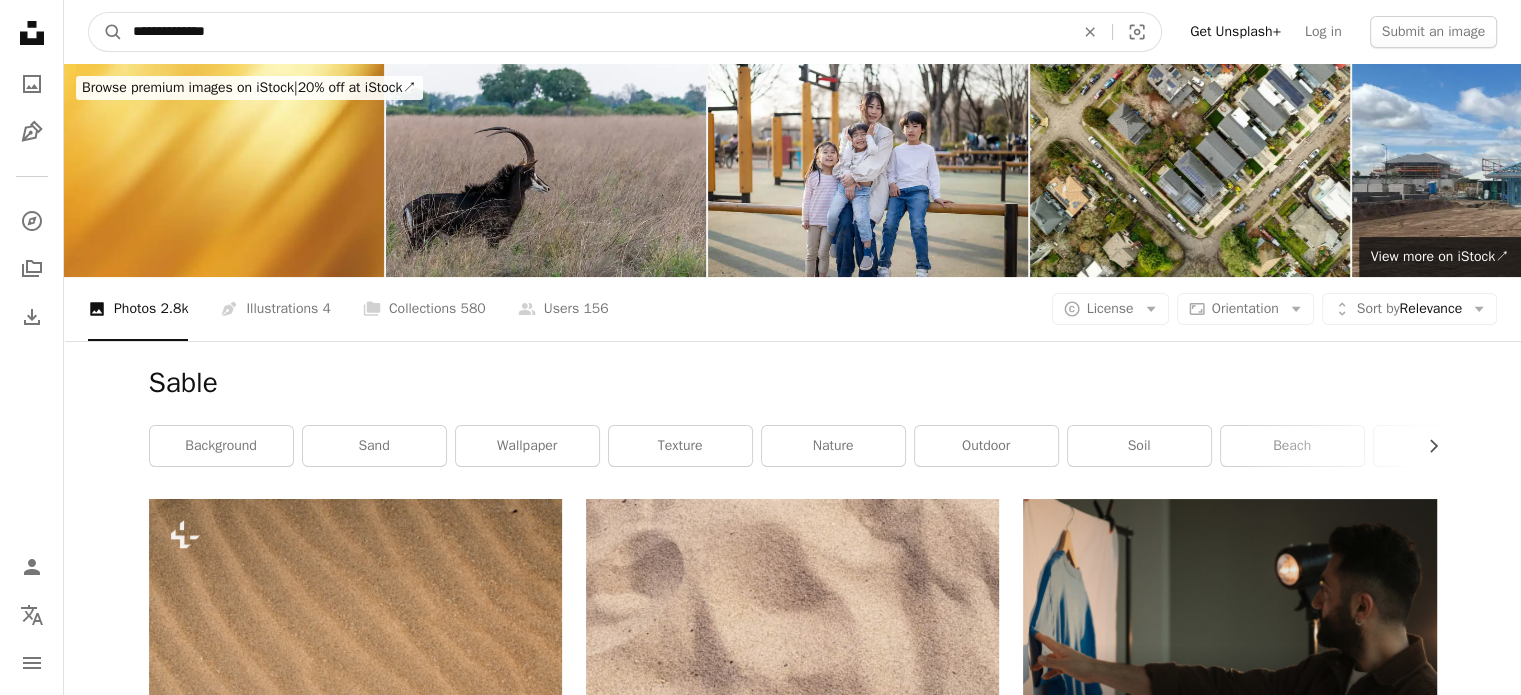 click on "A magnifying glass" at bounding box center (106, 32) 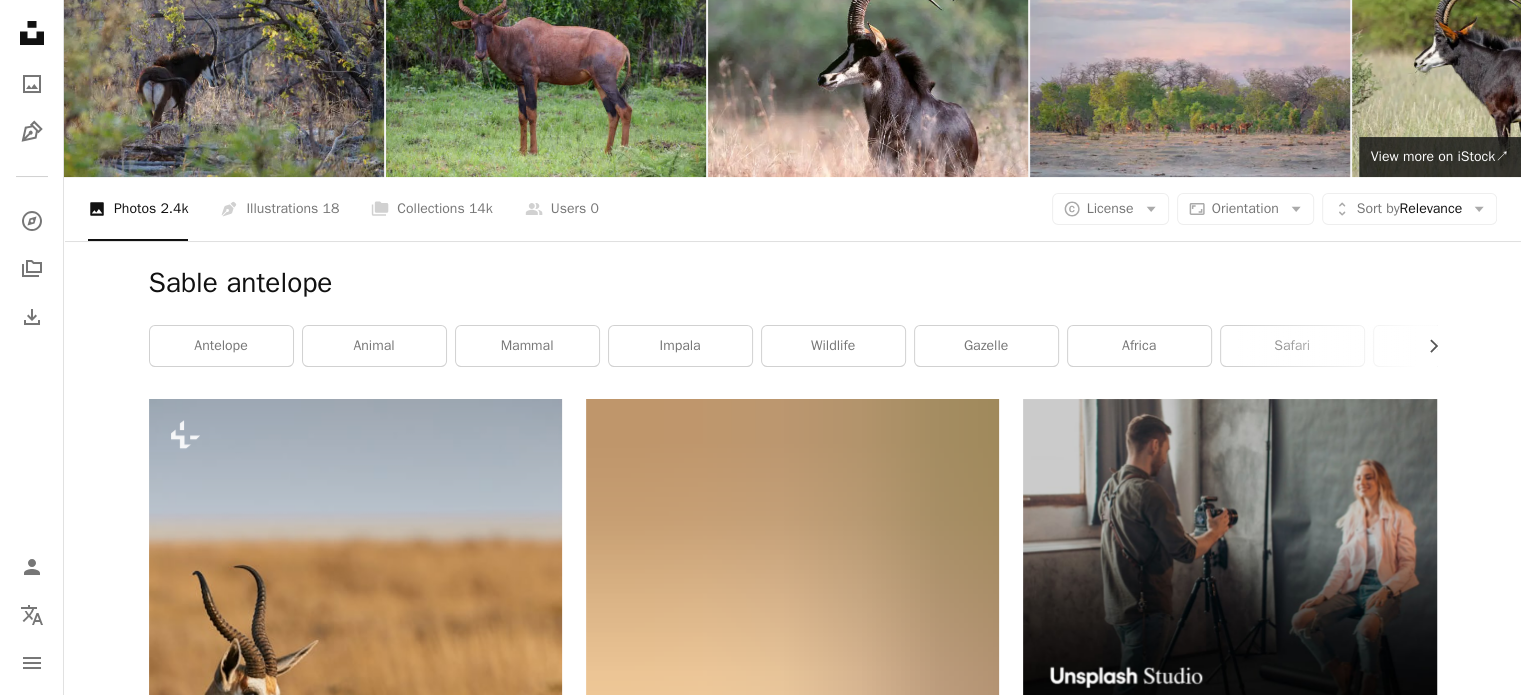 scroll, scrollTop: 0, scrollLeft: 0, axis: both 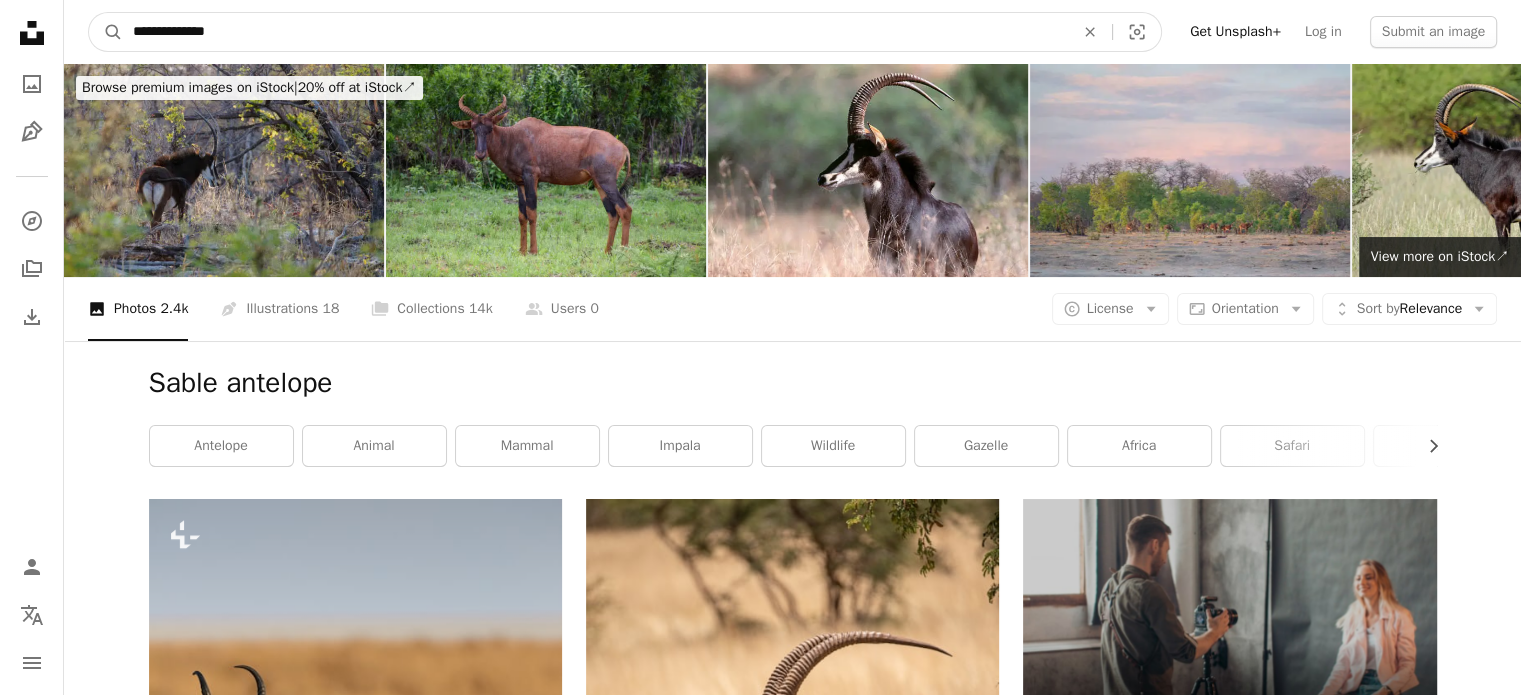 drag, startPoint x: 226, startPoint y: 31, endPoint x: 131, endPoint y: 33, distance: 95.02105 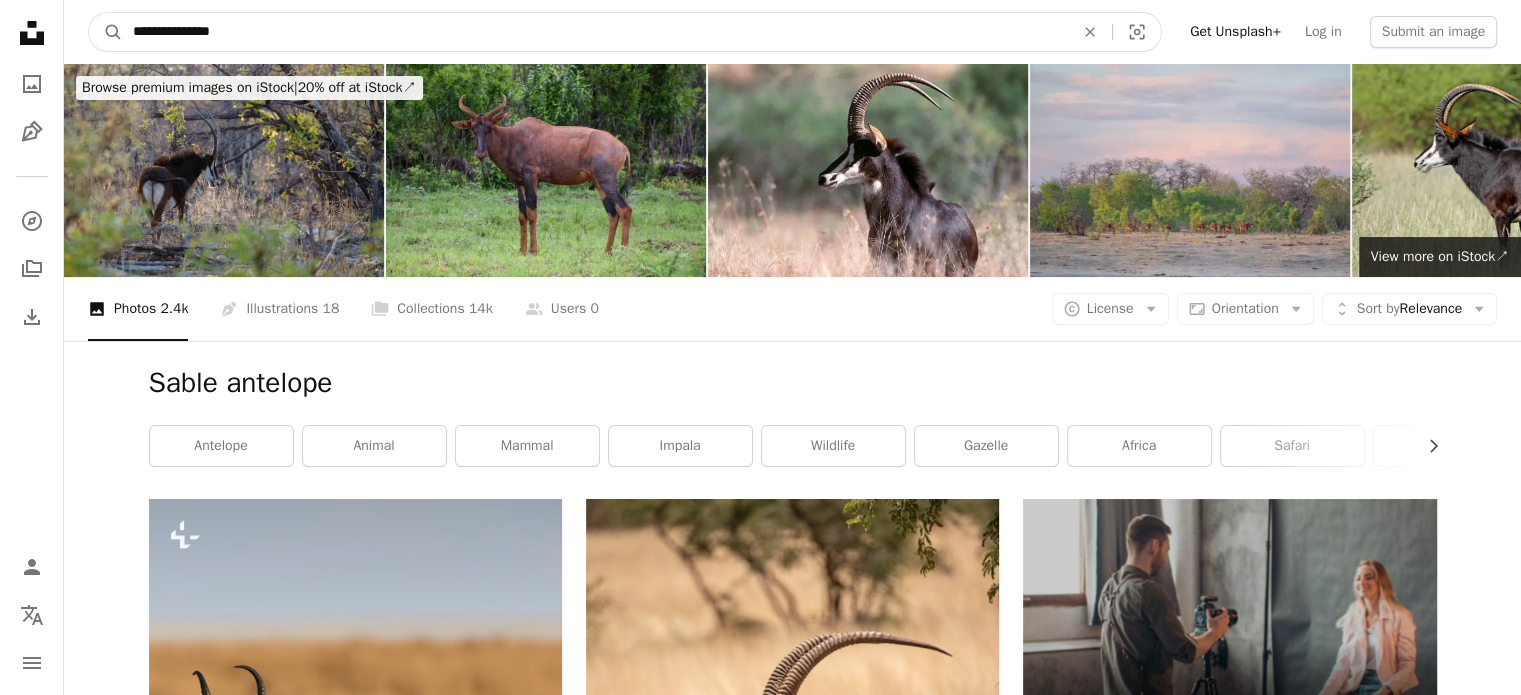 click on "A magnifying glass" at bounding box center (106, 32) 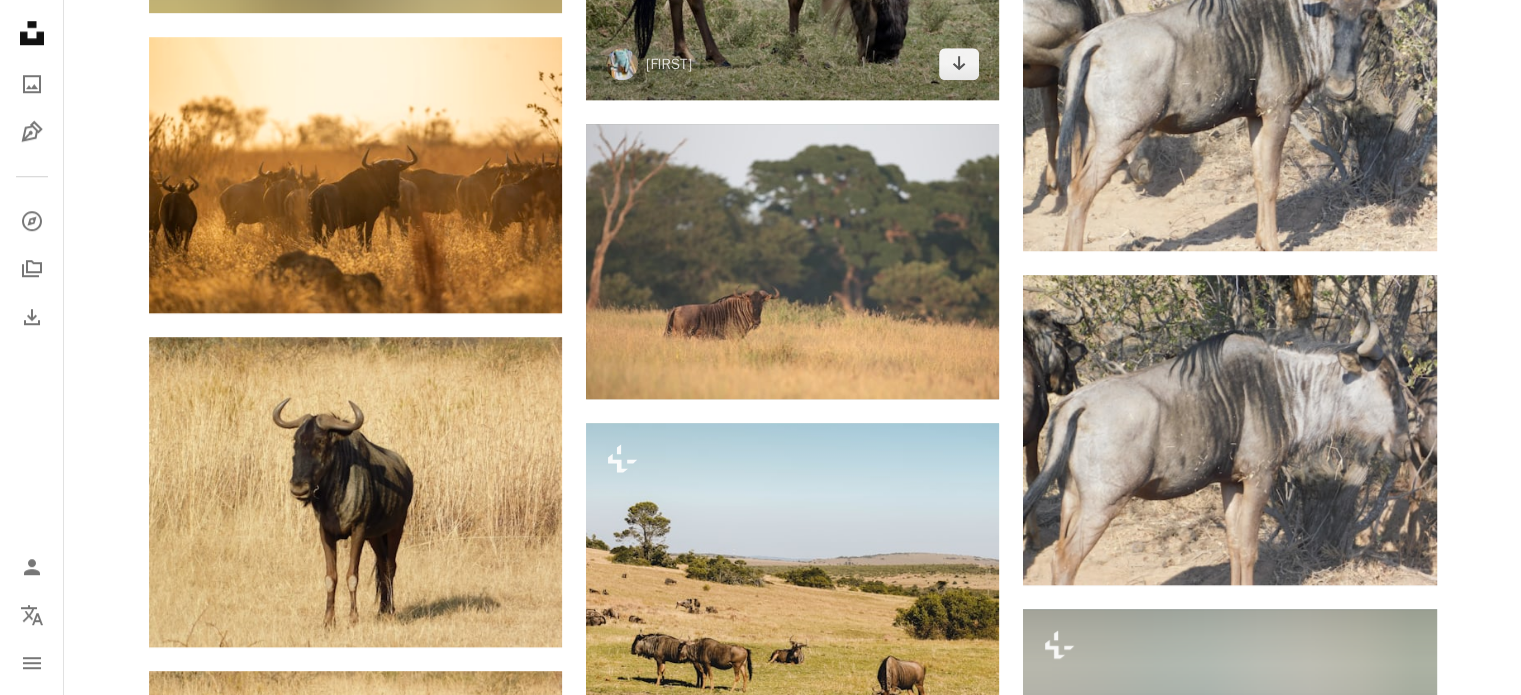 scroll, scrollTop: 1700, scrollLeft: 0, axis: vertical 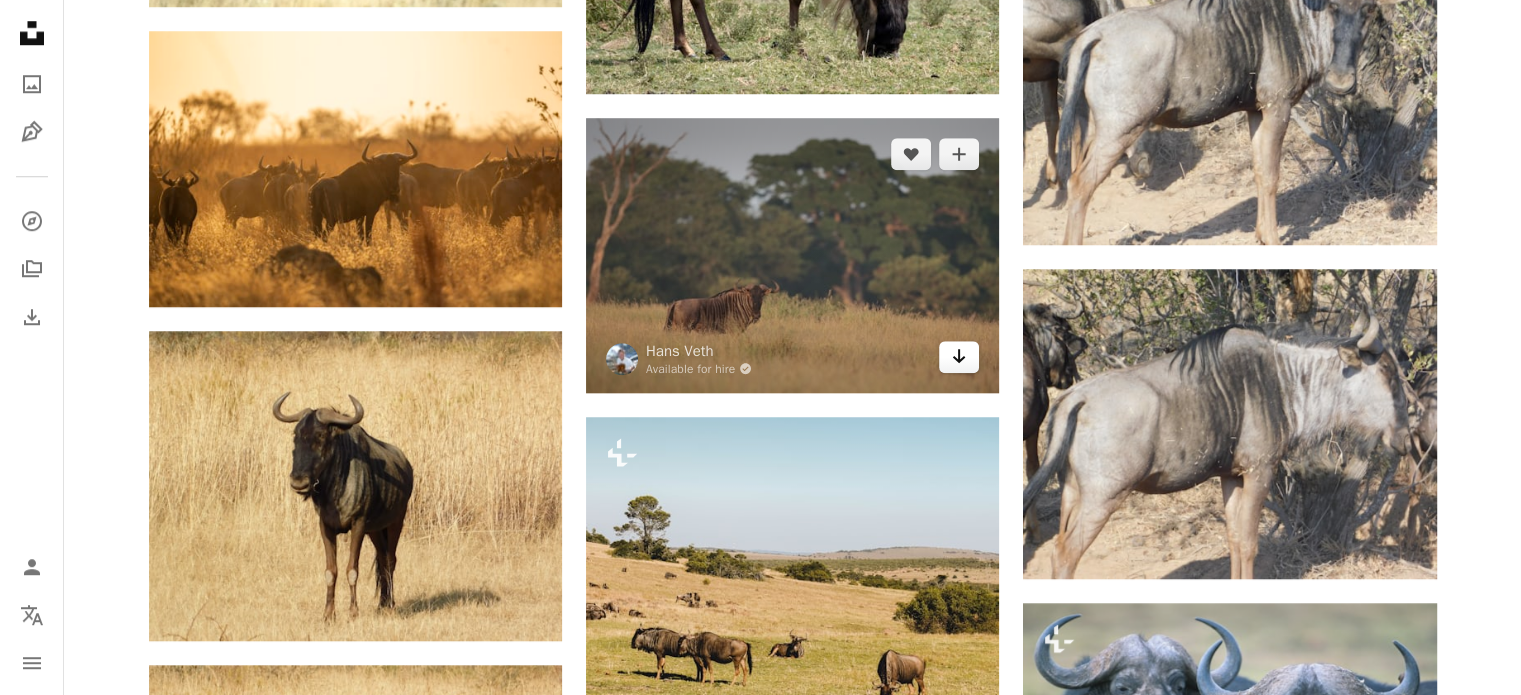 click 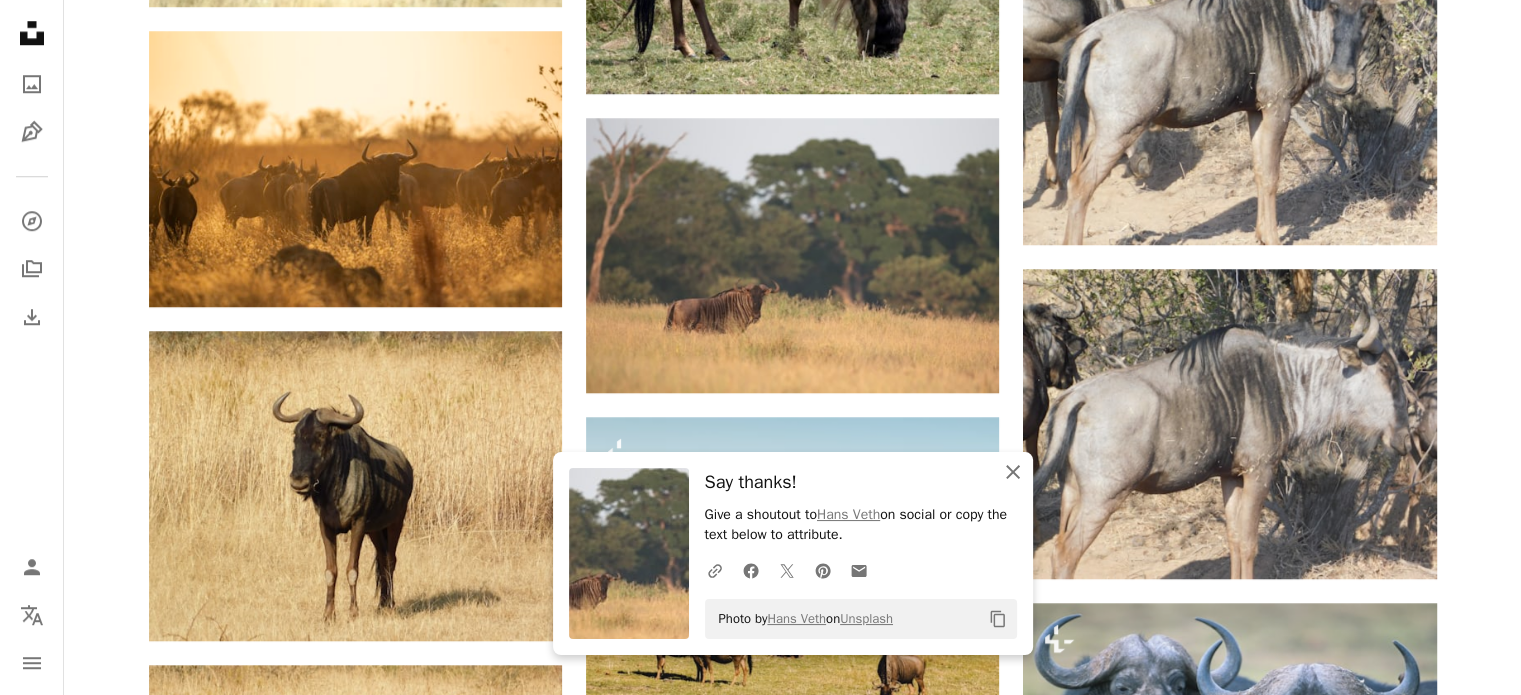 drag, startPoint x: 1012, startPoint y: 471, endPoint x: 995, endPoint y: 461, distance: 19.723083 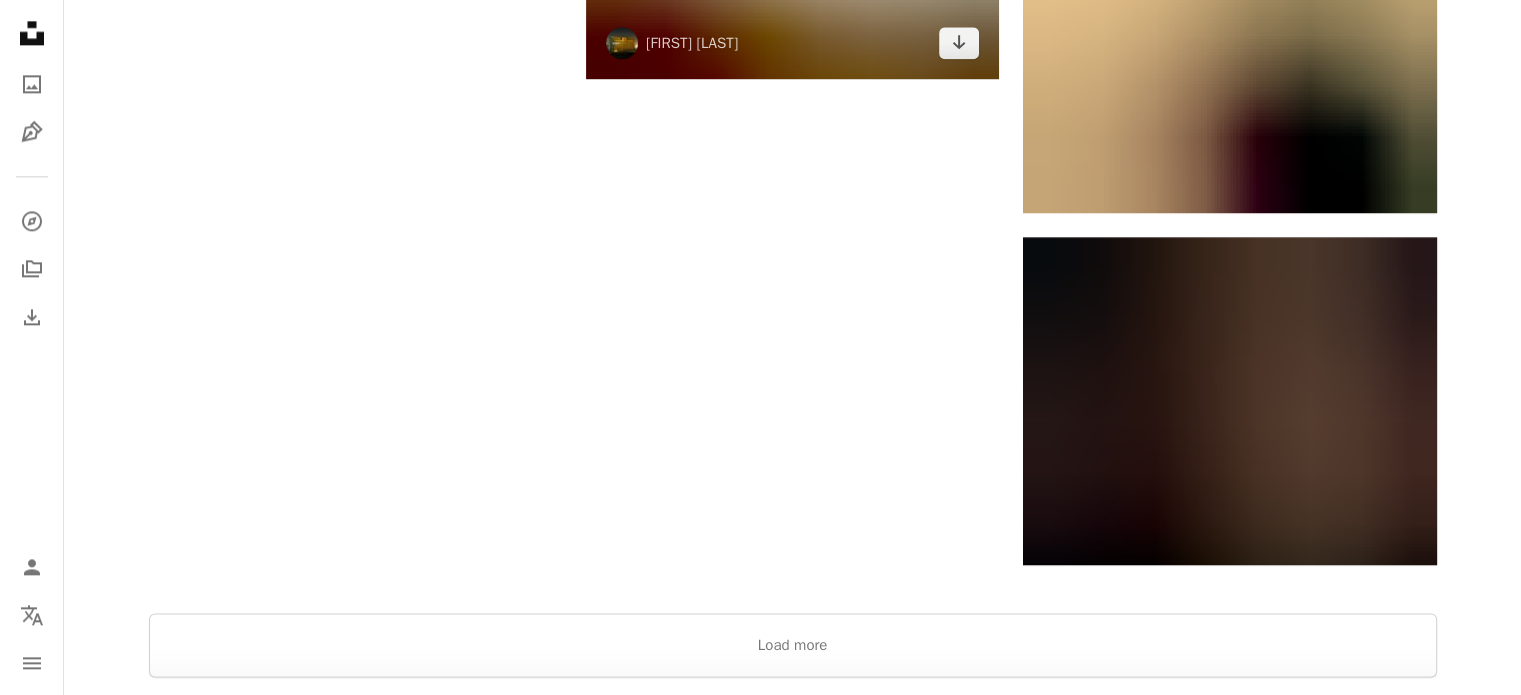 scroll, scrollTop: 2700, scrollLeft: 0, axis: vertical 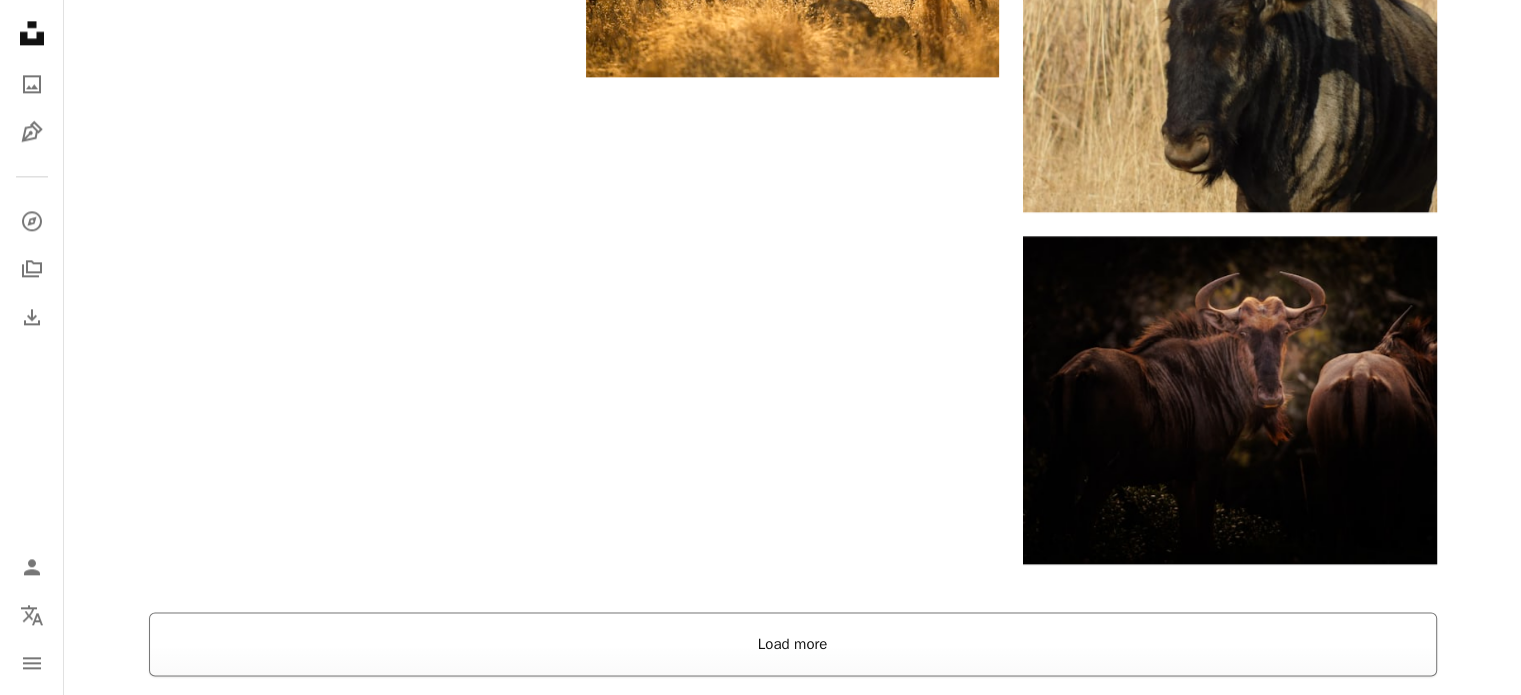 click on "Load more" at bounding box center (793, 644) 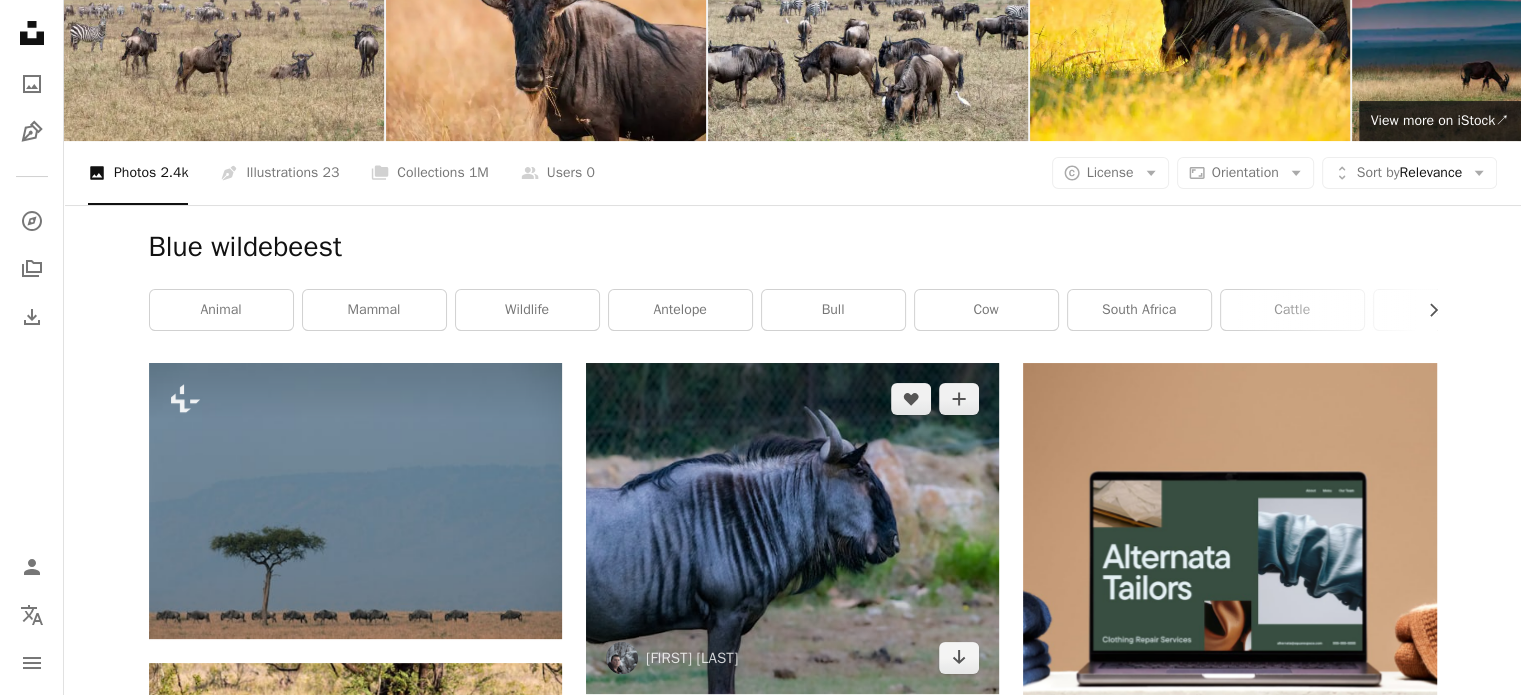 scroll, scrollTop: 0, scrollLeft: 0, axis: both 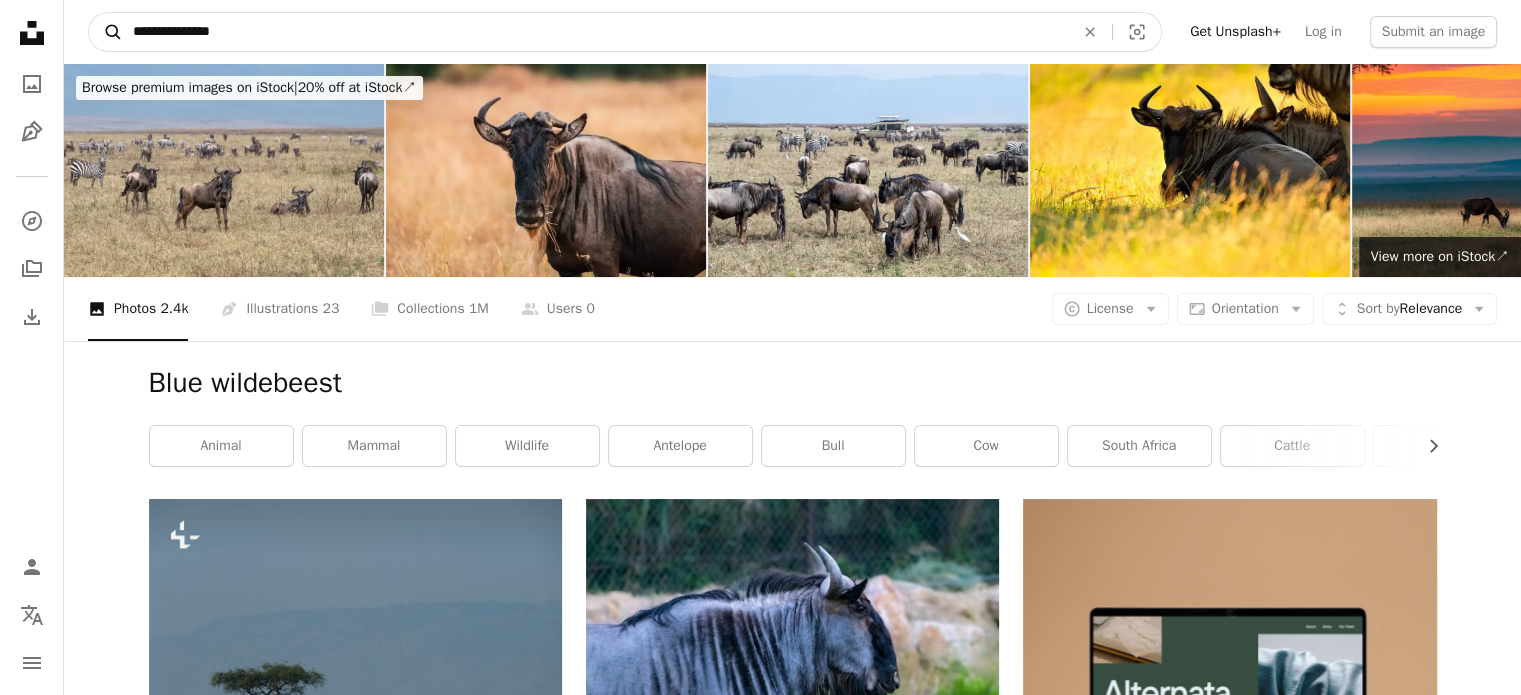 drag, startPoint x: 250, startPoint y: 29, endPoint x: 120, endPoint y: 31, distance: 130.01538 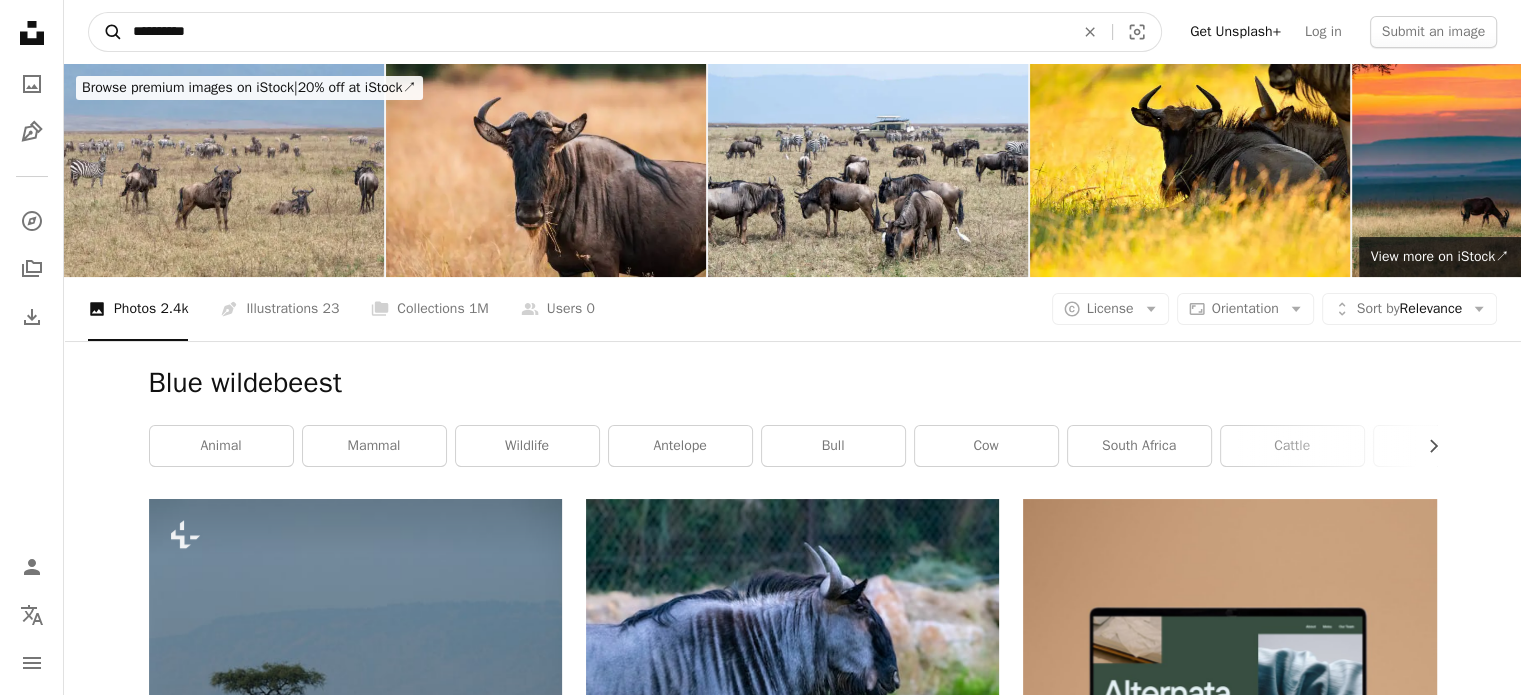 type on "**********" 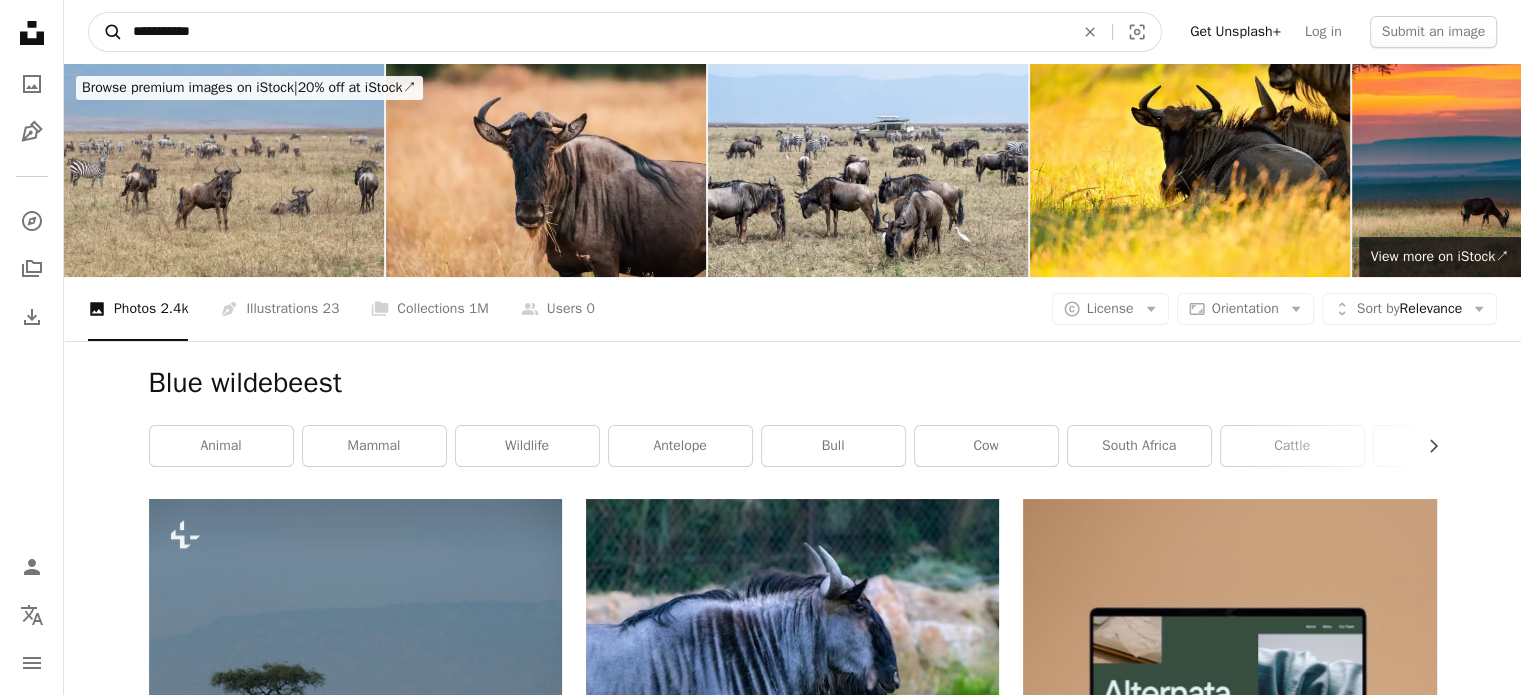 click on "A magnifying glass" at bounding box center (106, 32) 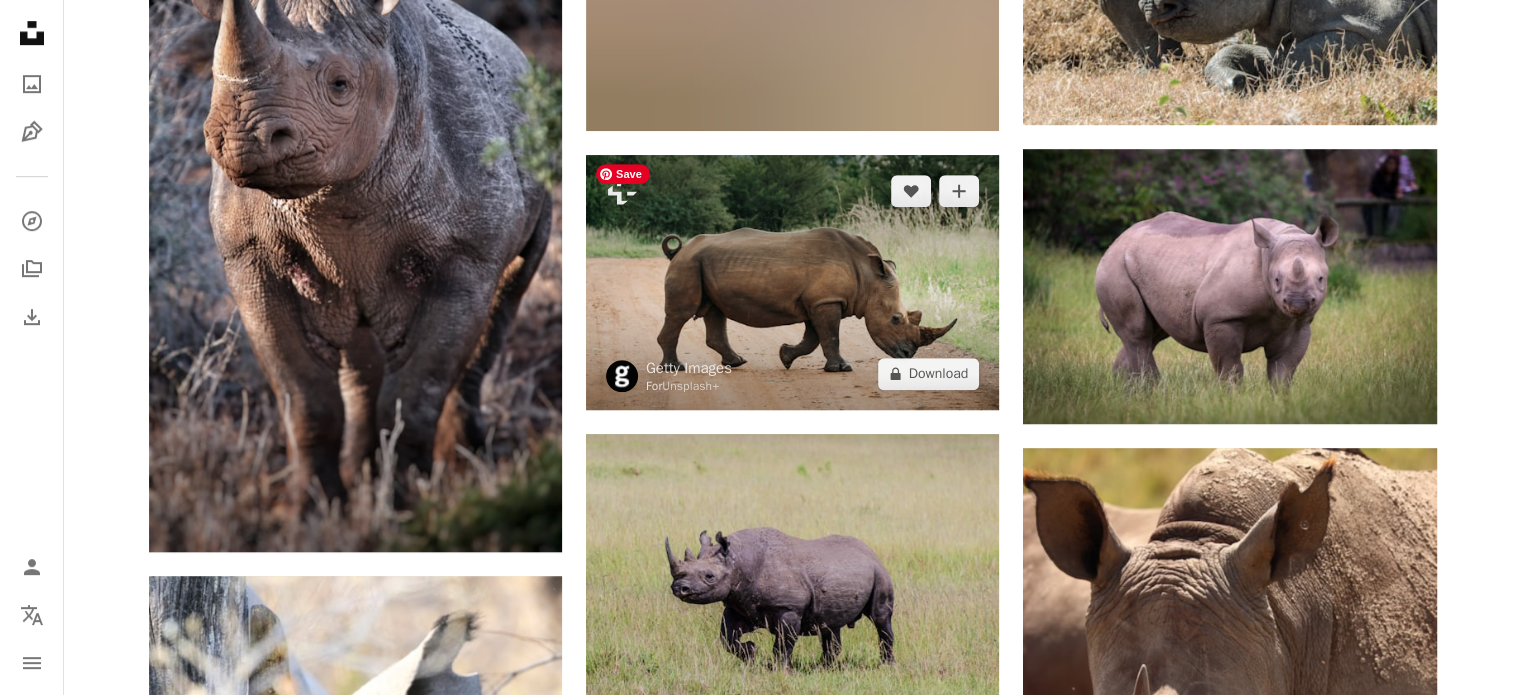 scroll, scrollTop: 1400, scrollLeft: 0, axis: vertical 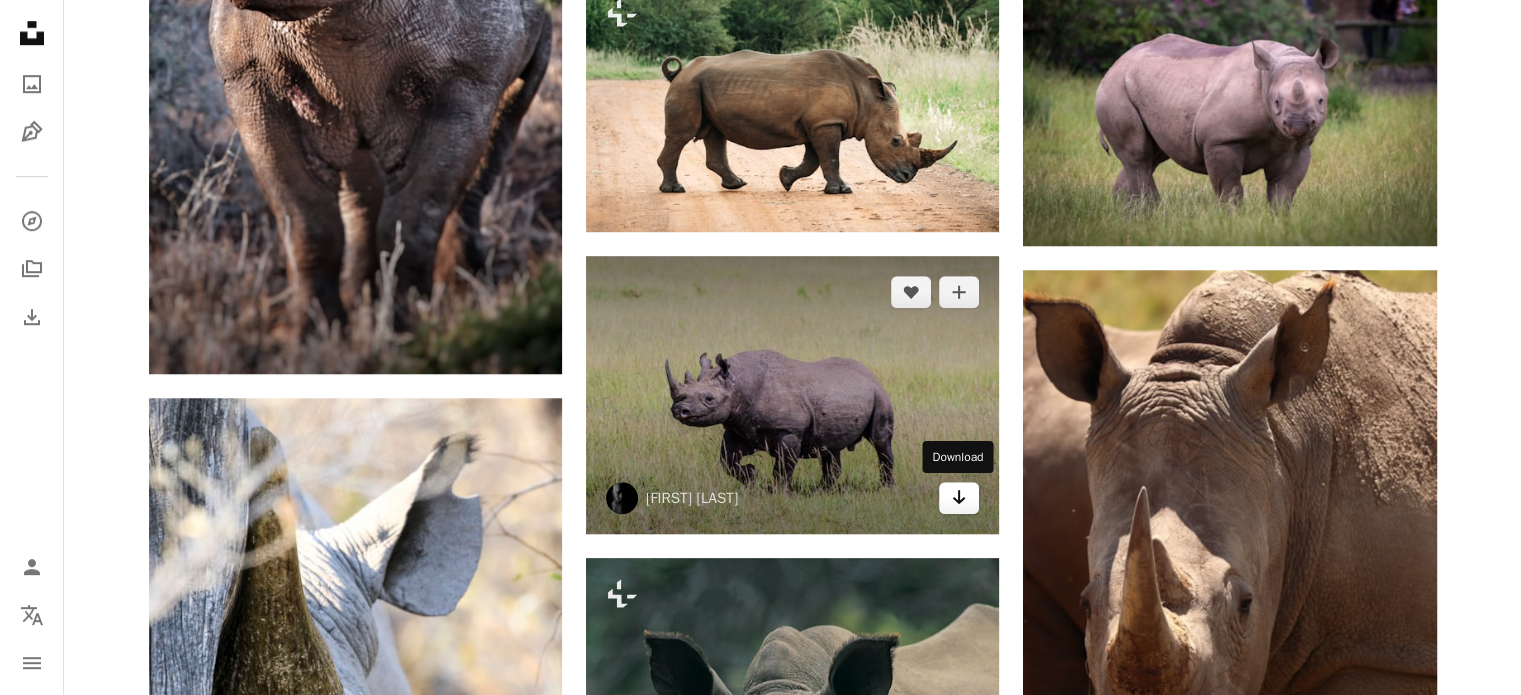 click 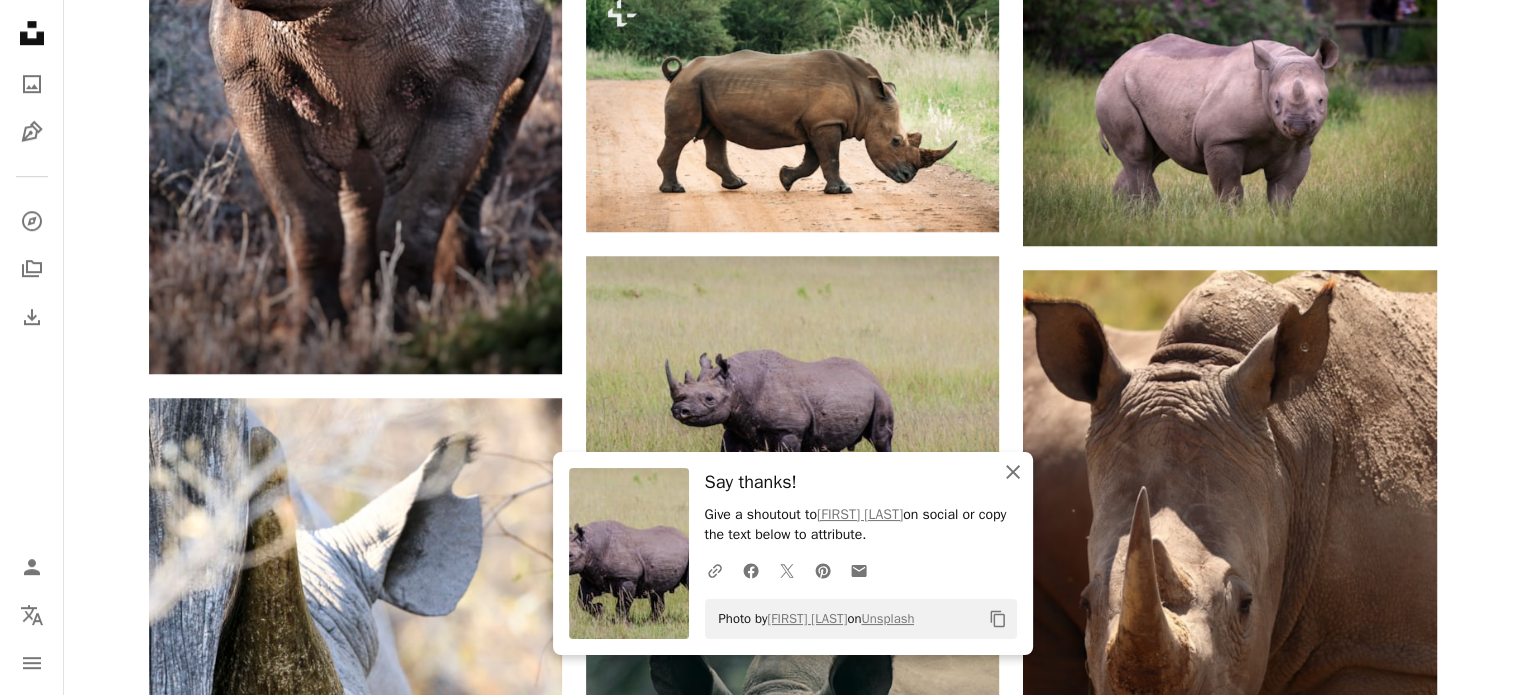 click 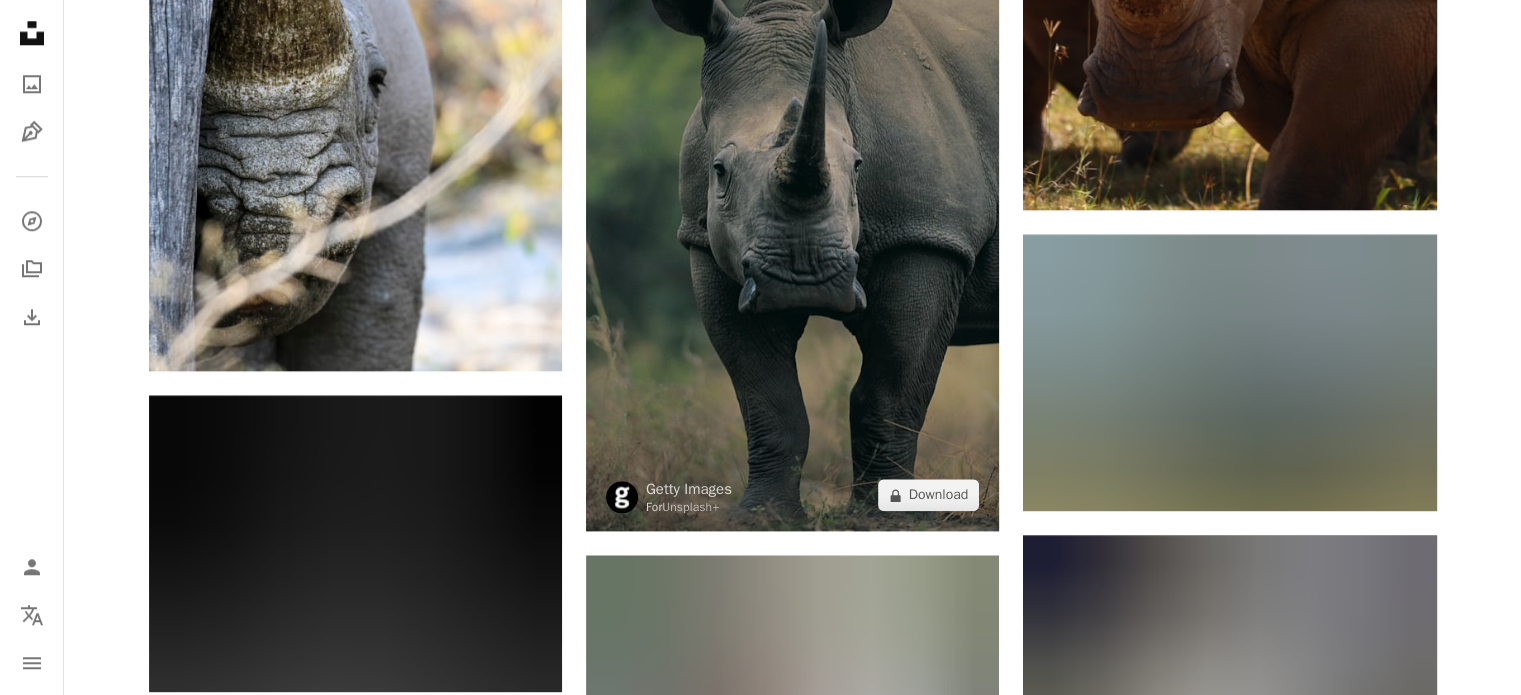 scroll, scrollTop: 2100, scrollLeft: 0, axis: vertical 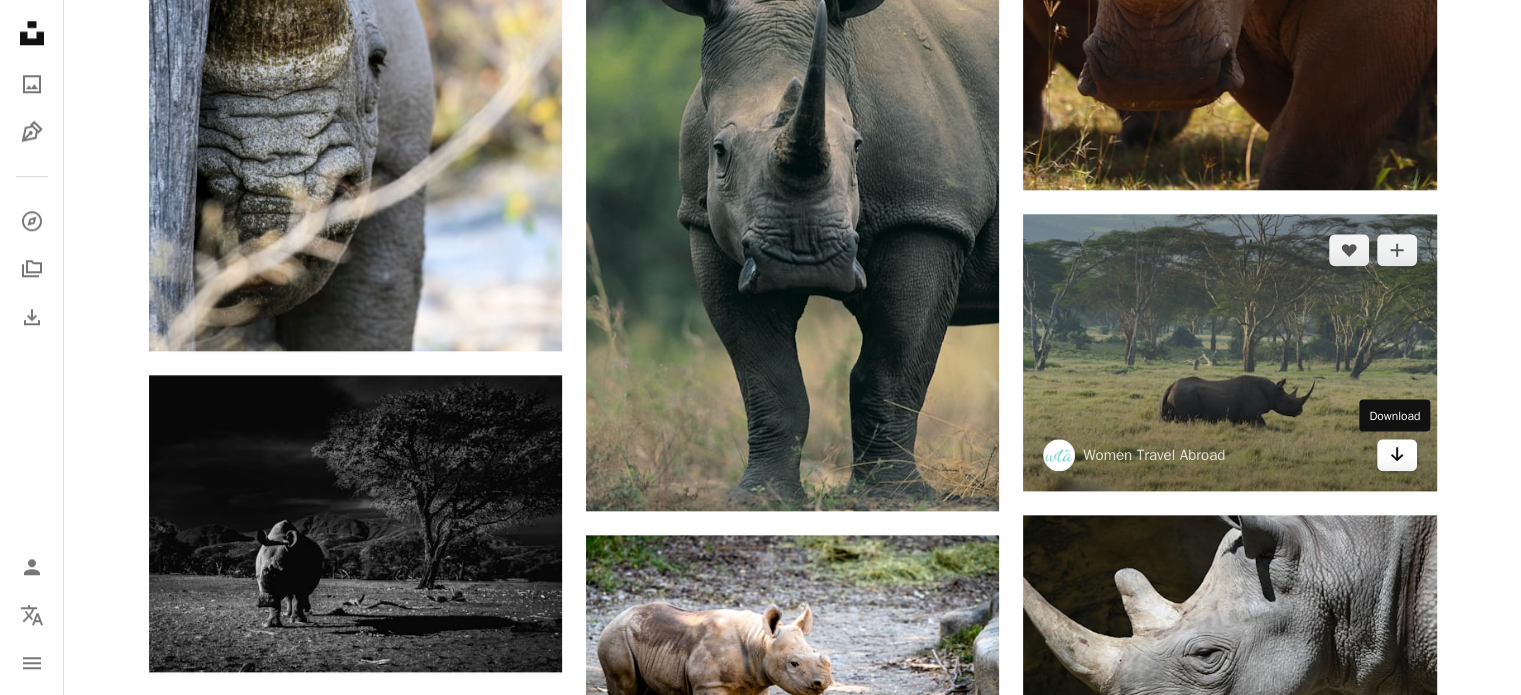 click on "Arrow pointing down" 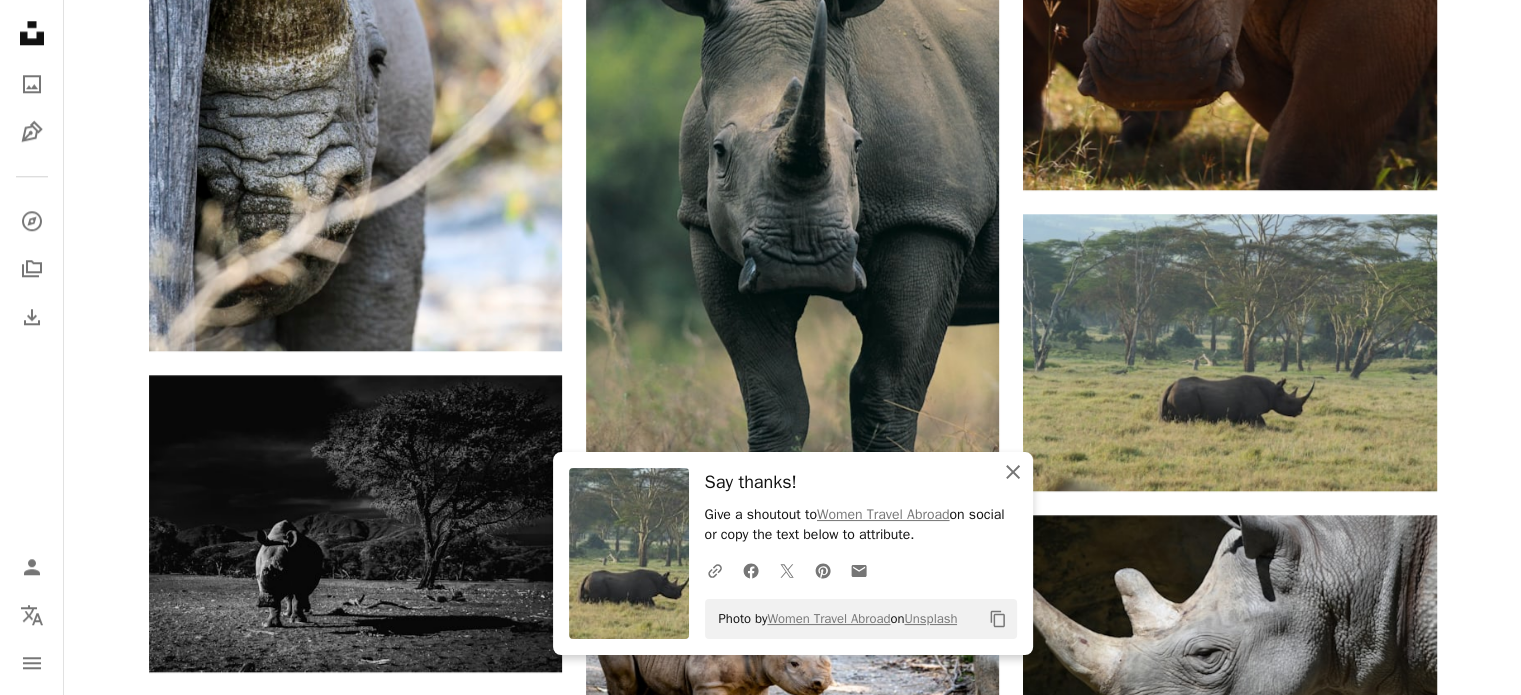 click 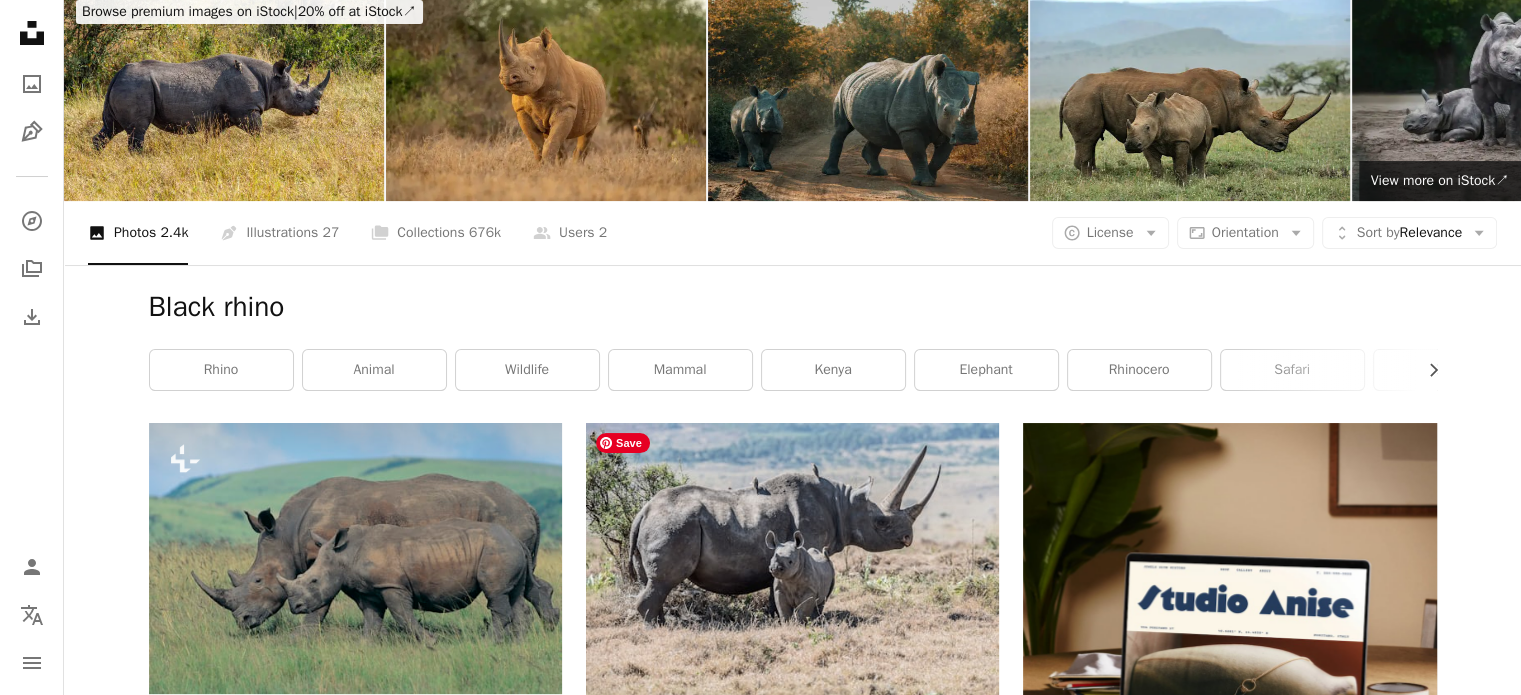 scroll, scrollTop: 0, scrollLeft: 0, axis: both 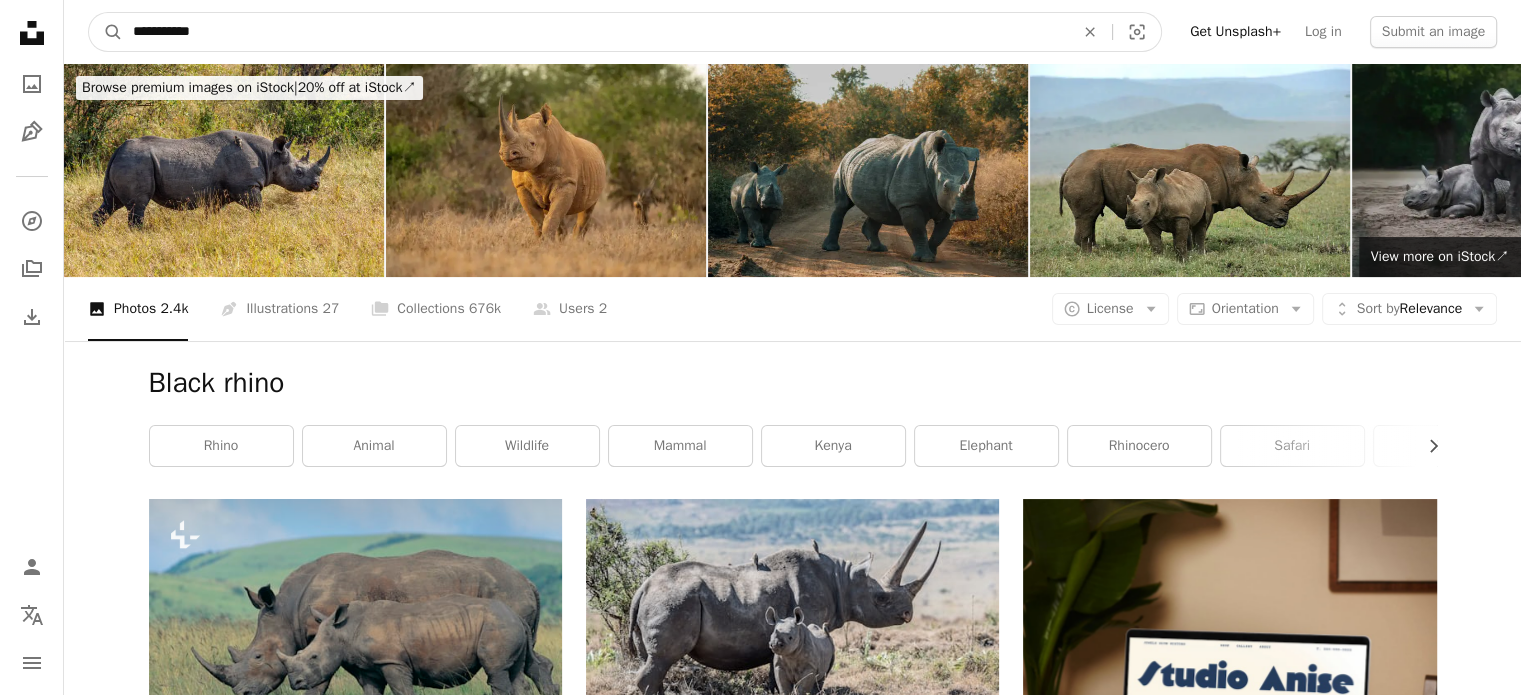 drag, startPoint x: 232, startPoint y: 25, endPoint x: 169, endPoint y: 30, distance: 63.1981 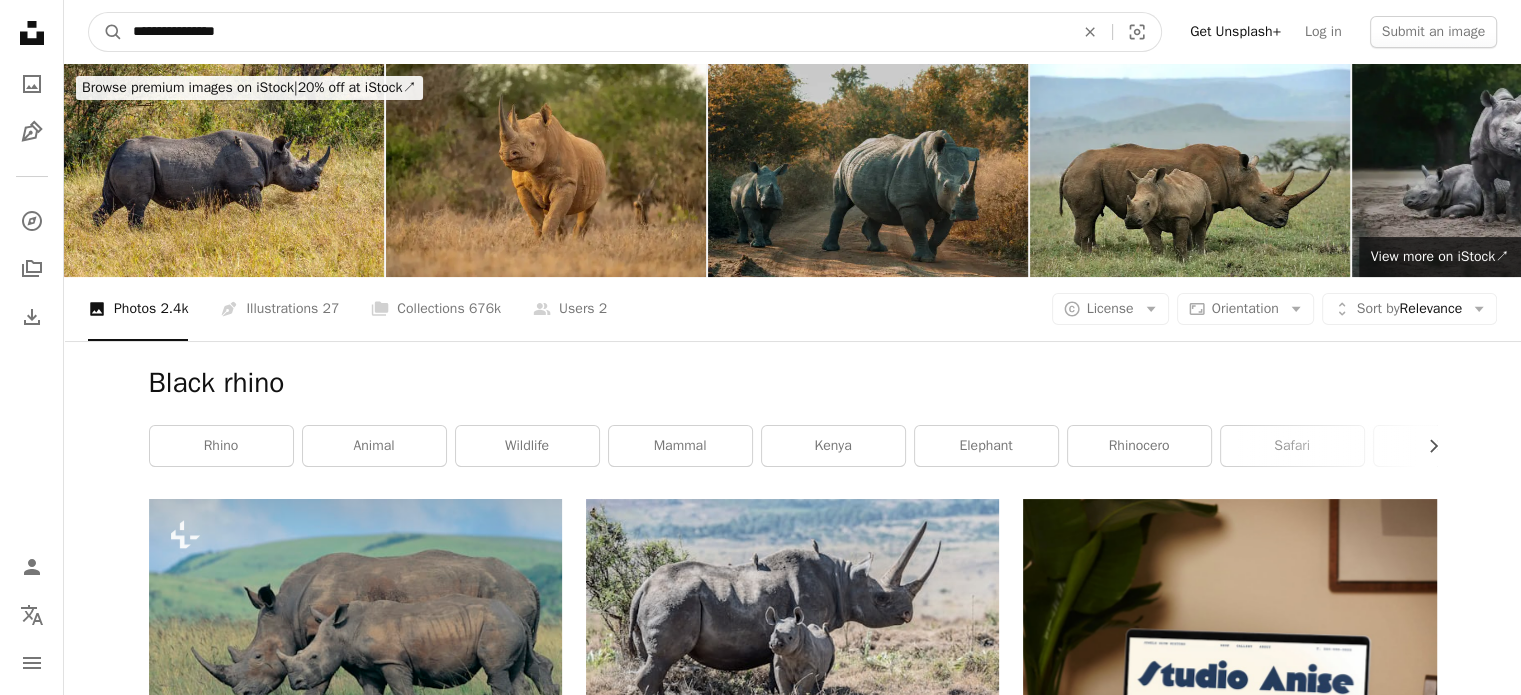 type on "**********" 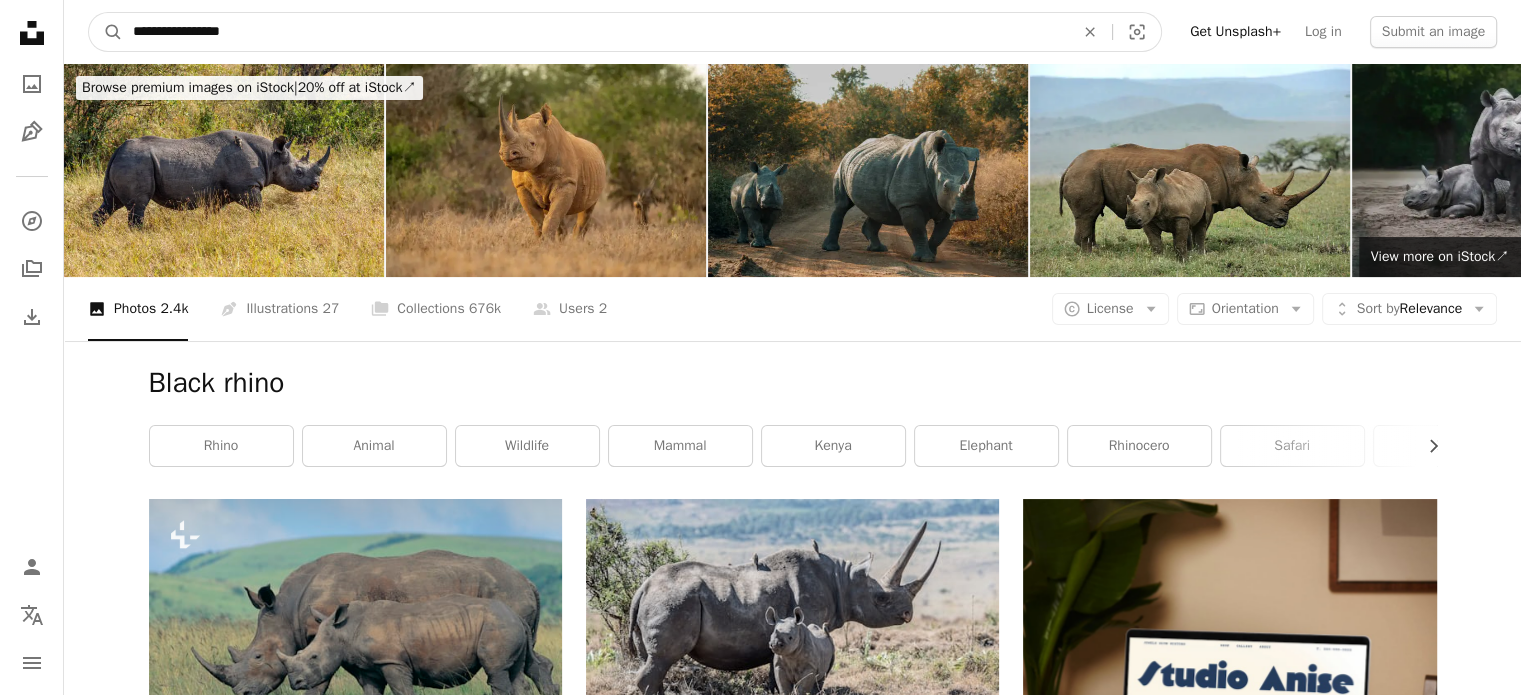 click on "A magnifying glass" at bounding box center [106, 32] 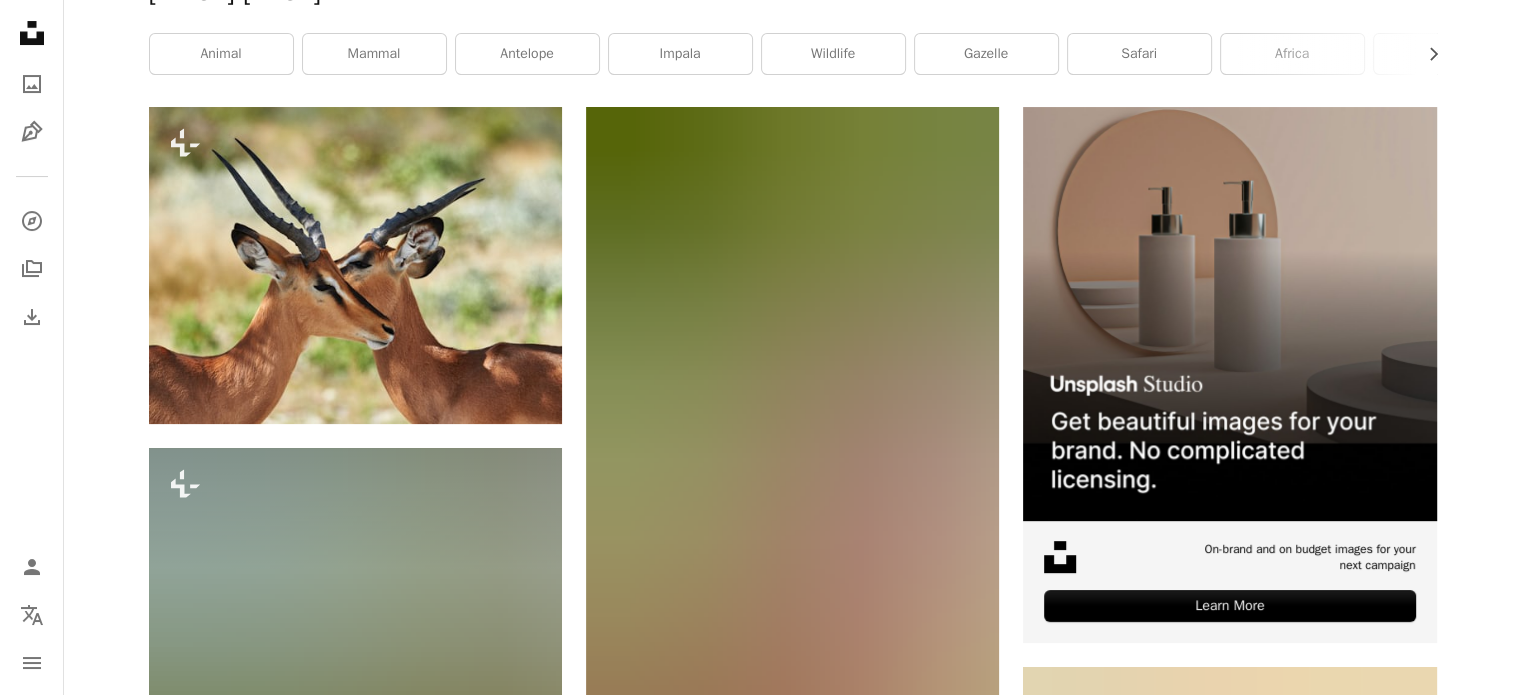 scroll, scrollTop: 0, scrollLeft: 0, axis: both 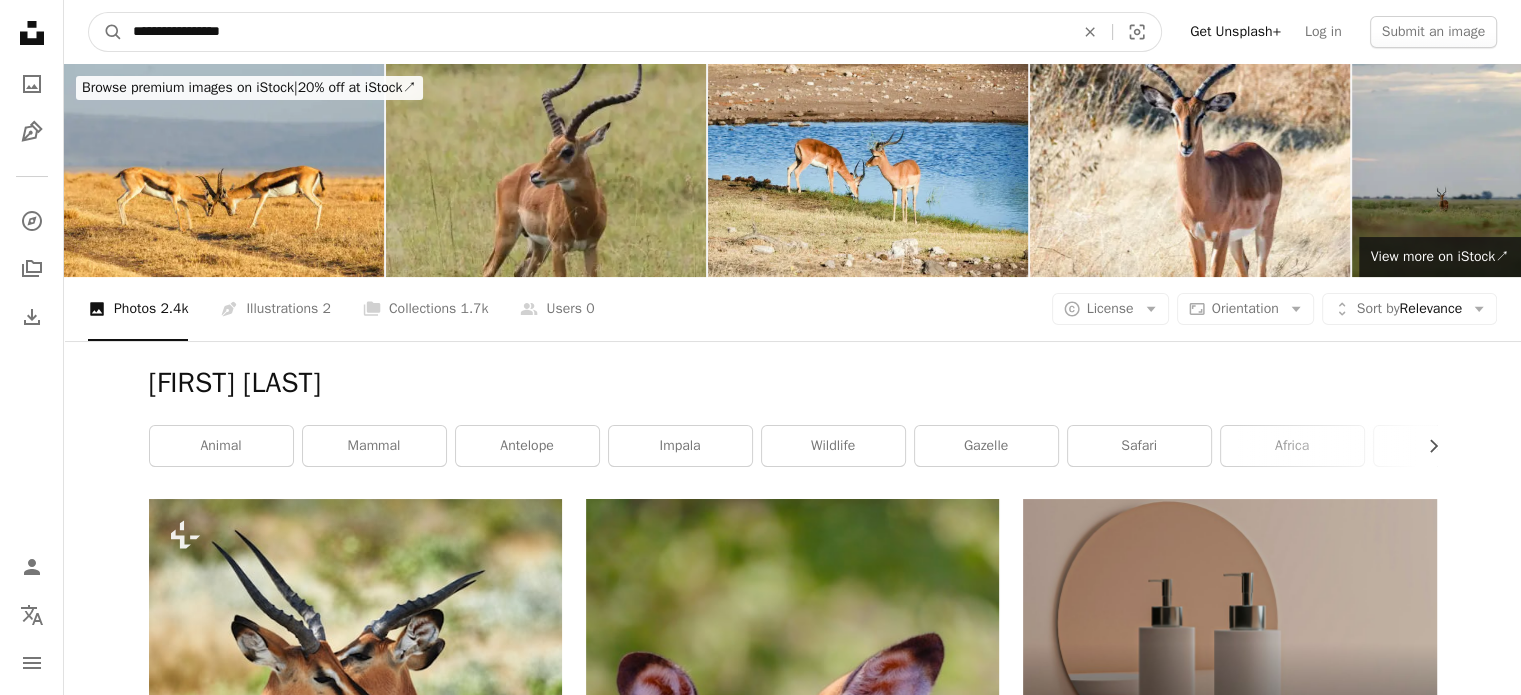 drag, startPoint x: 262, startPoint y: 26, endPoint x: 122, endPoint y: 32, distance: 140.12851 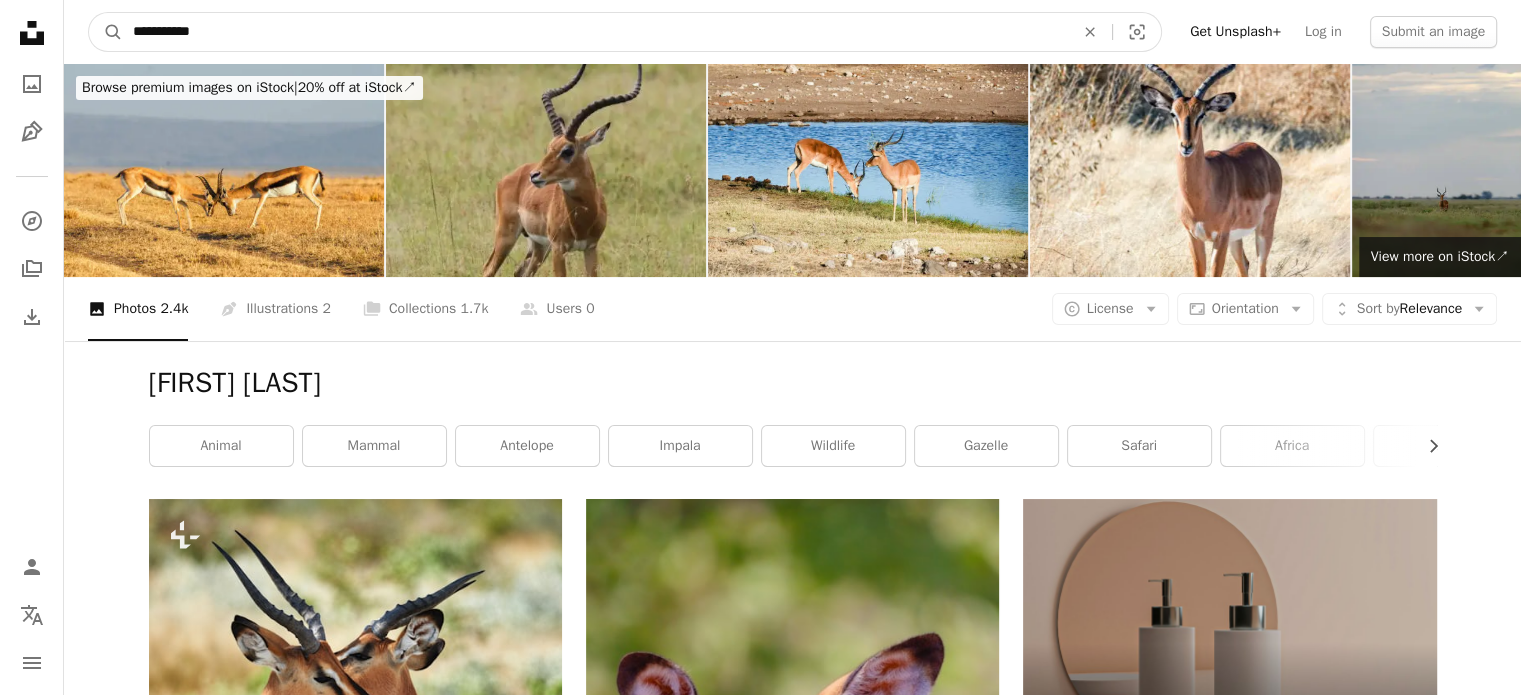 type on "**********" 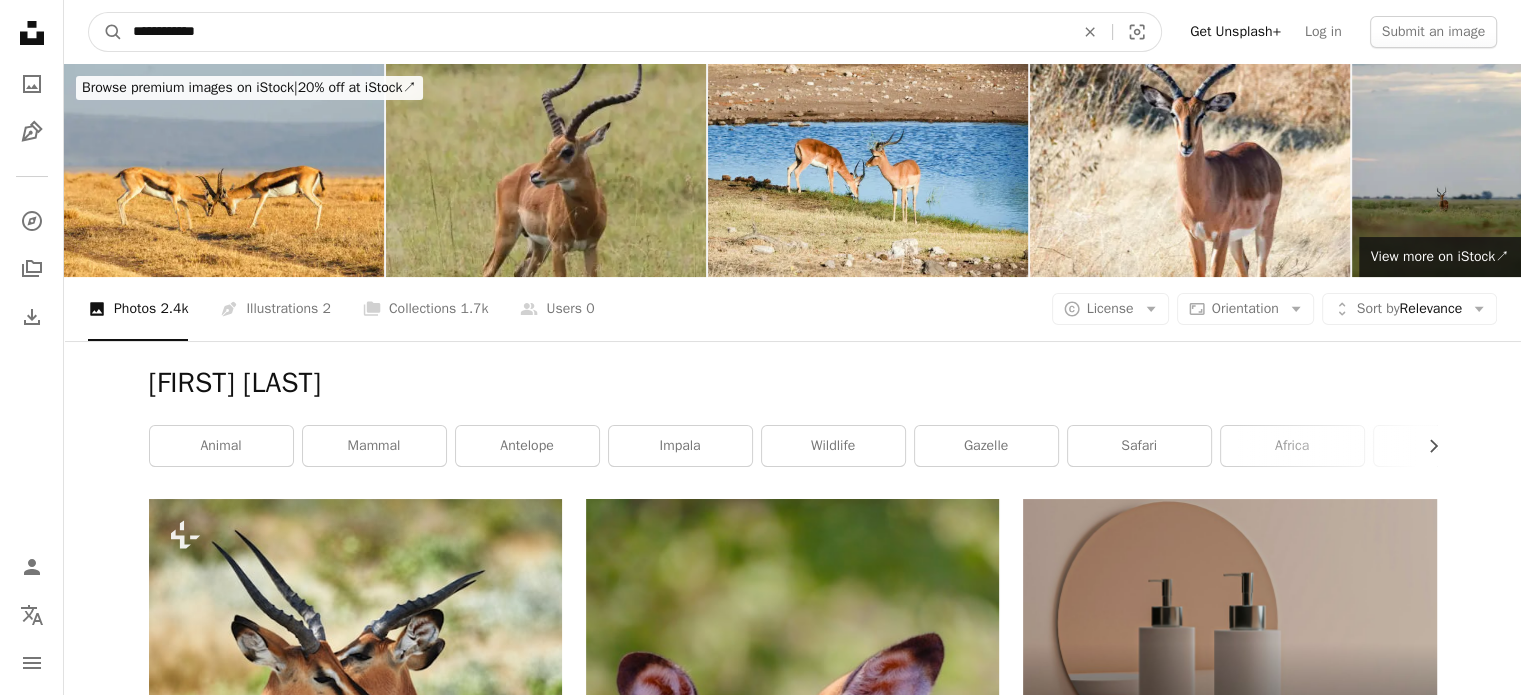 click on "A magnifying glass" at bounding box center [106, 32] 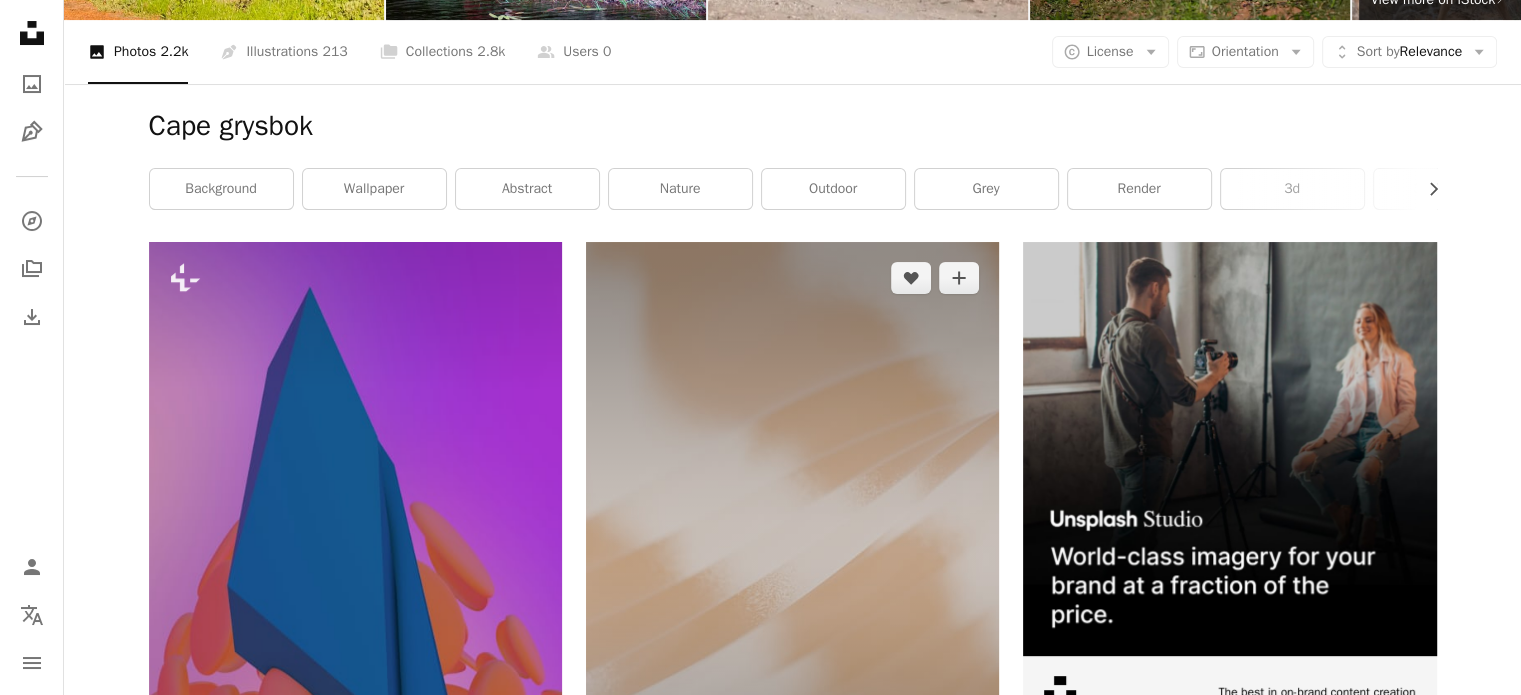 scroll, scrollTop: 0, scrollLeft: 0, axis: both 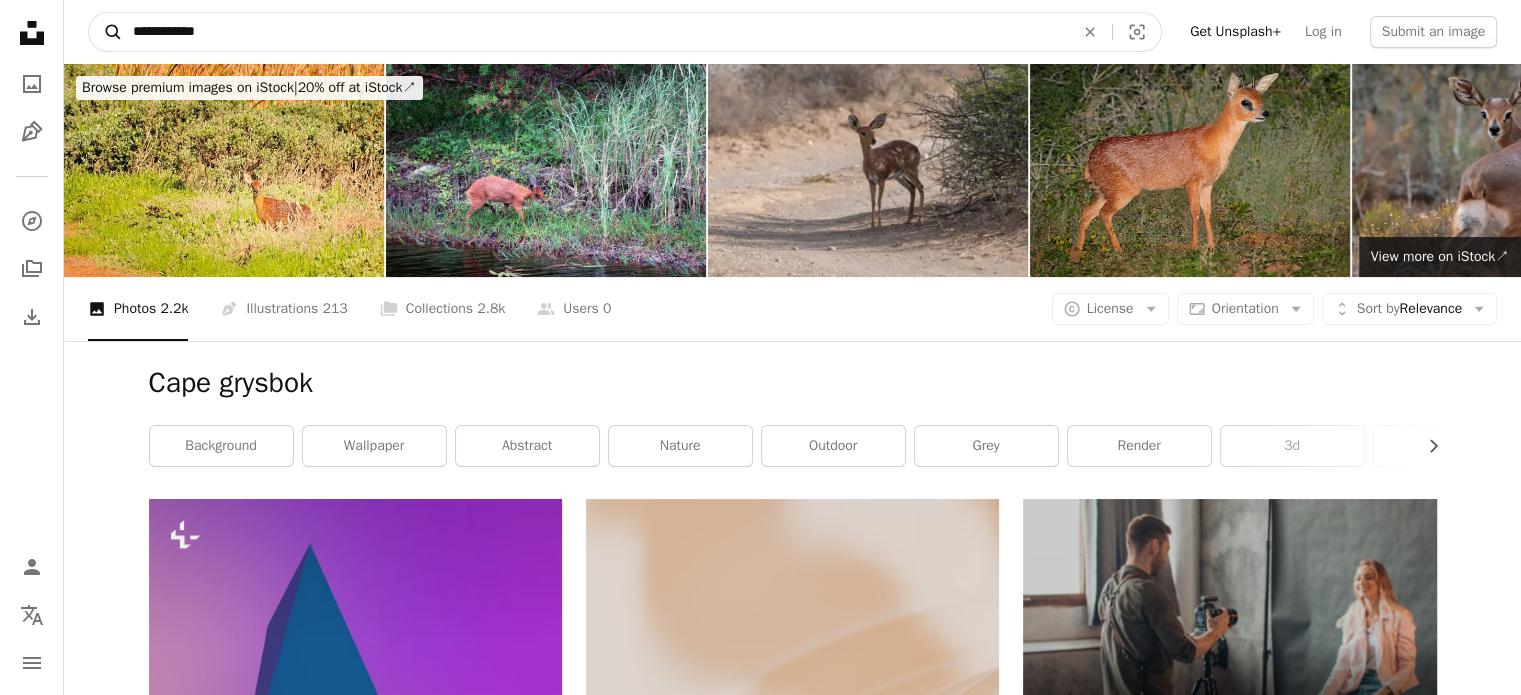 drag, startPoint x: 235, startPoint y: 27, endPoint x: 100, endPoint y: 35, distance: 135.23683 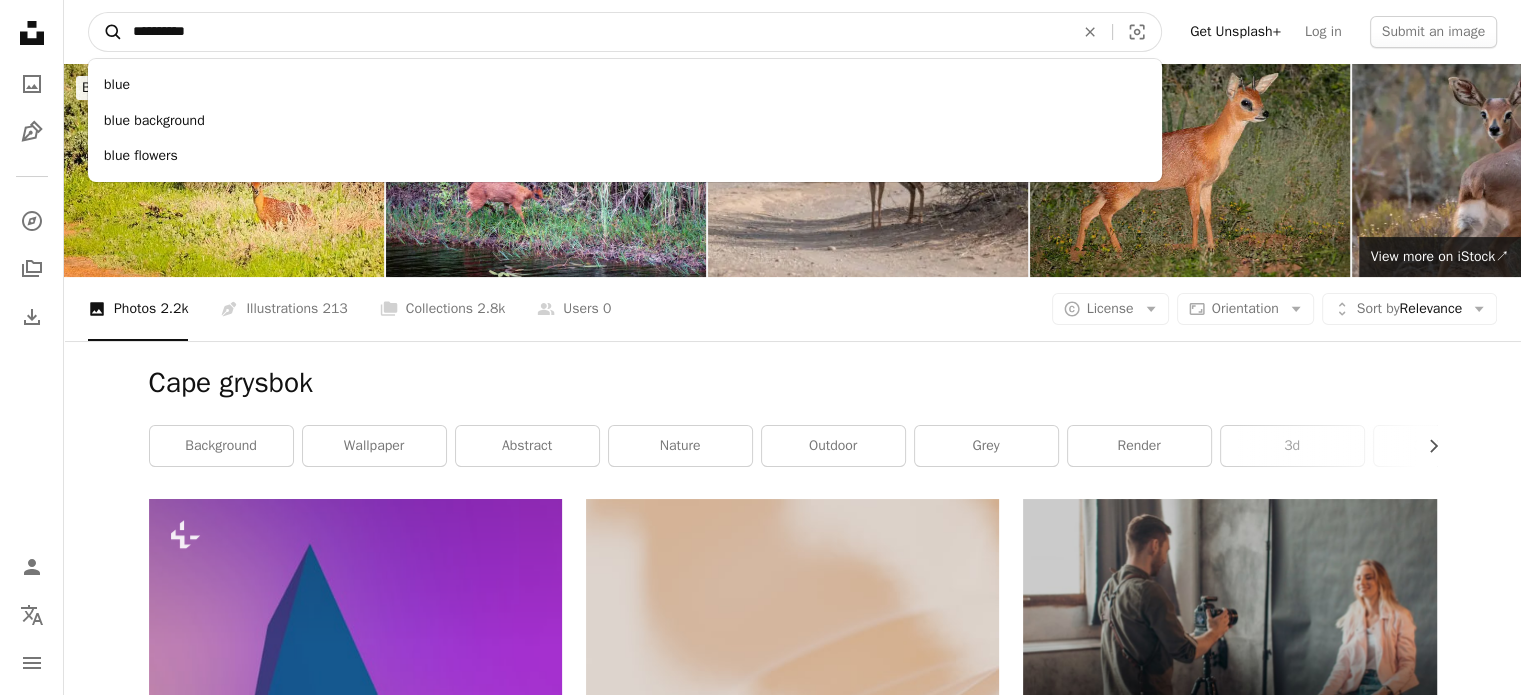 type on "**********" 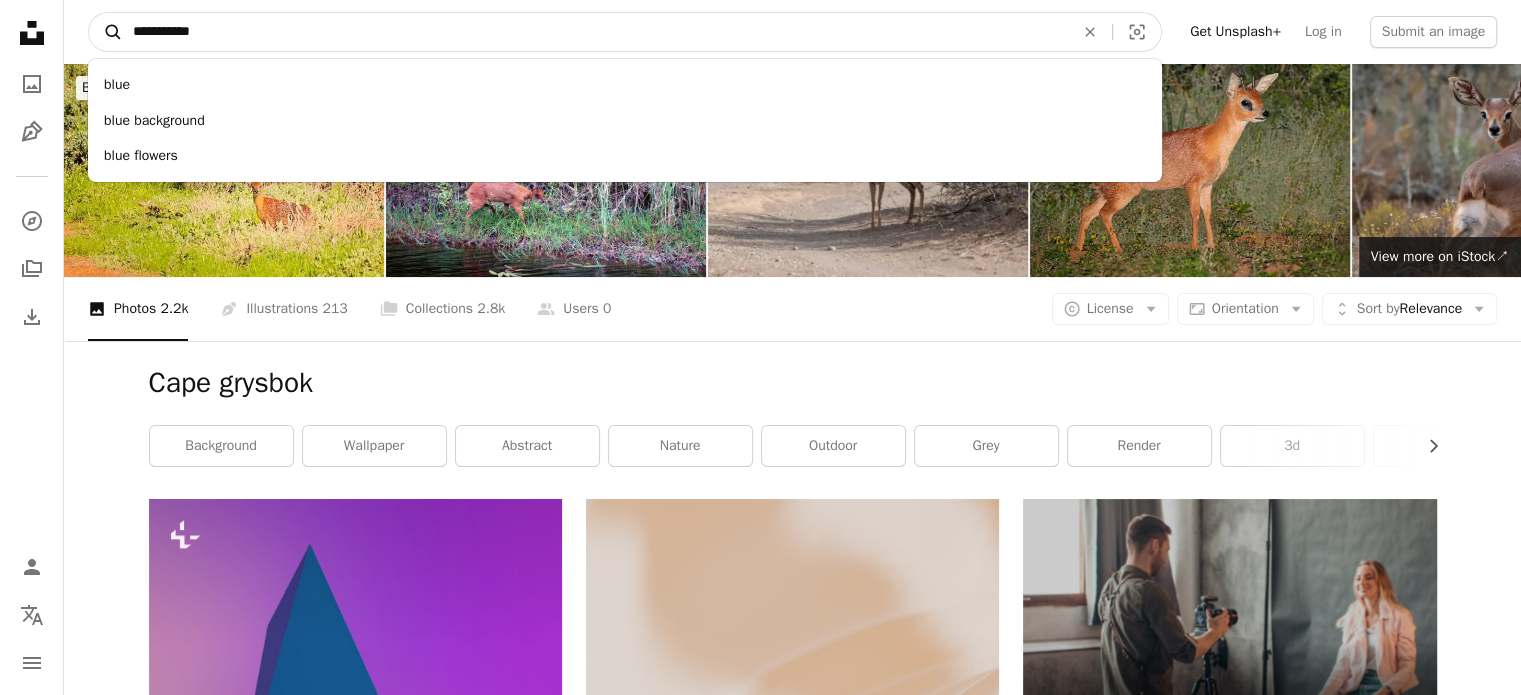 click on "A magnifying glass" at bounding box center [106, 32] 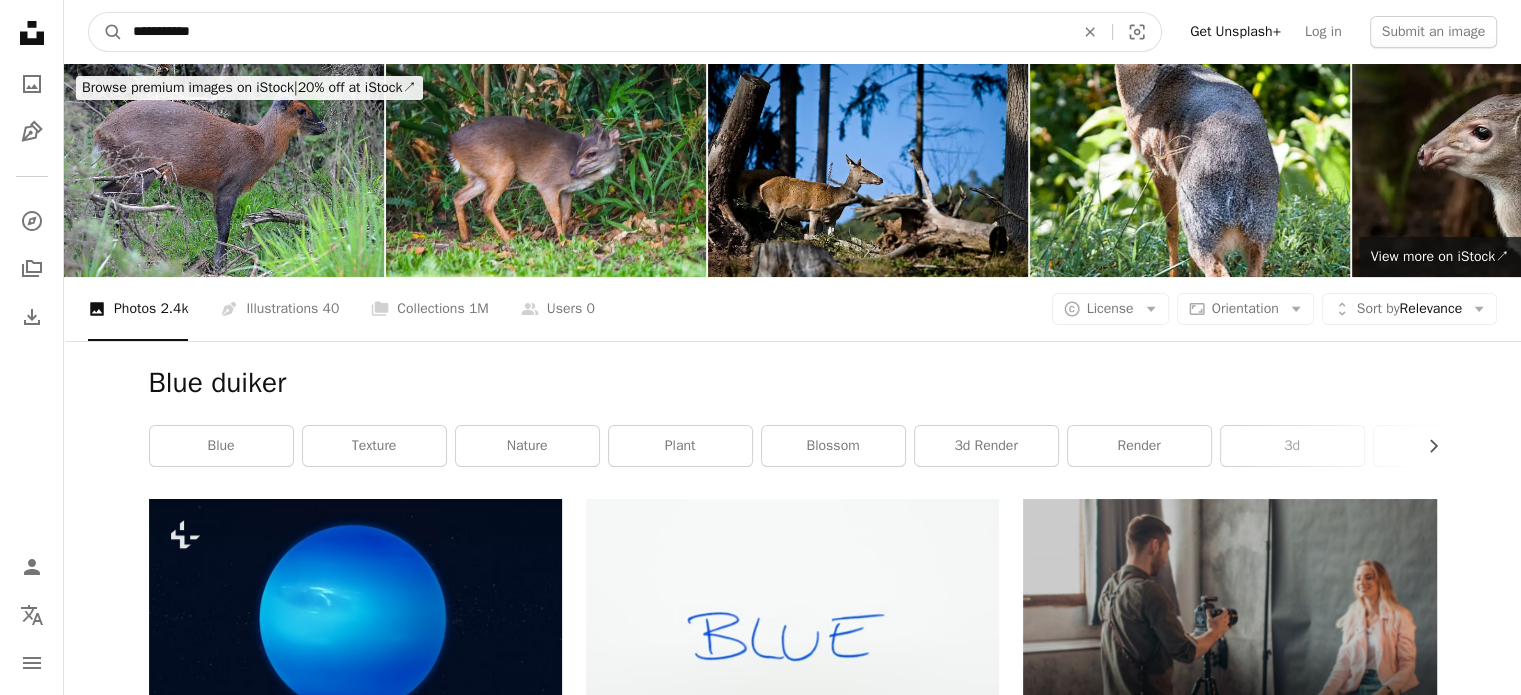drag, startPoint x: 205, startPoint y: 26, endPoint x: 122, endPoint y: 27, distance: 83.00603 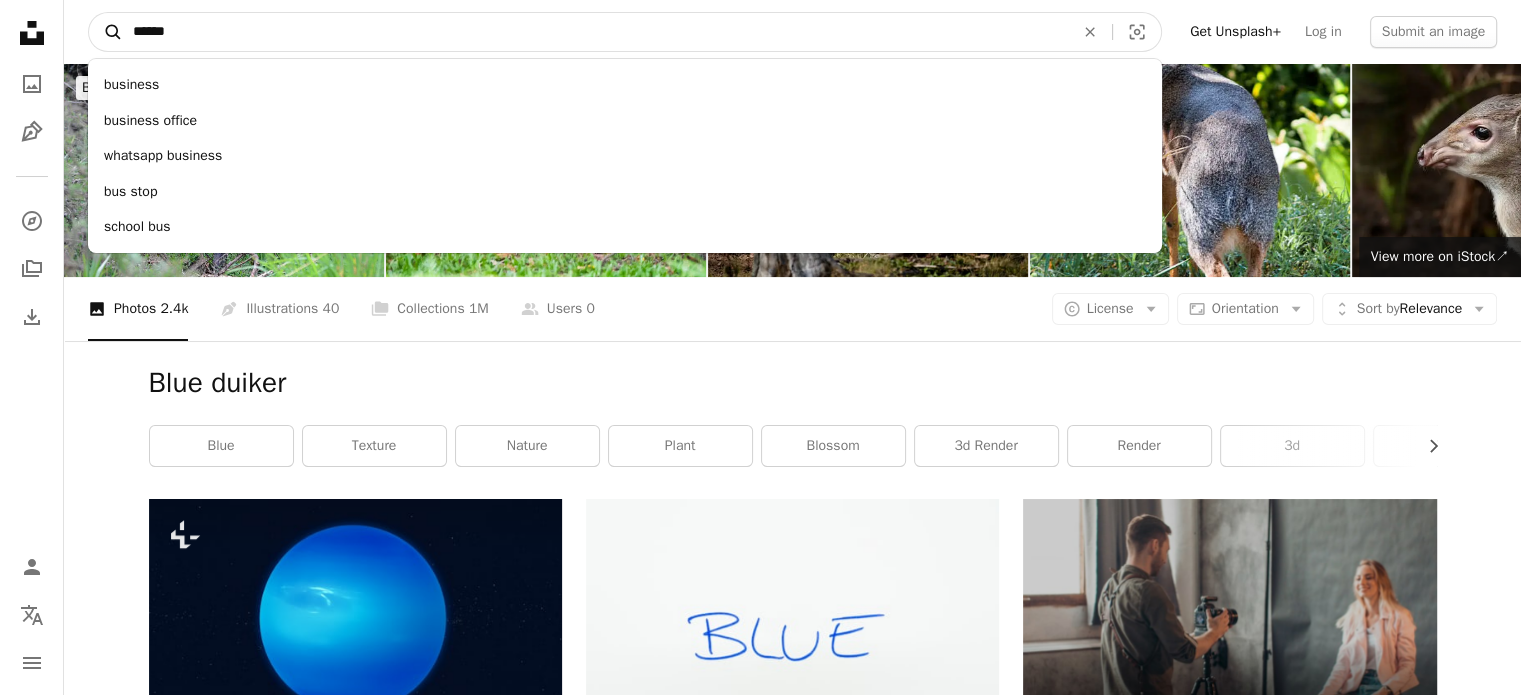 type on "*******" 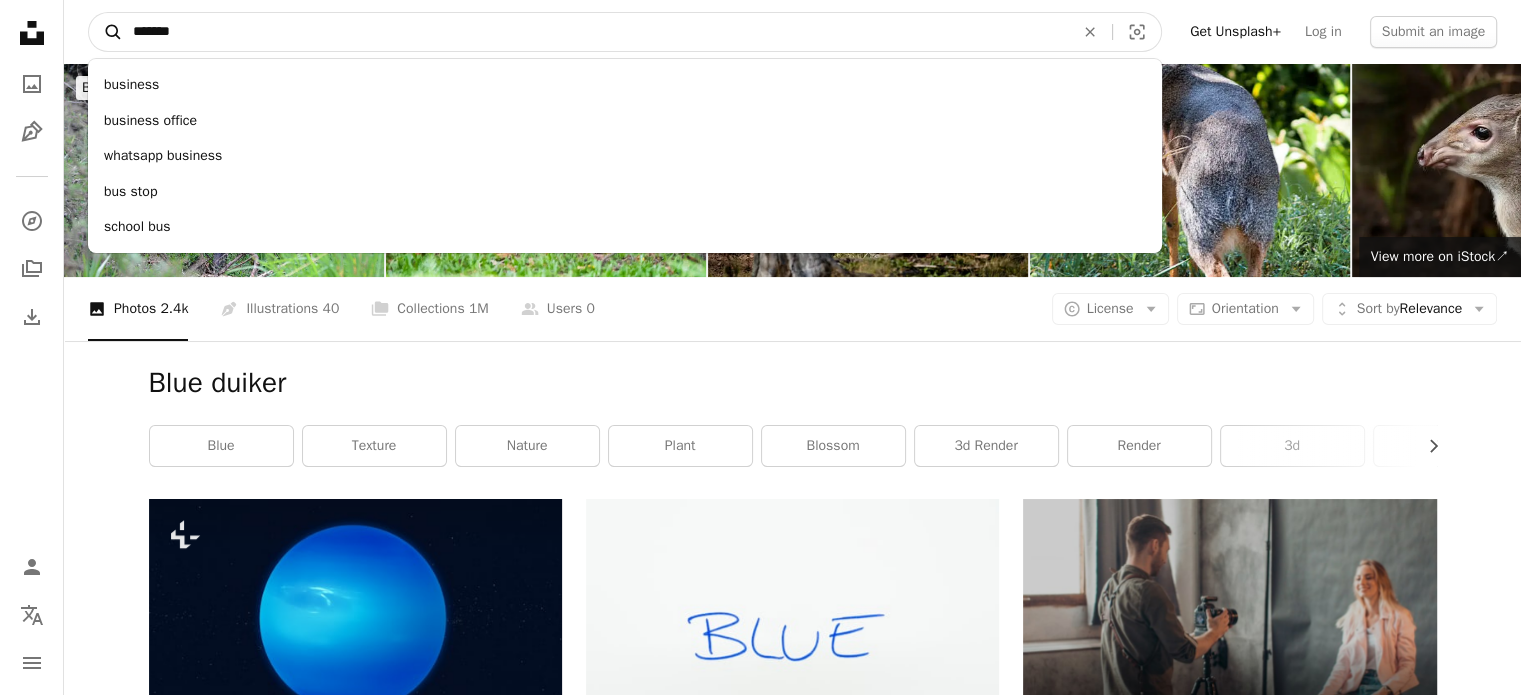 click on "A magnifying glass" at bounding box center (106, 32) 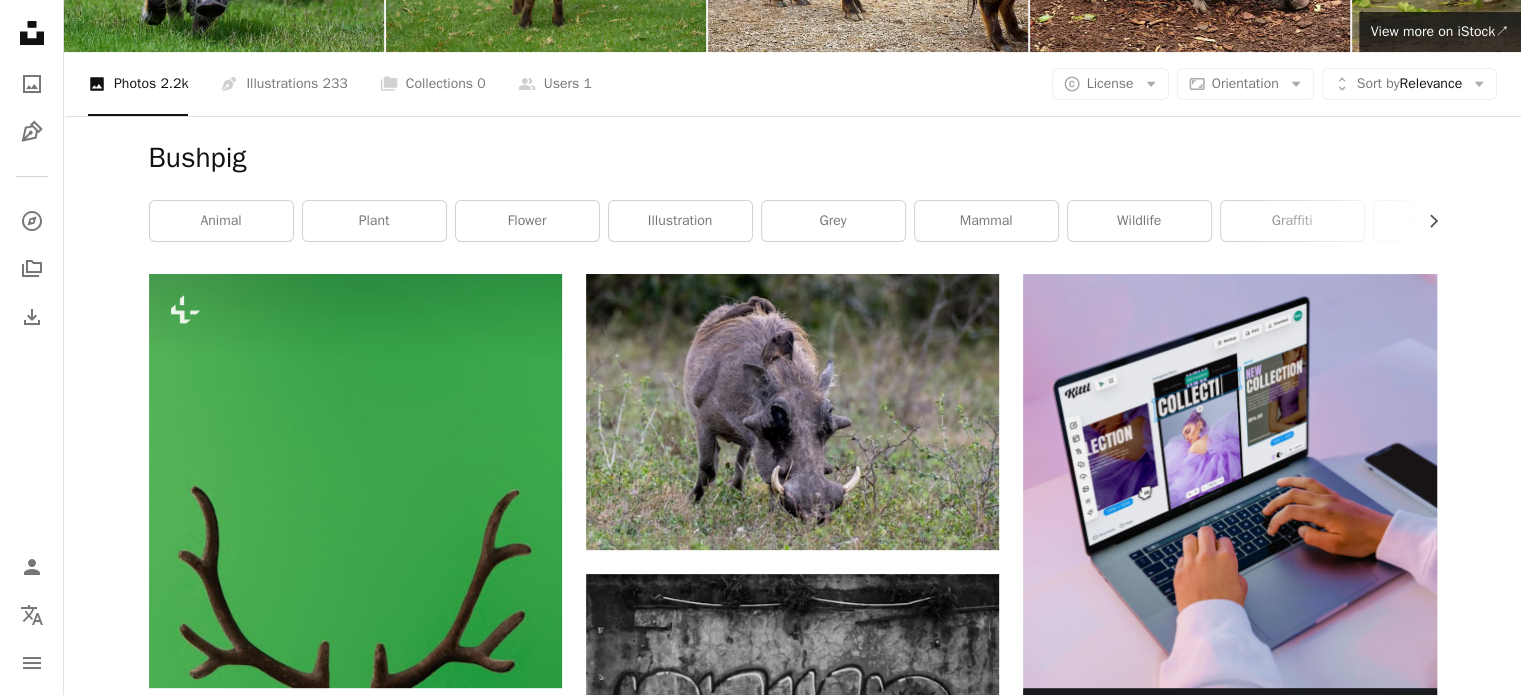 scroll, scrollTop: 300, scrollLeft: 0, axis: vertical 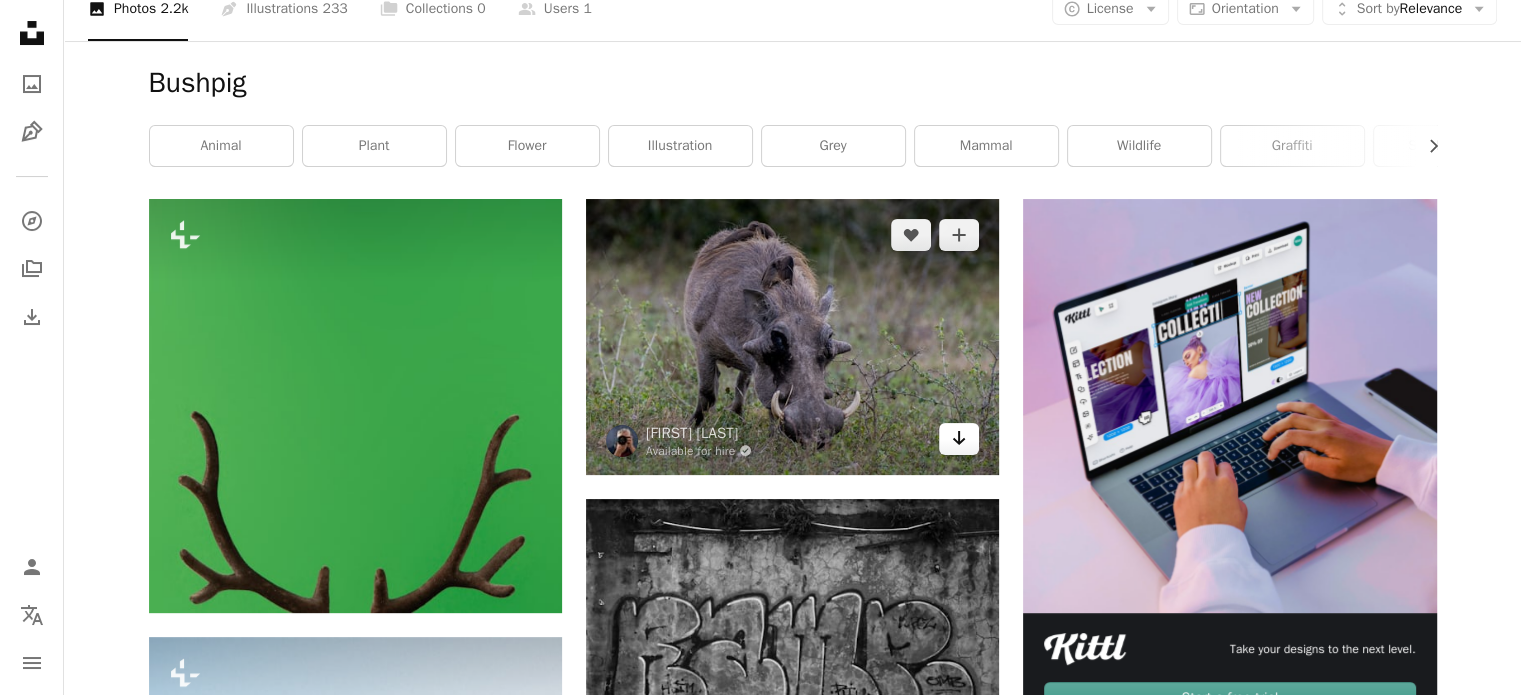 click 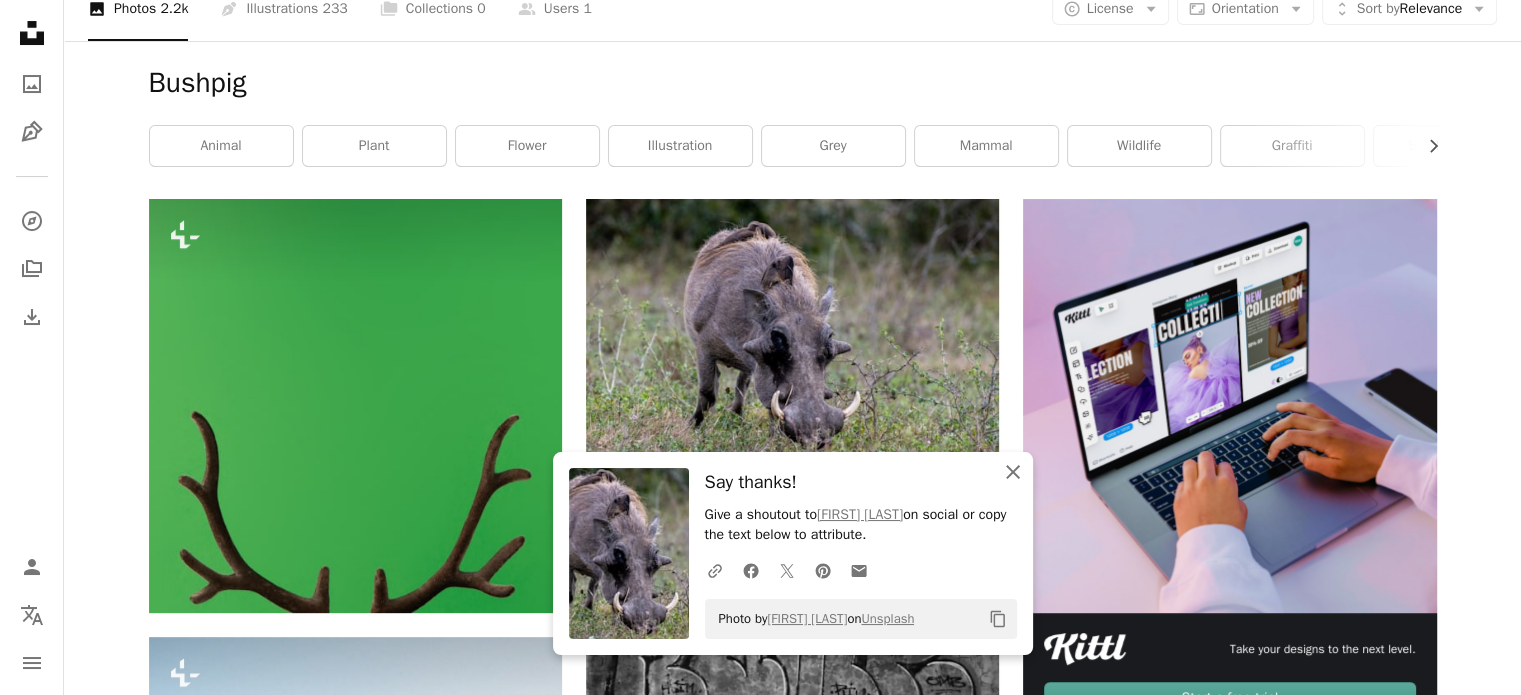 click on "An X shape" 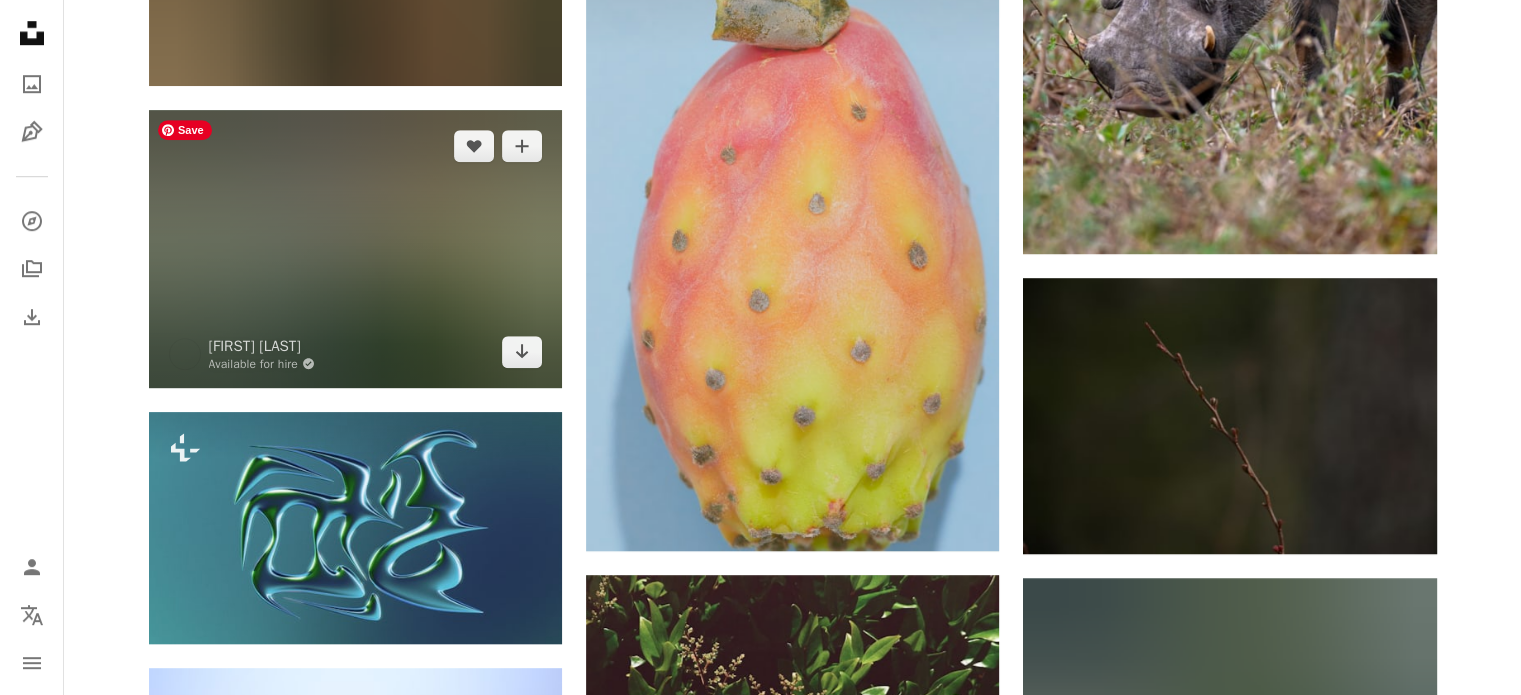 scroll, scrollTop: 1500, scrollLeft: 0, axis: vertical 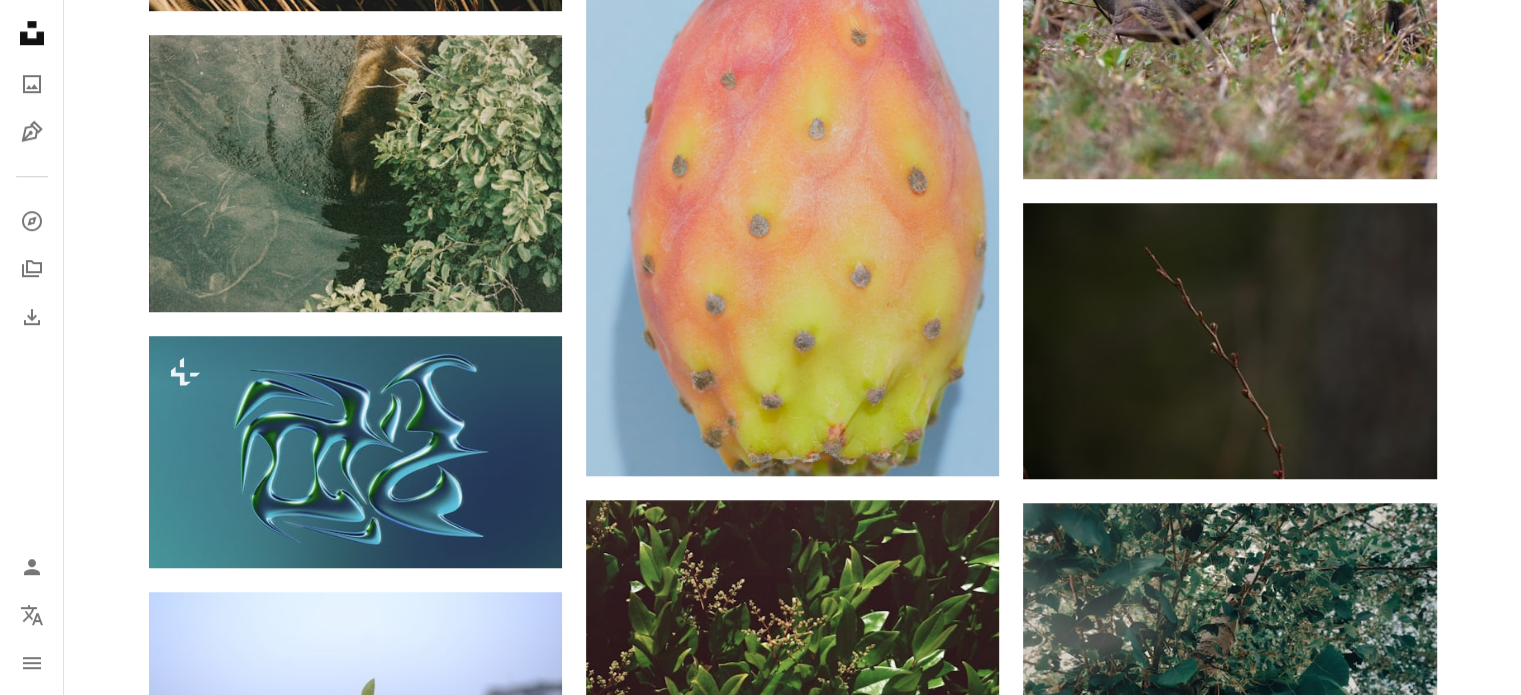 click on "[FIRST] [LAST]" at bounding box center [792, 488] 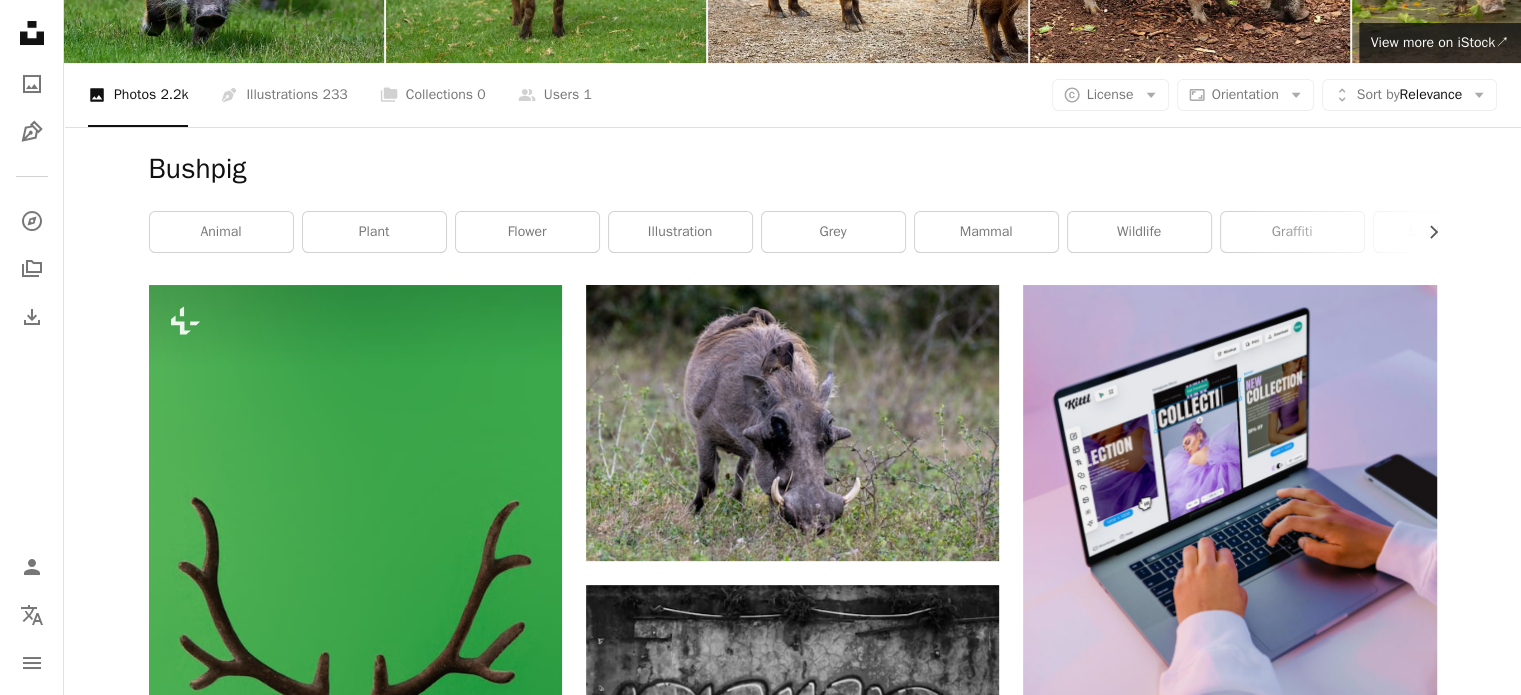 scroll, scrollTop: 0, scrollLeft: 0, axis: both 